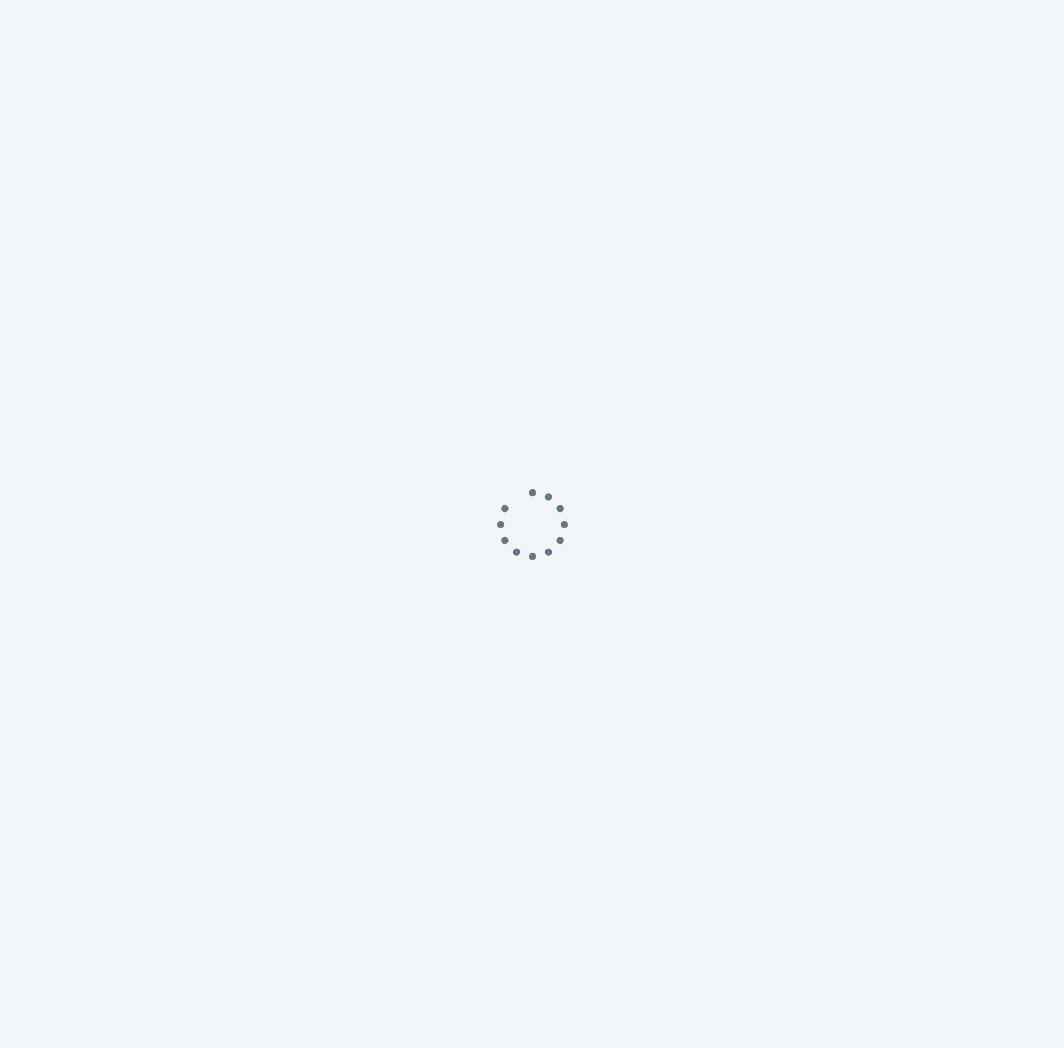 scroll, scrollTop: 0, scrollLeft: 0, axis: both 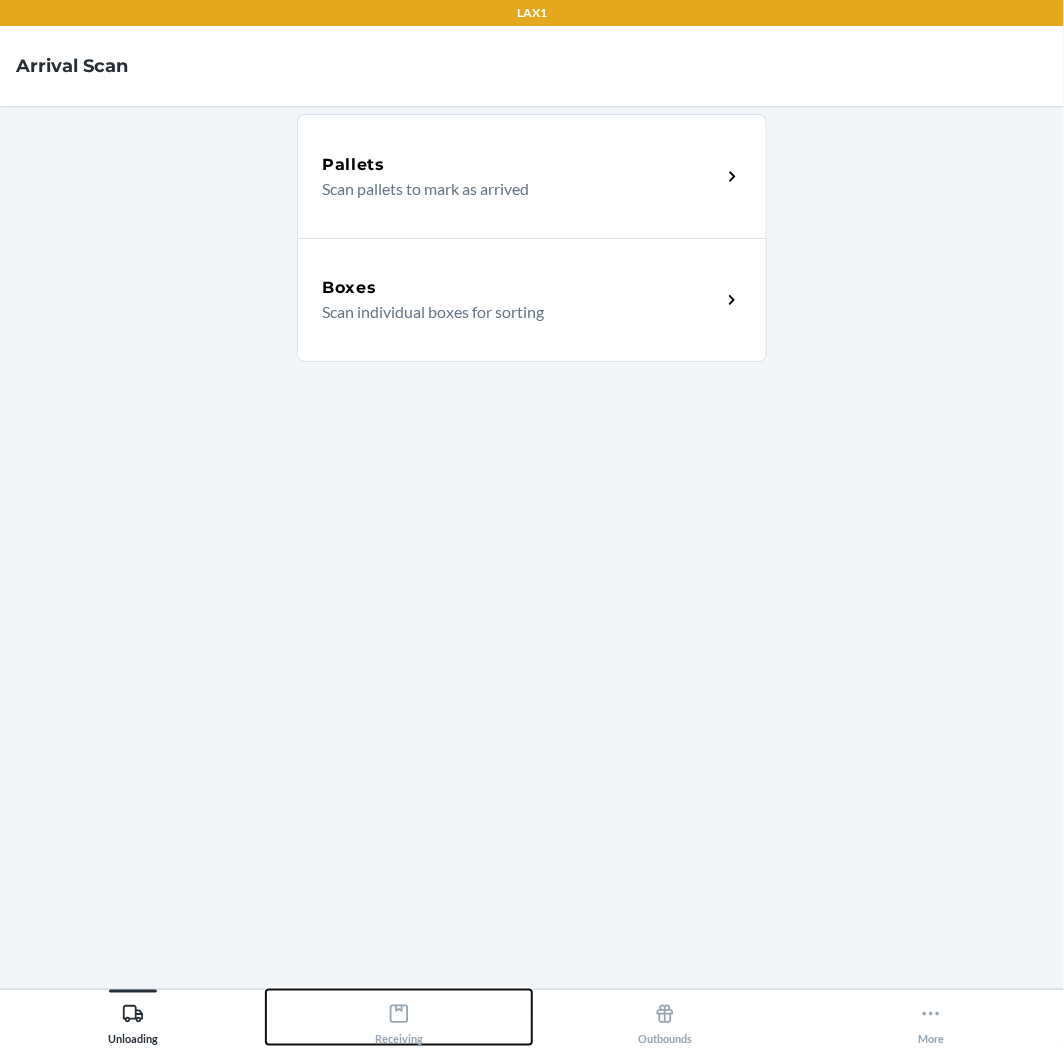 drag, startPoint x: 374, startPoint y: 1016, endPoint x: 471, endPoint y: 1022, distance: 97.18539 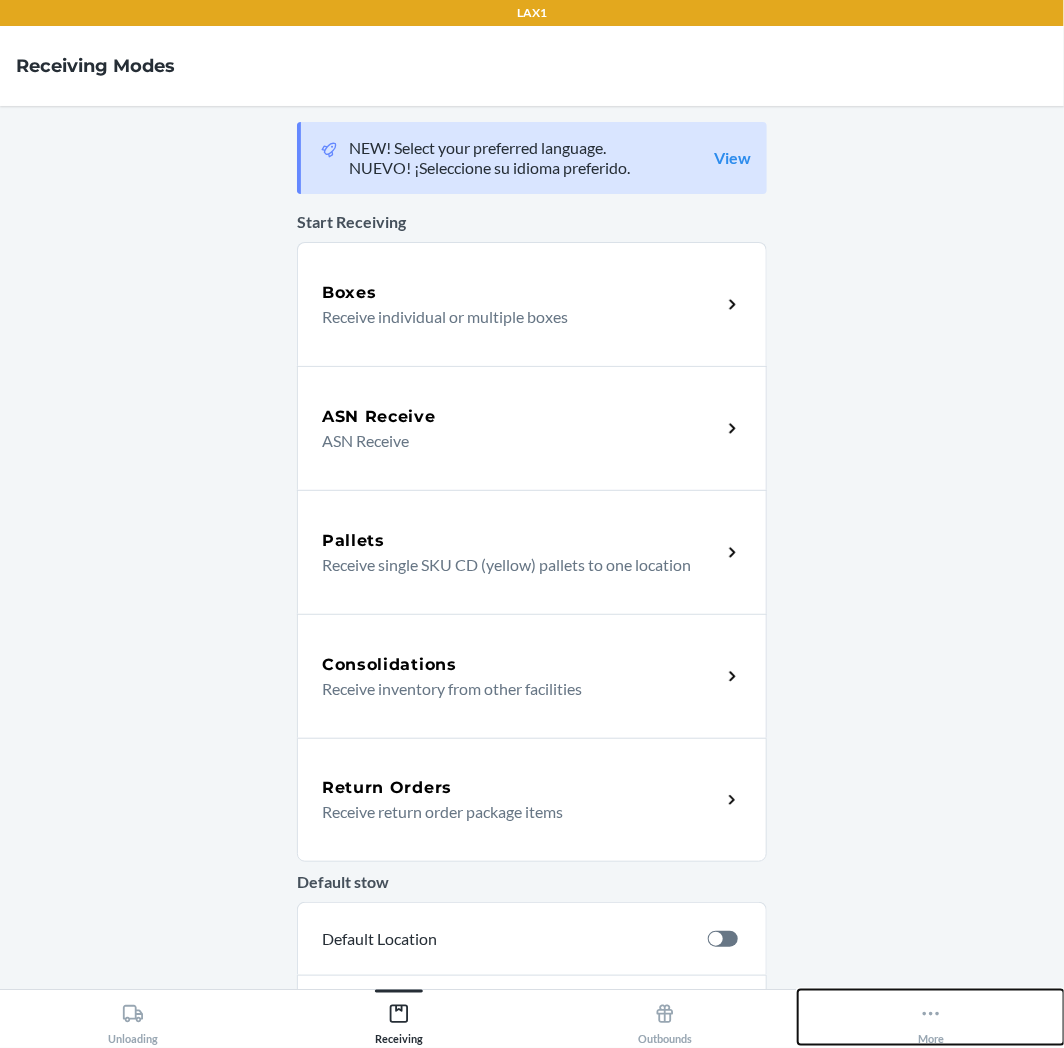 click on "More" at bounding box center (931, 1020) 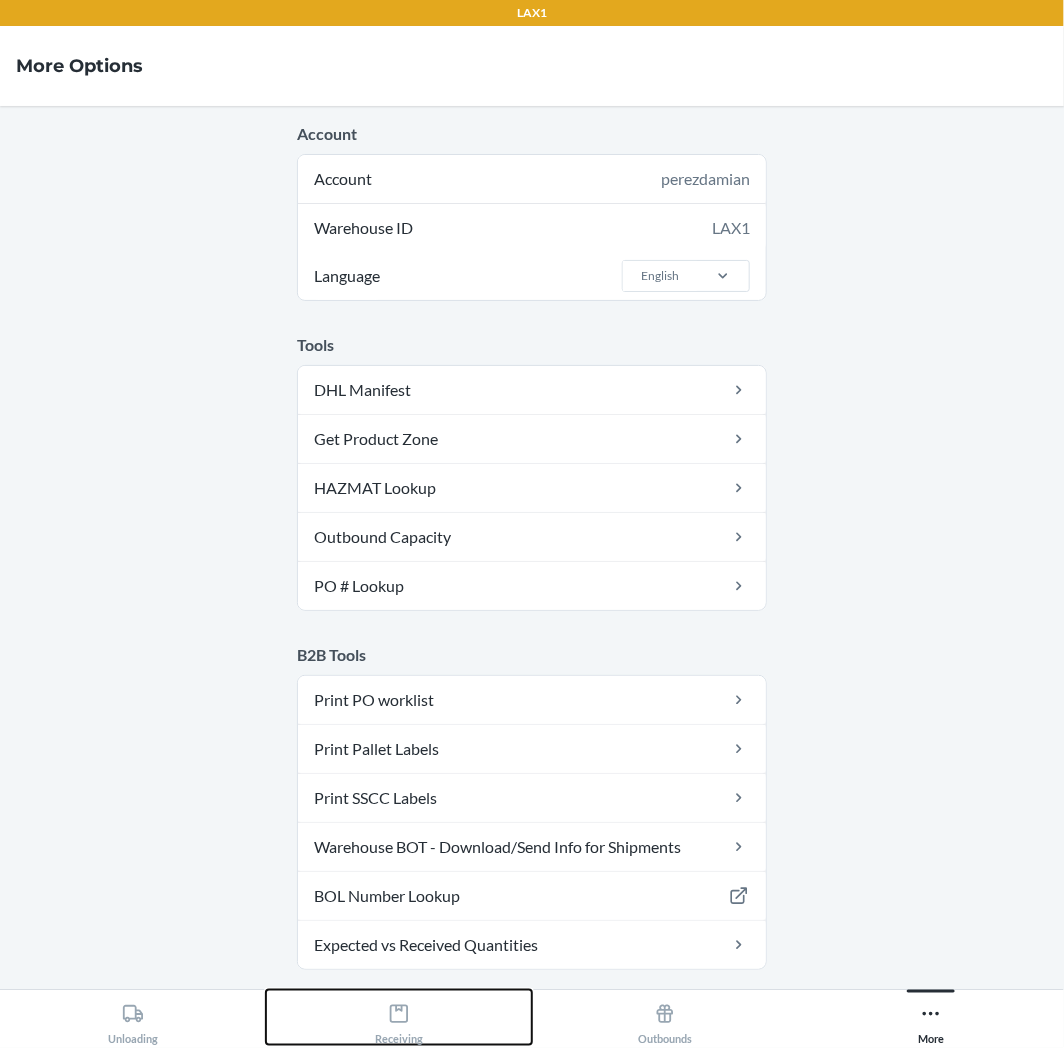 click on "Receiving" at bounding box center (399, 1020) 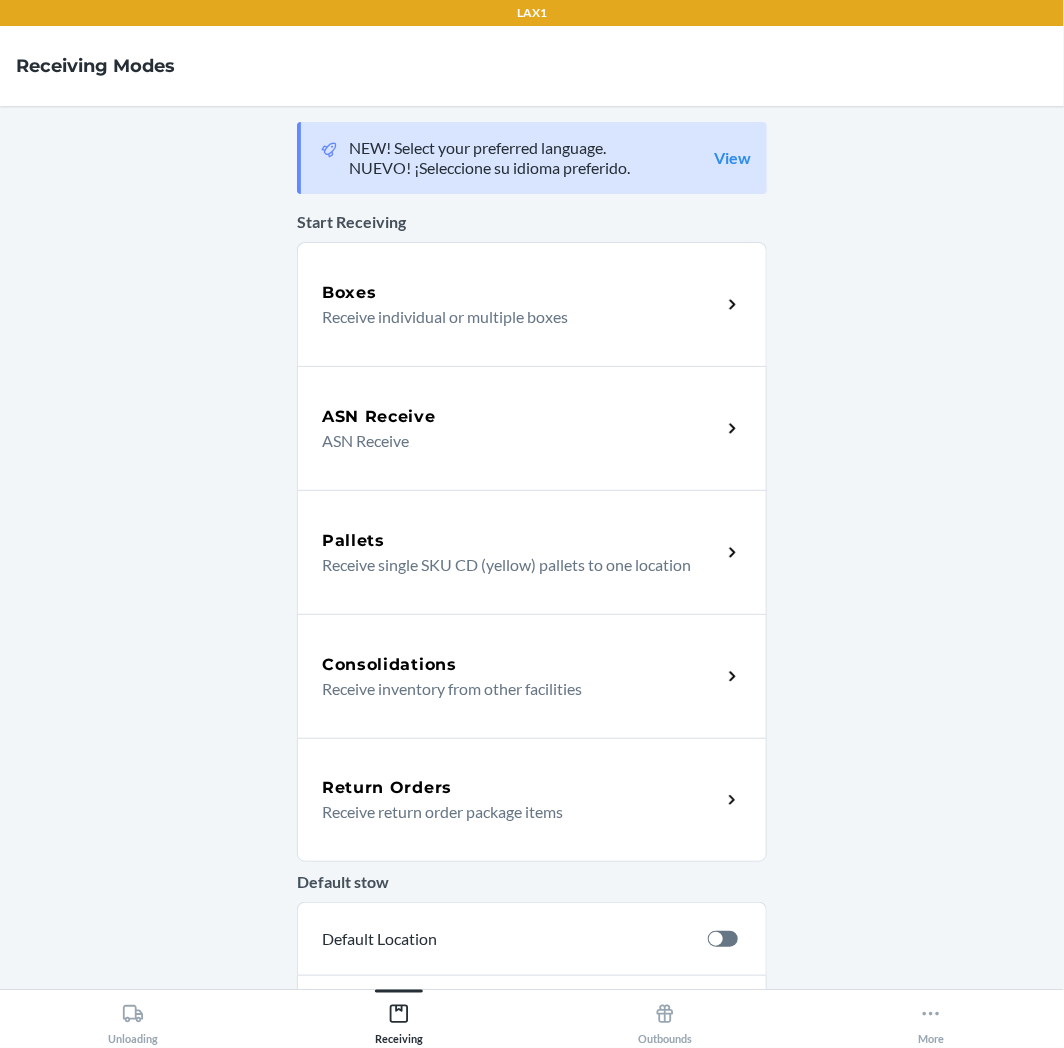 click on "Return Orders Receive return order package items" at bounding box center (532, 800) 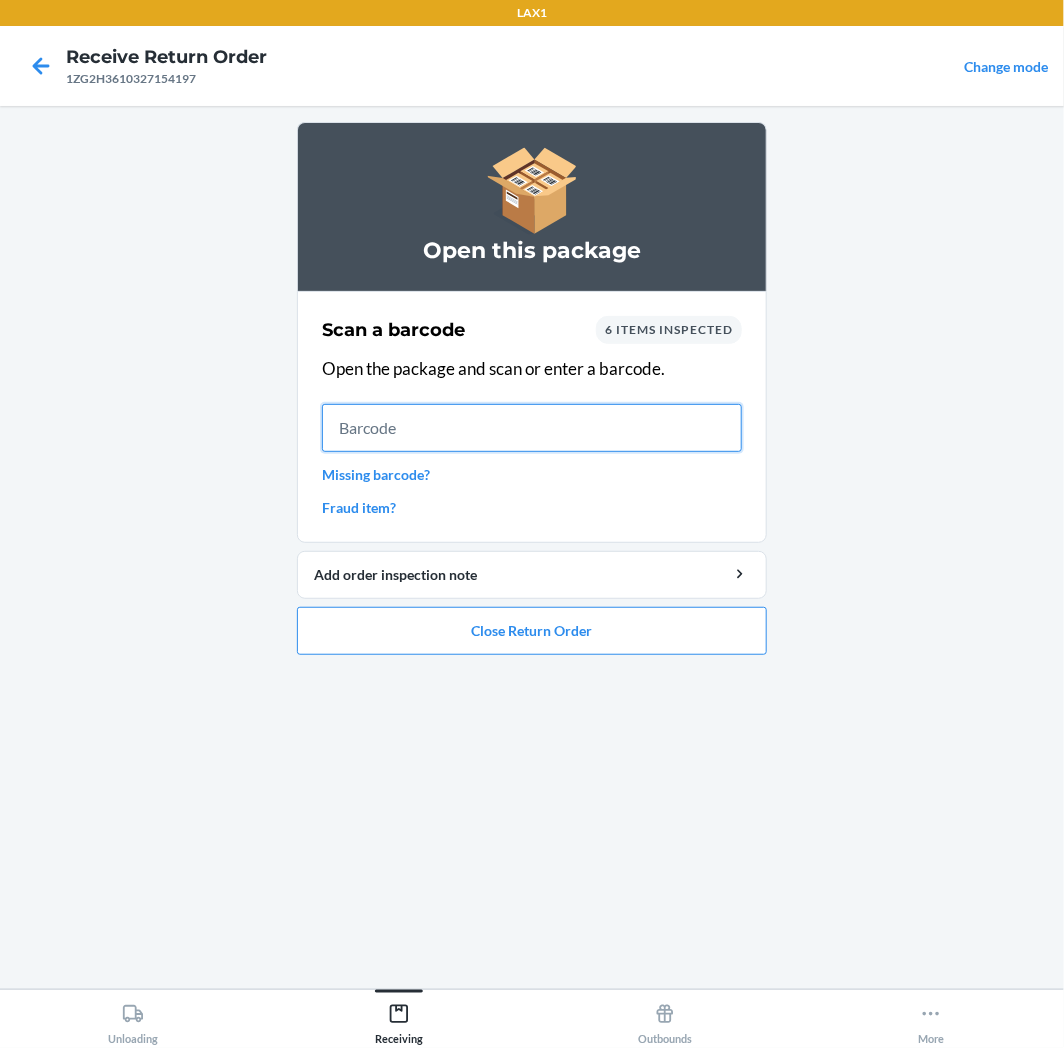 click at bounding box center [532, 428] 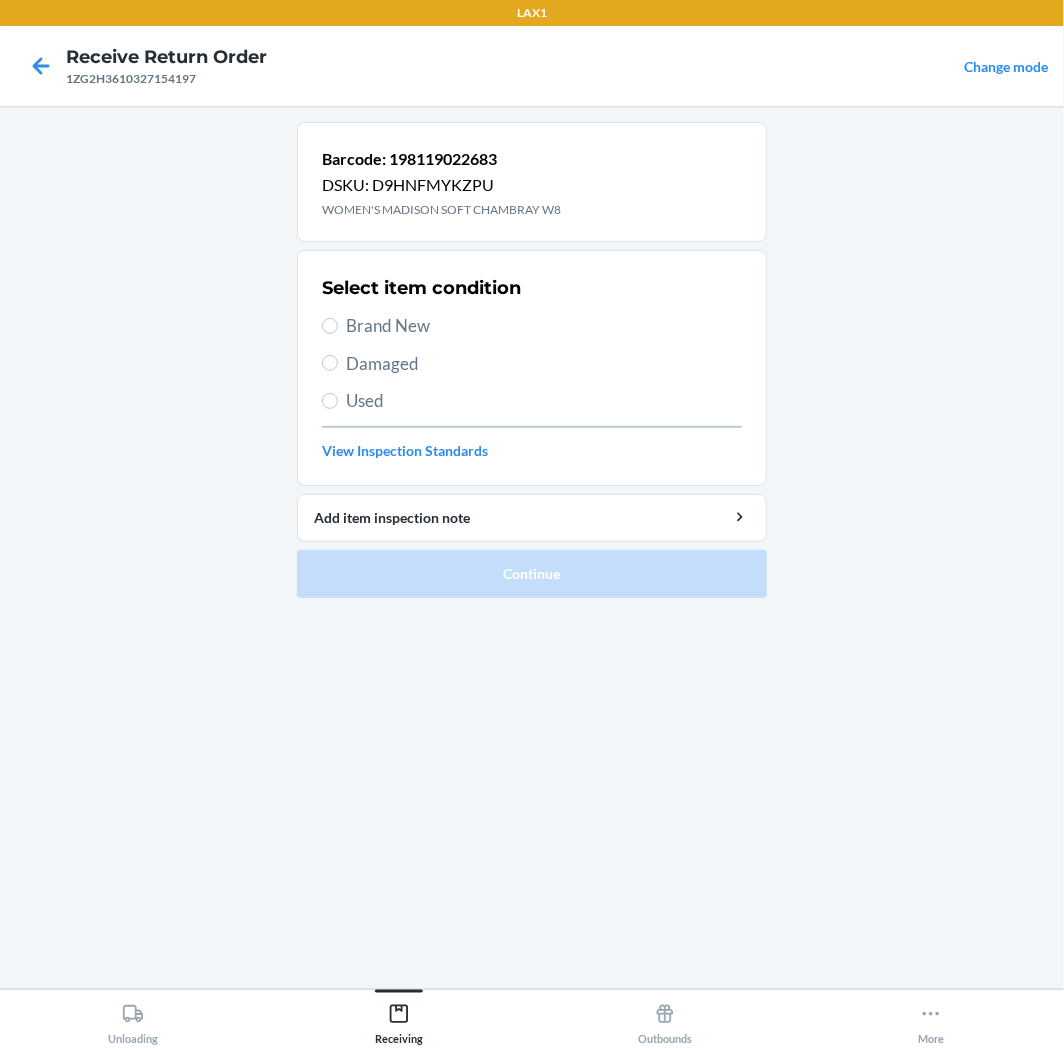 click on "Used" at bounding box center (544, 401) 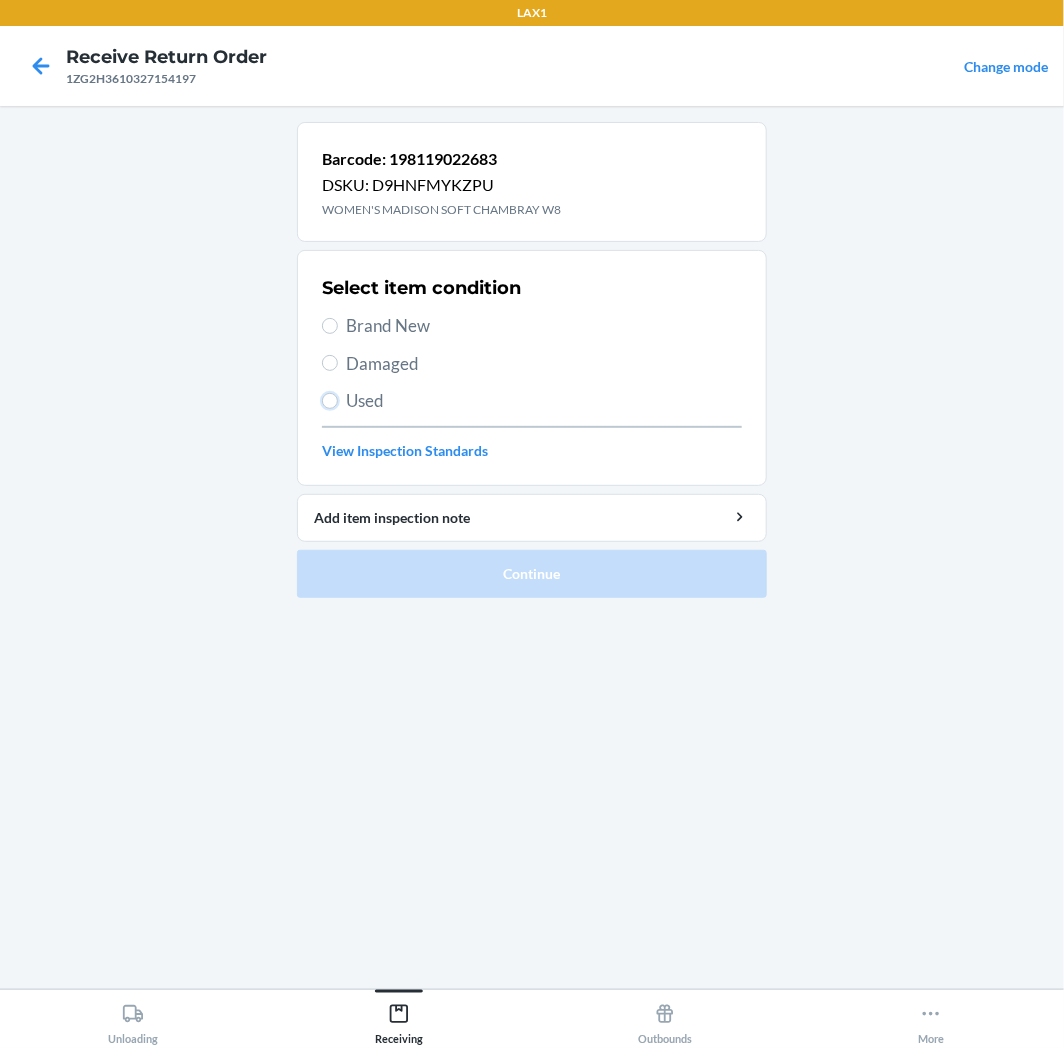 click on "Used" at bounding box center (330, 401) 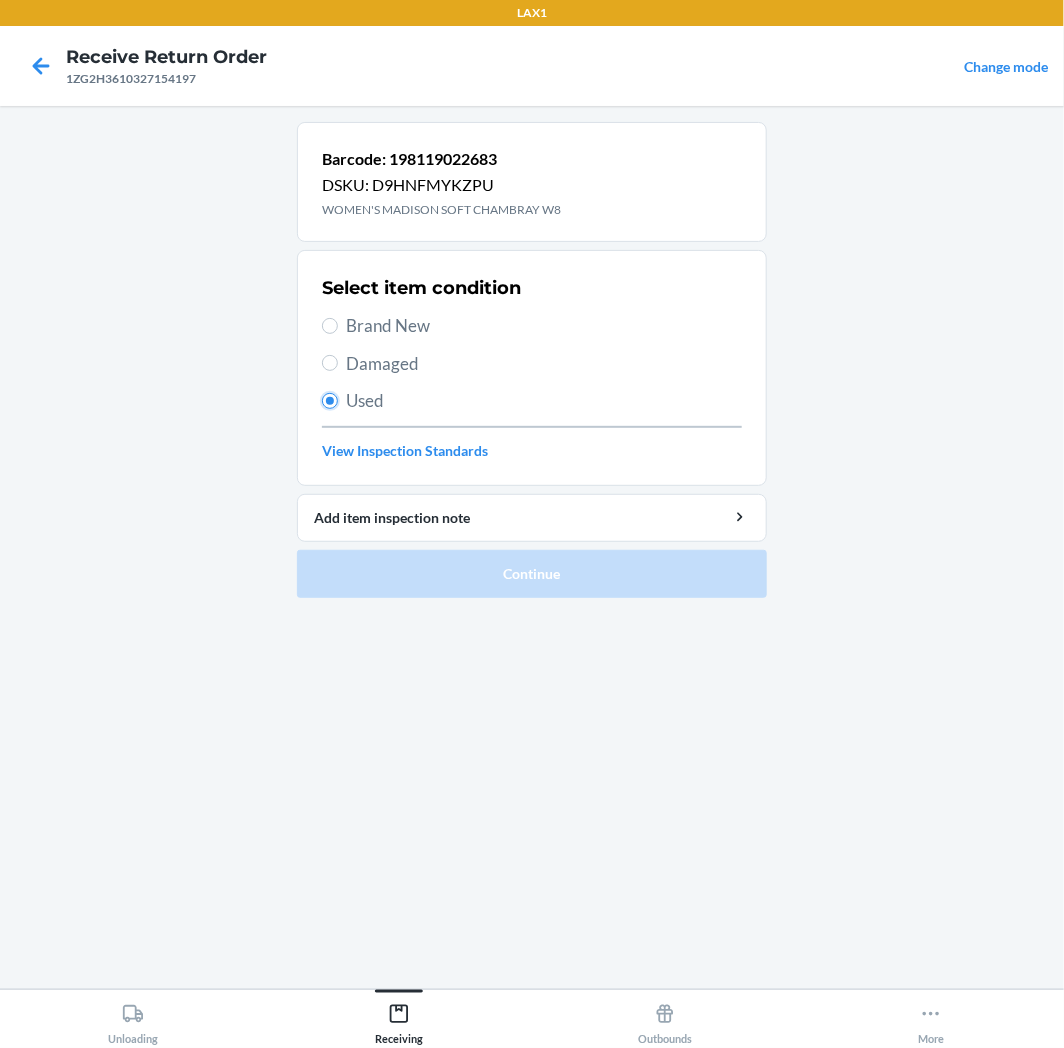 radio on "true" 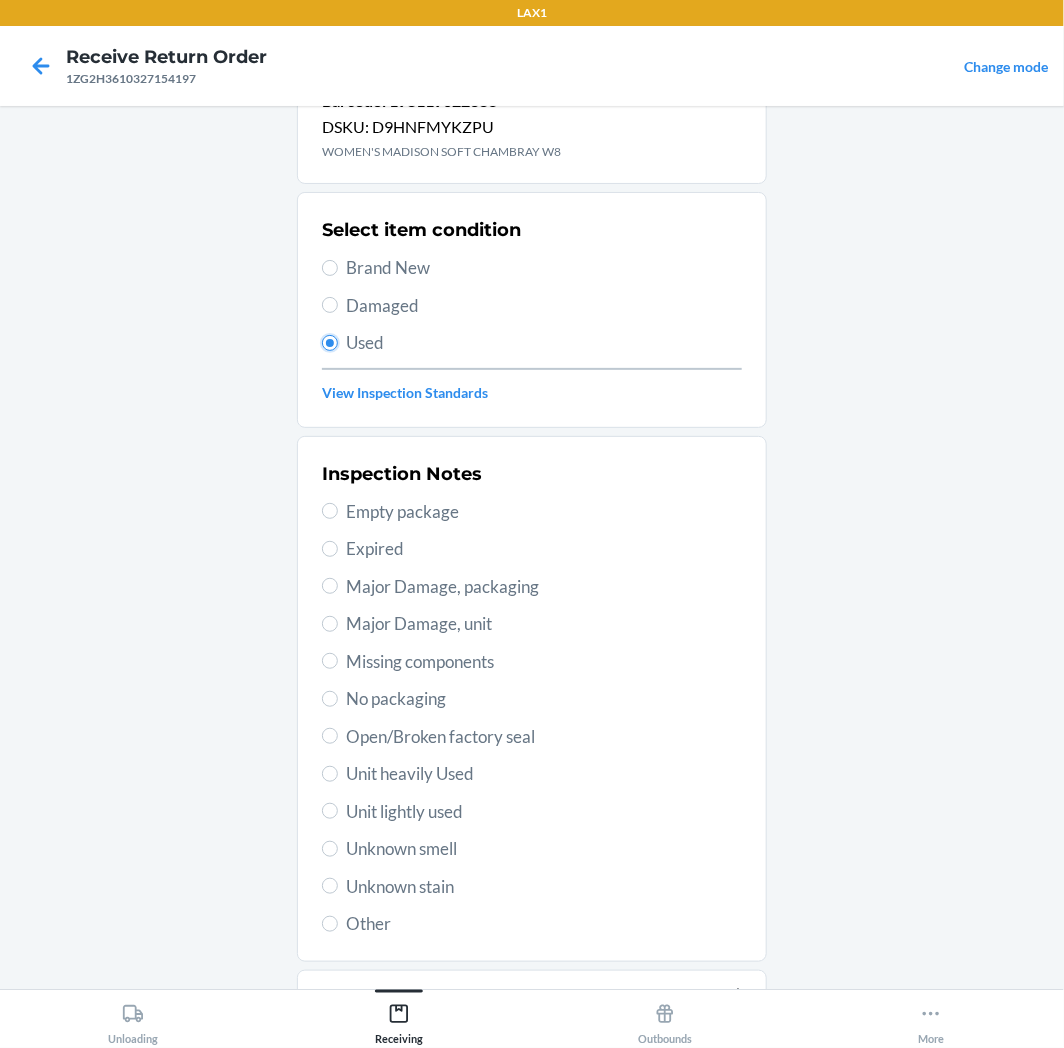 scroll, scrollTop: 157, scrollLeft: 0, axis: vertical 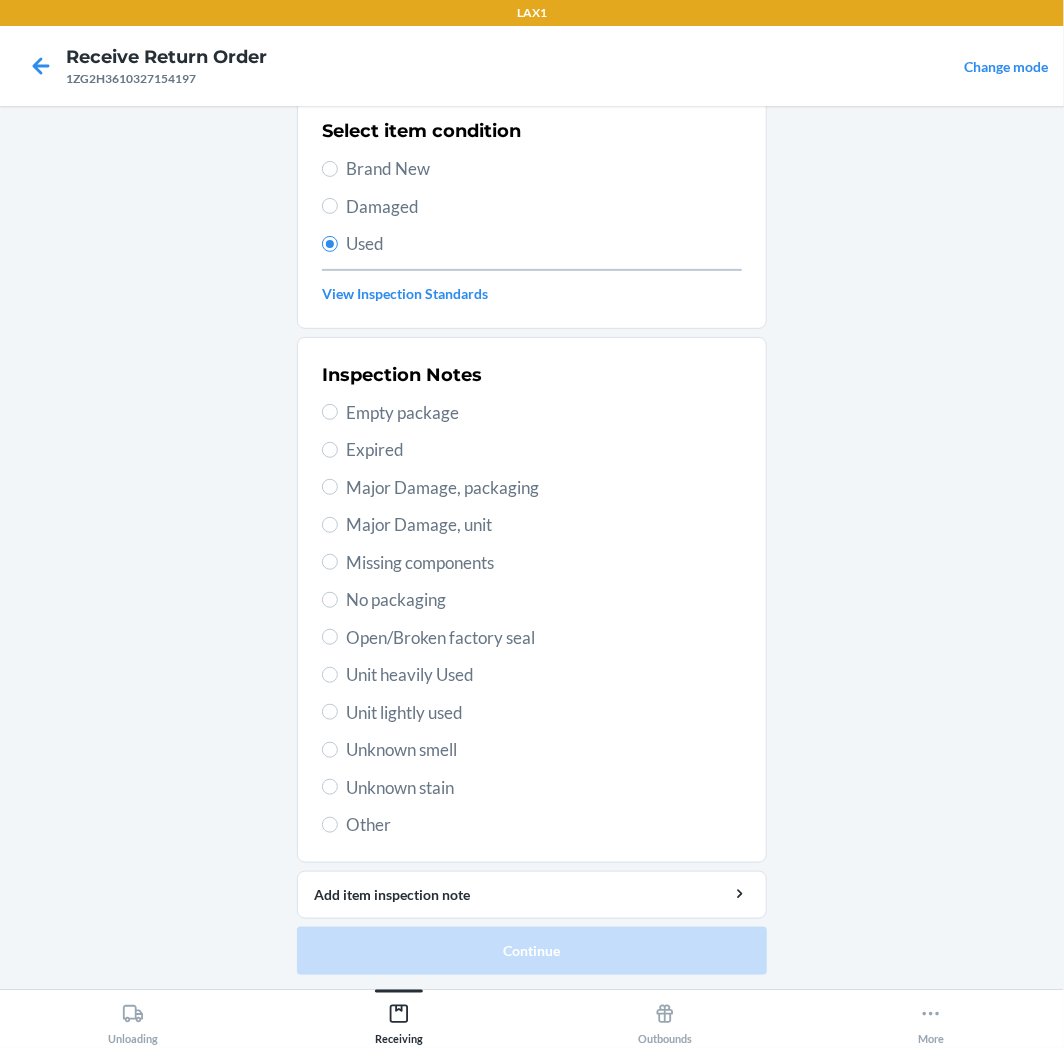 click on "Unit heavily Used" at bounding box center [544, 675] 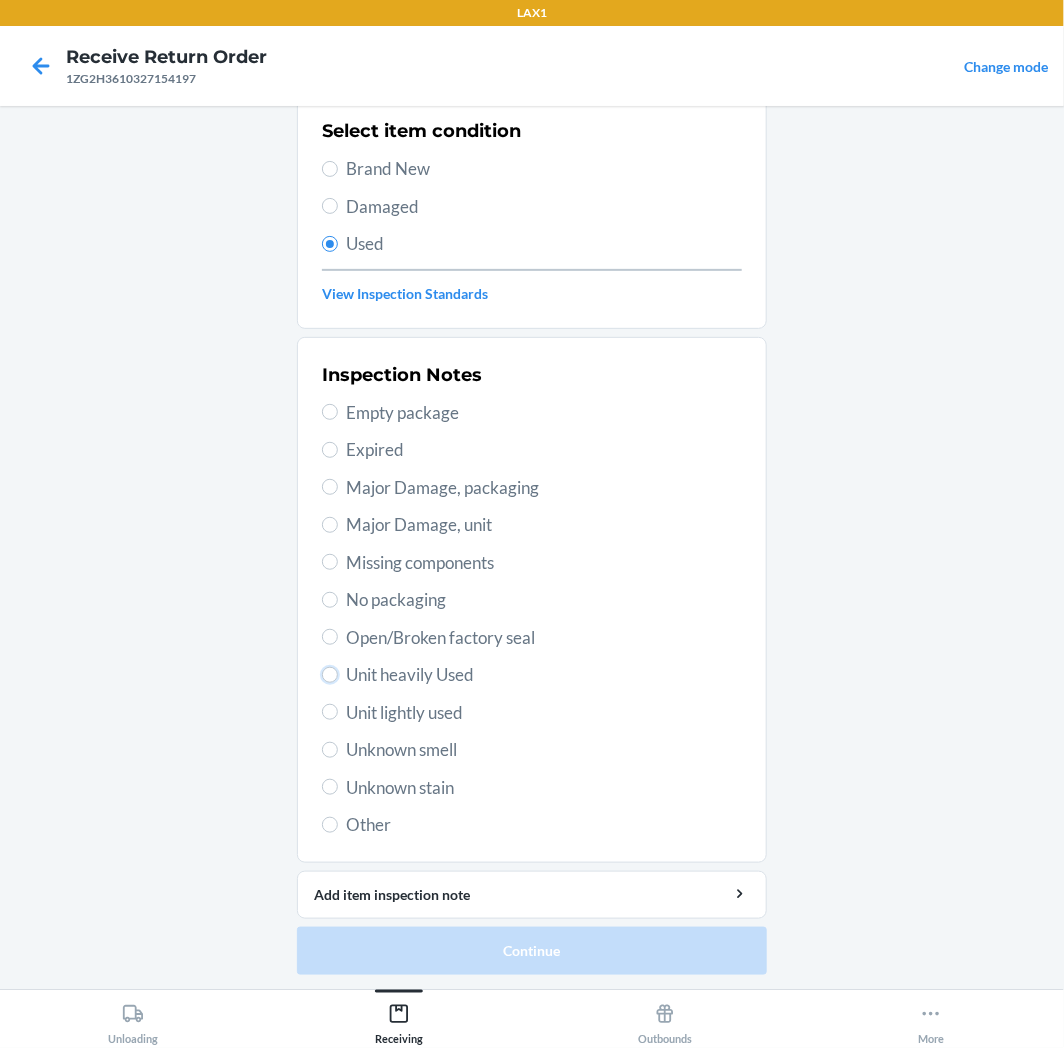 click on "Unit heavily Used" at bounding box center [330, 675] 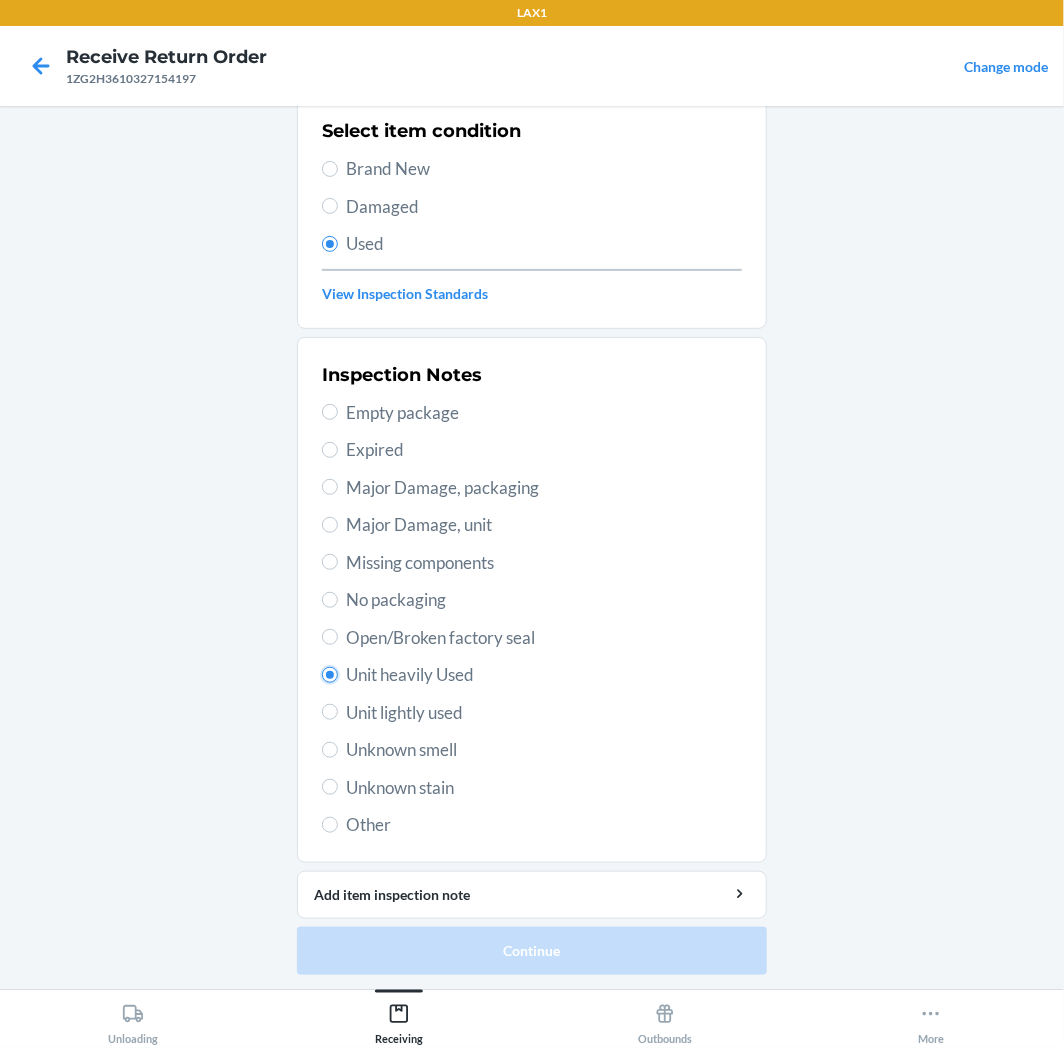 radio on "true" 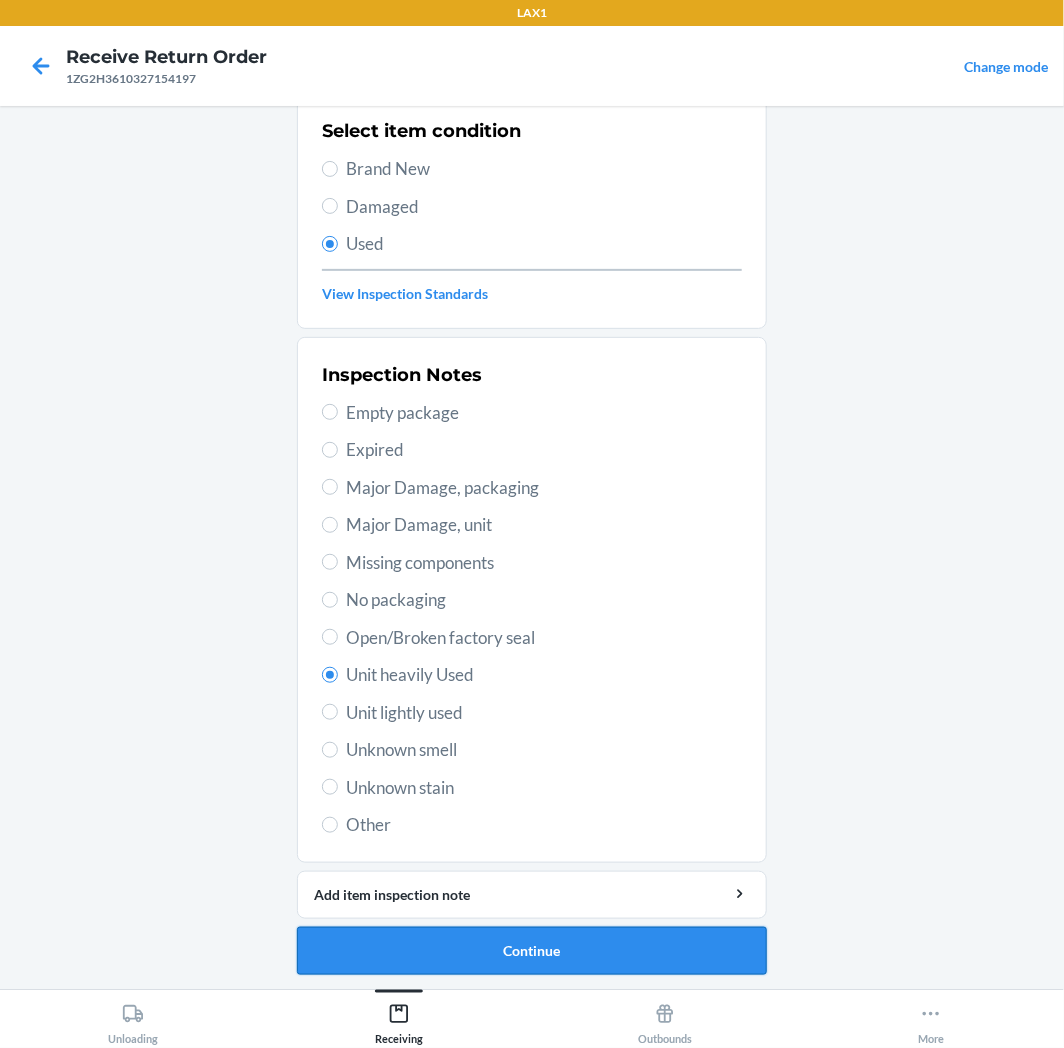 click on "Continue" at bounding box center [532, 951] 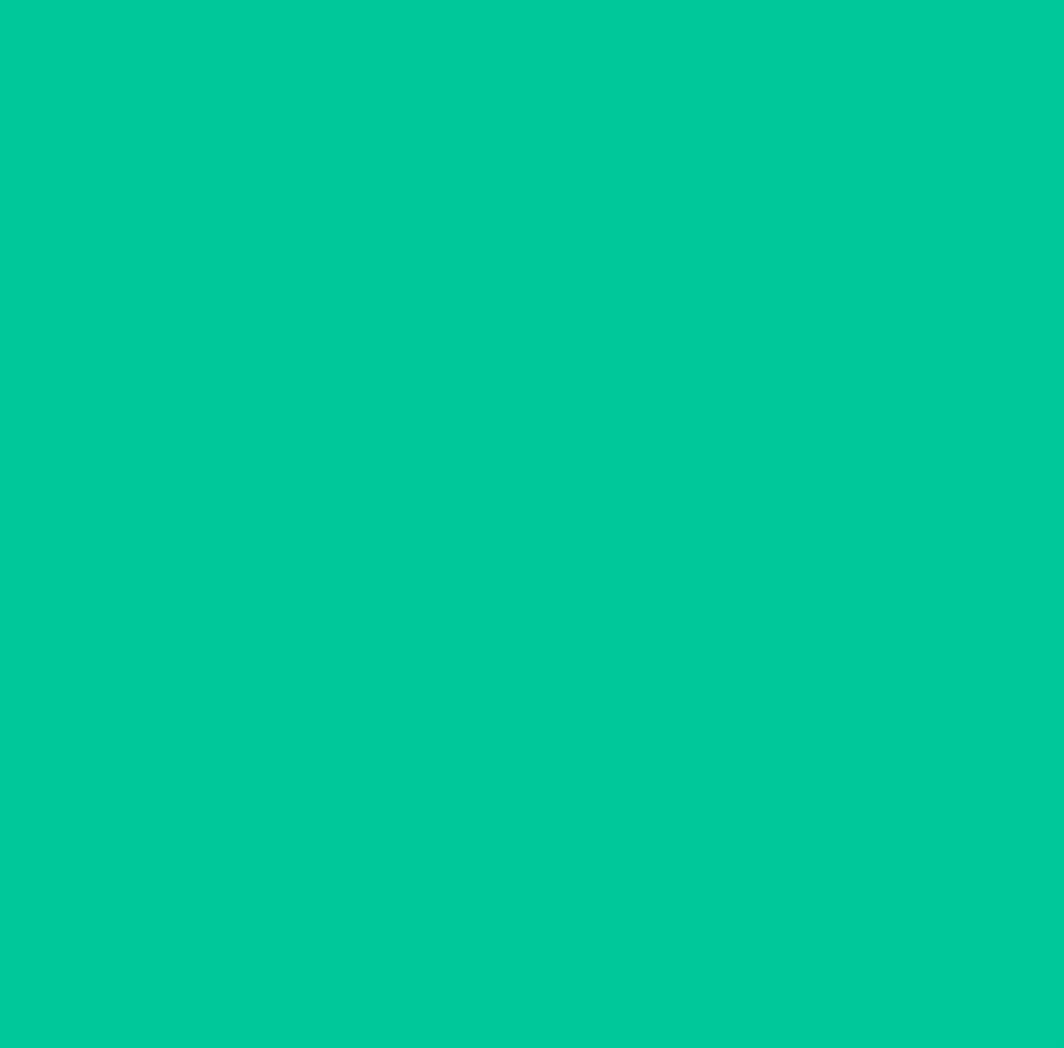 scroll, scrollTop: 0, scrollLeft: 0, axis: both 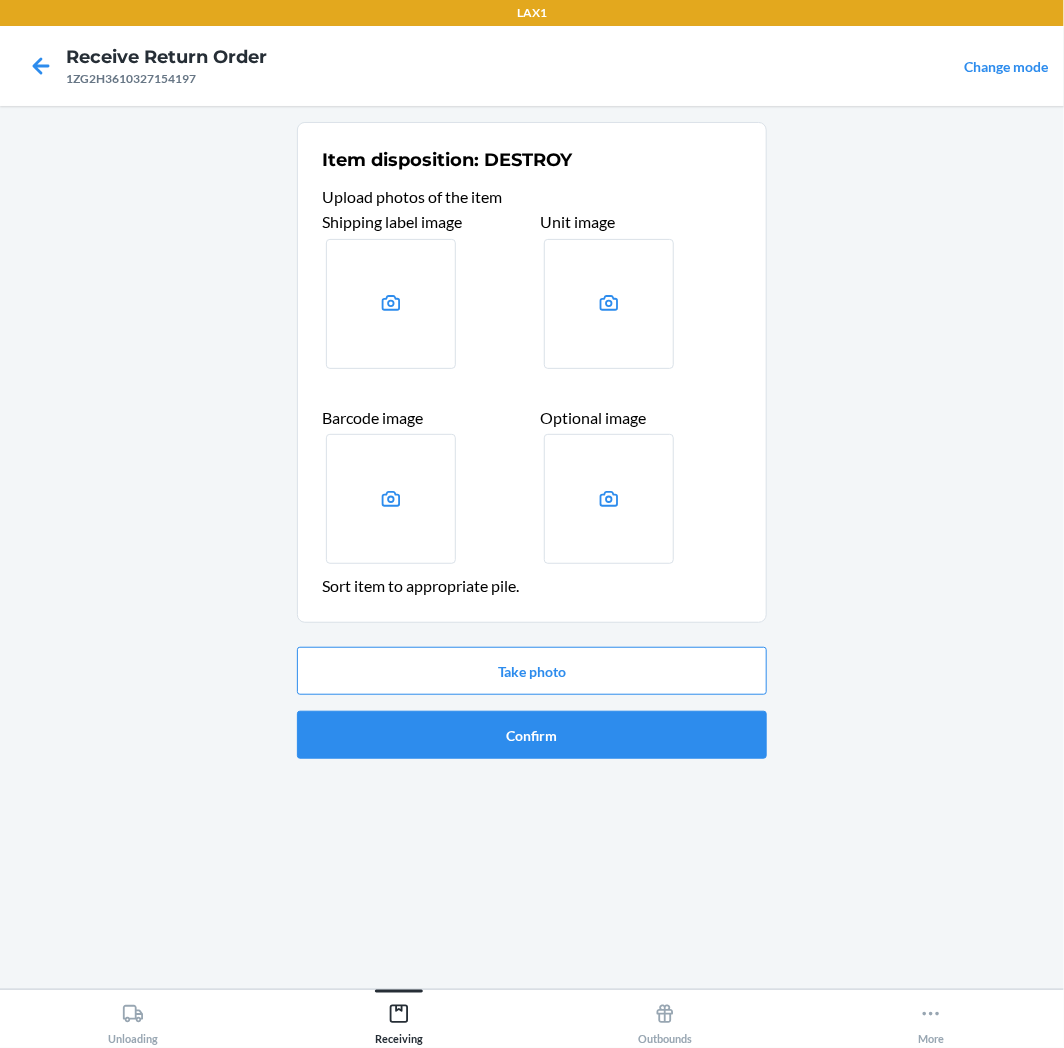 click on "Take photo Confirm" at bounding box center [532, 703] 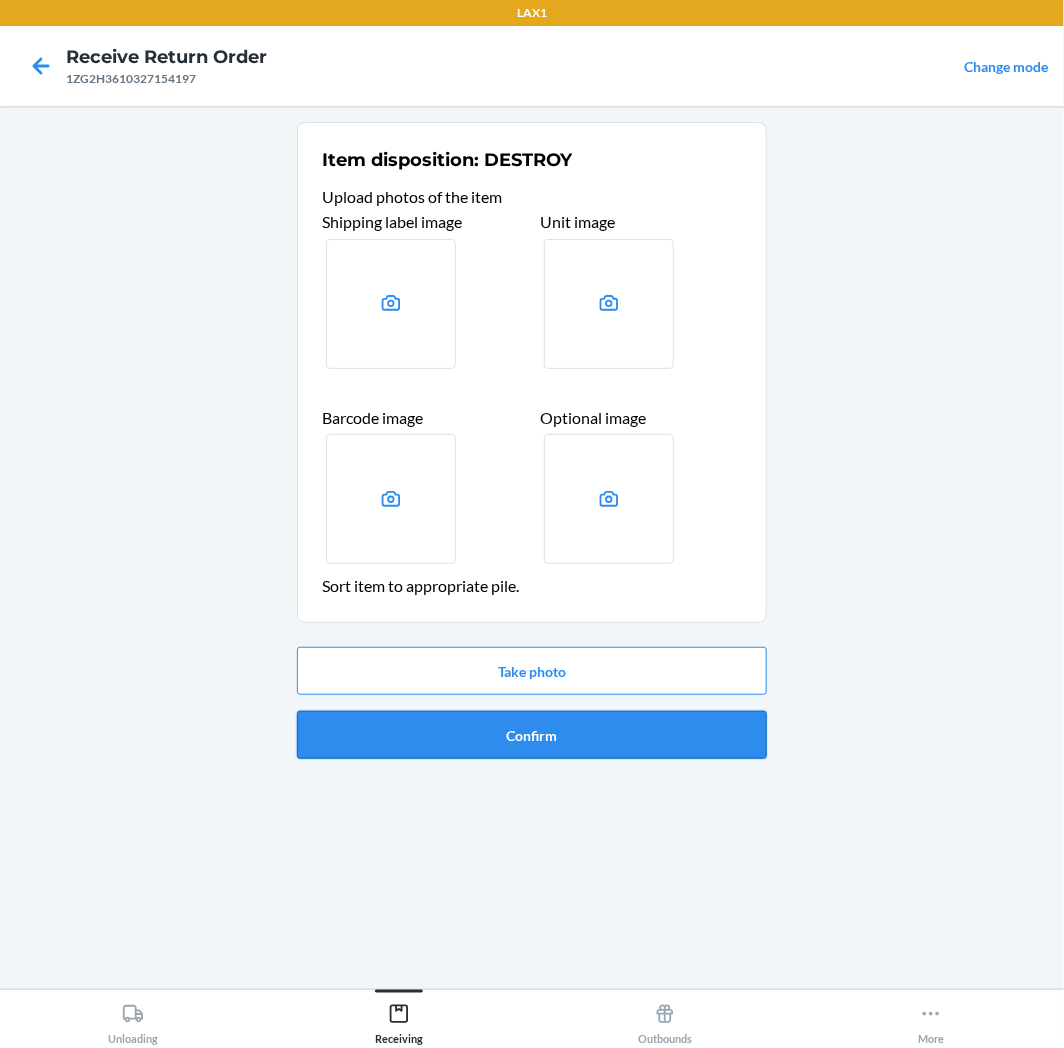 click on "Confirm" at bounding box center (532, 735) 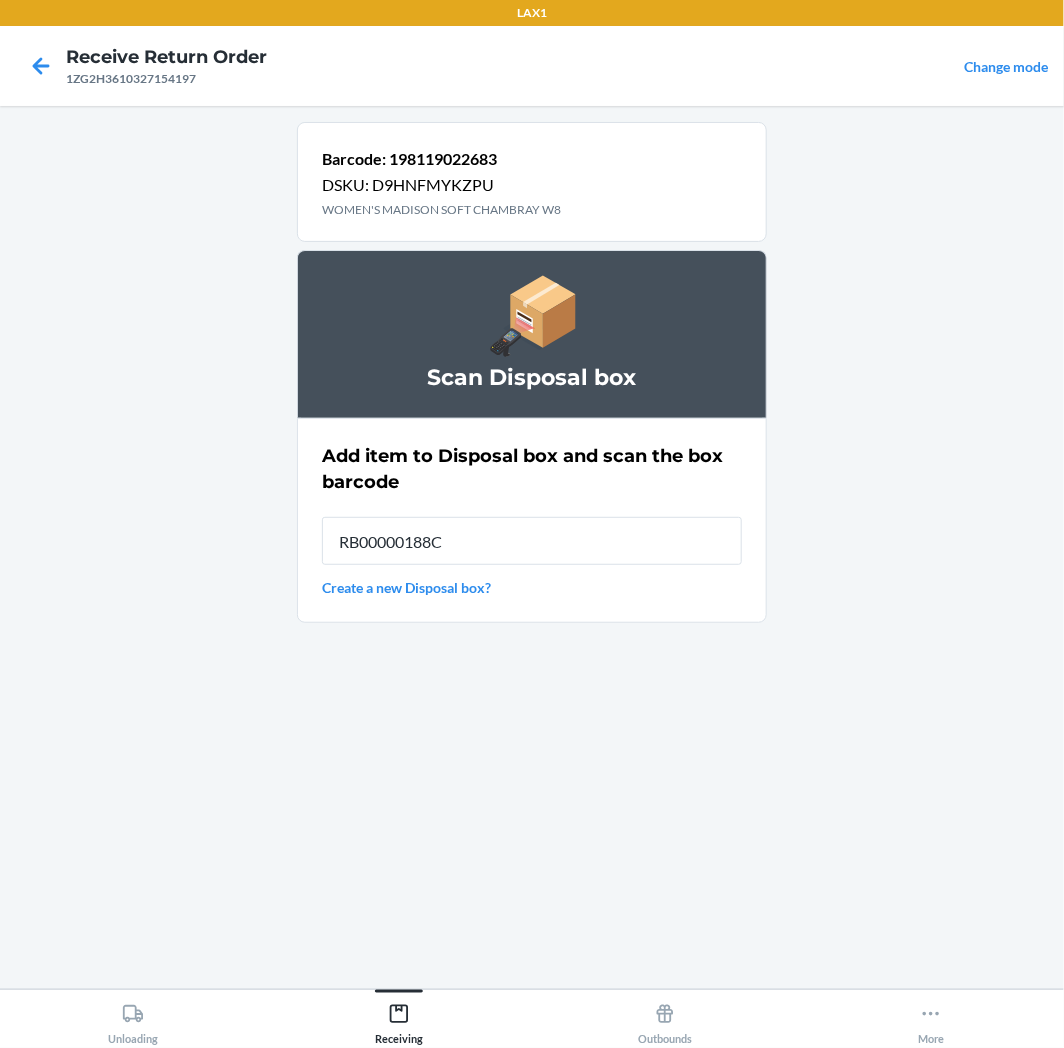 type on "RB00000188C" 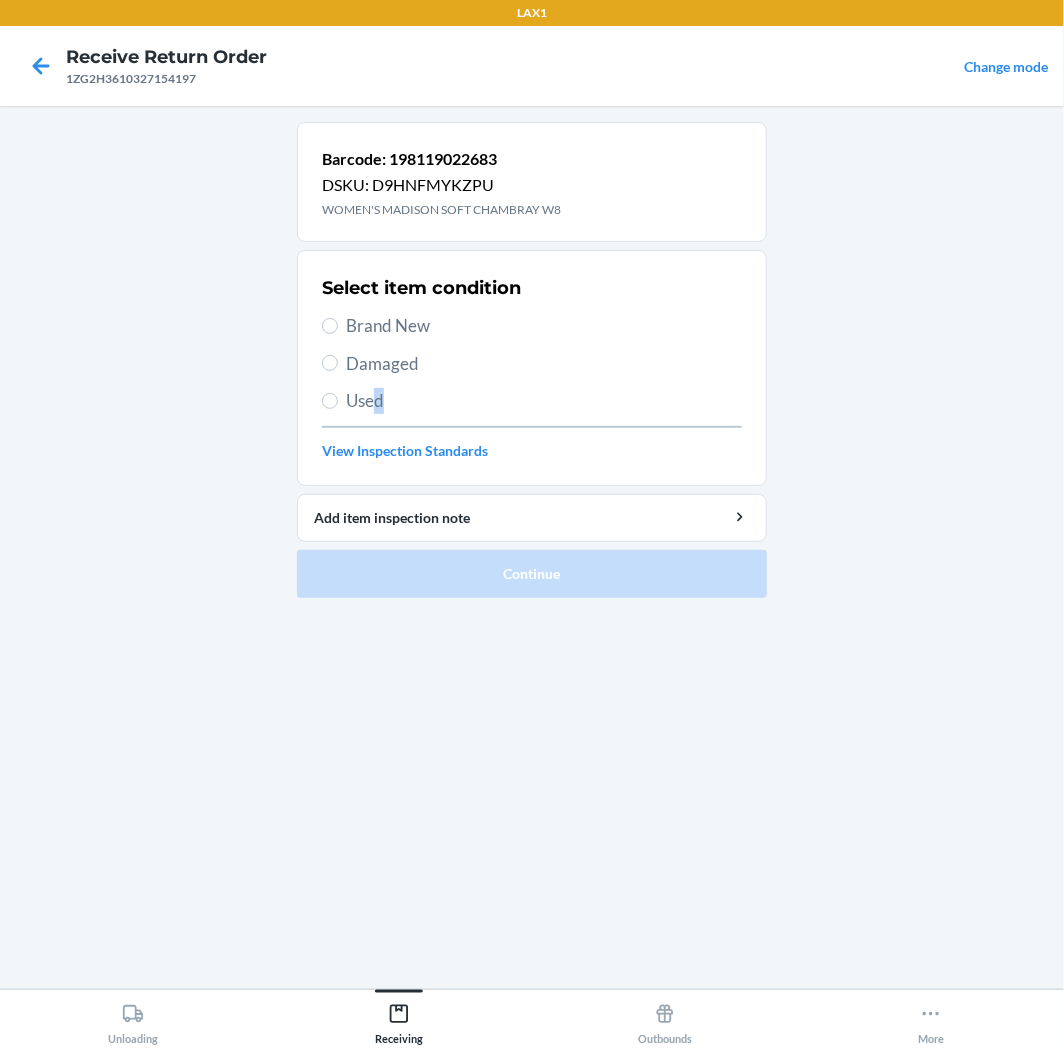 click on "Used" at bounding box center (544, 401) 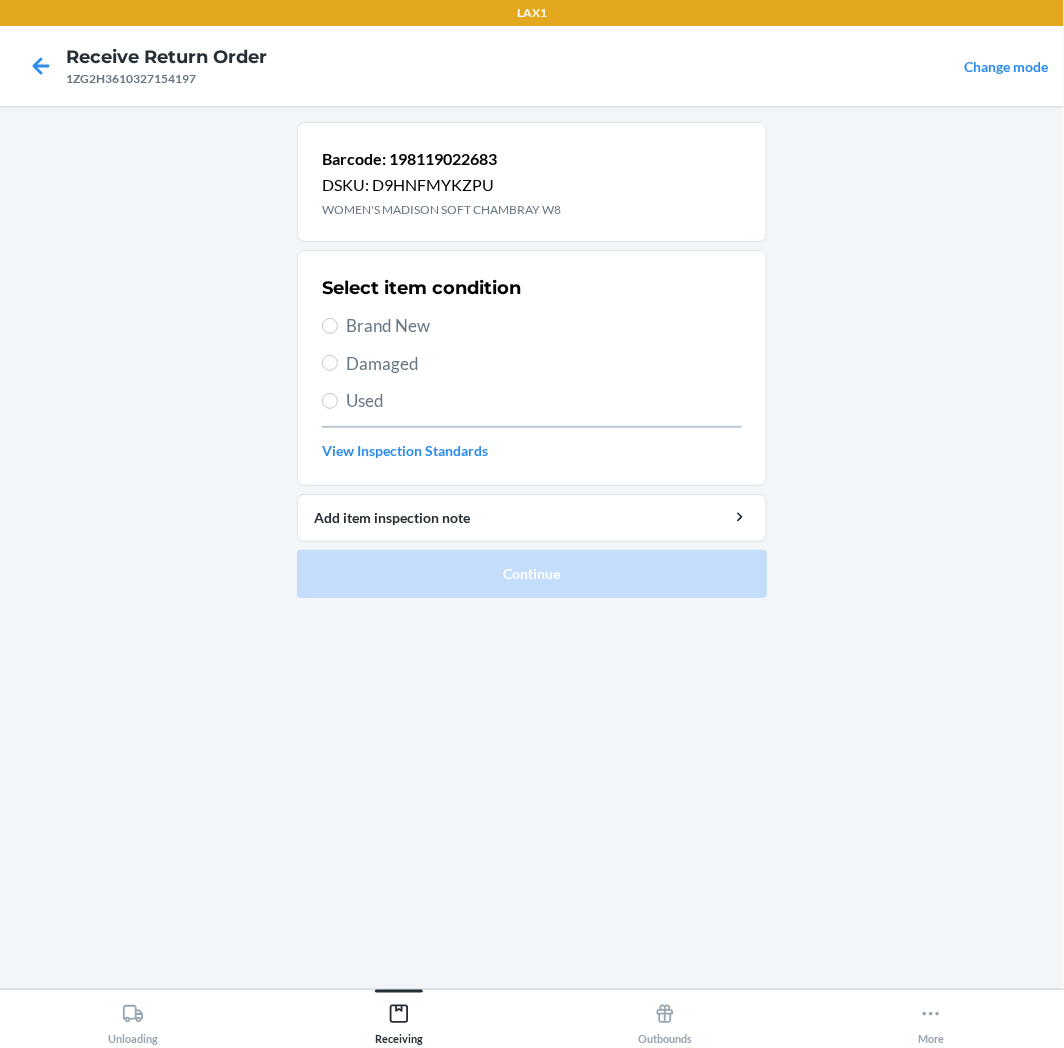 click on "Used" at bounding box center (544, 401) 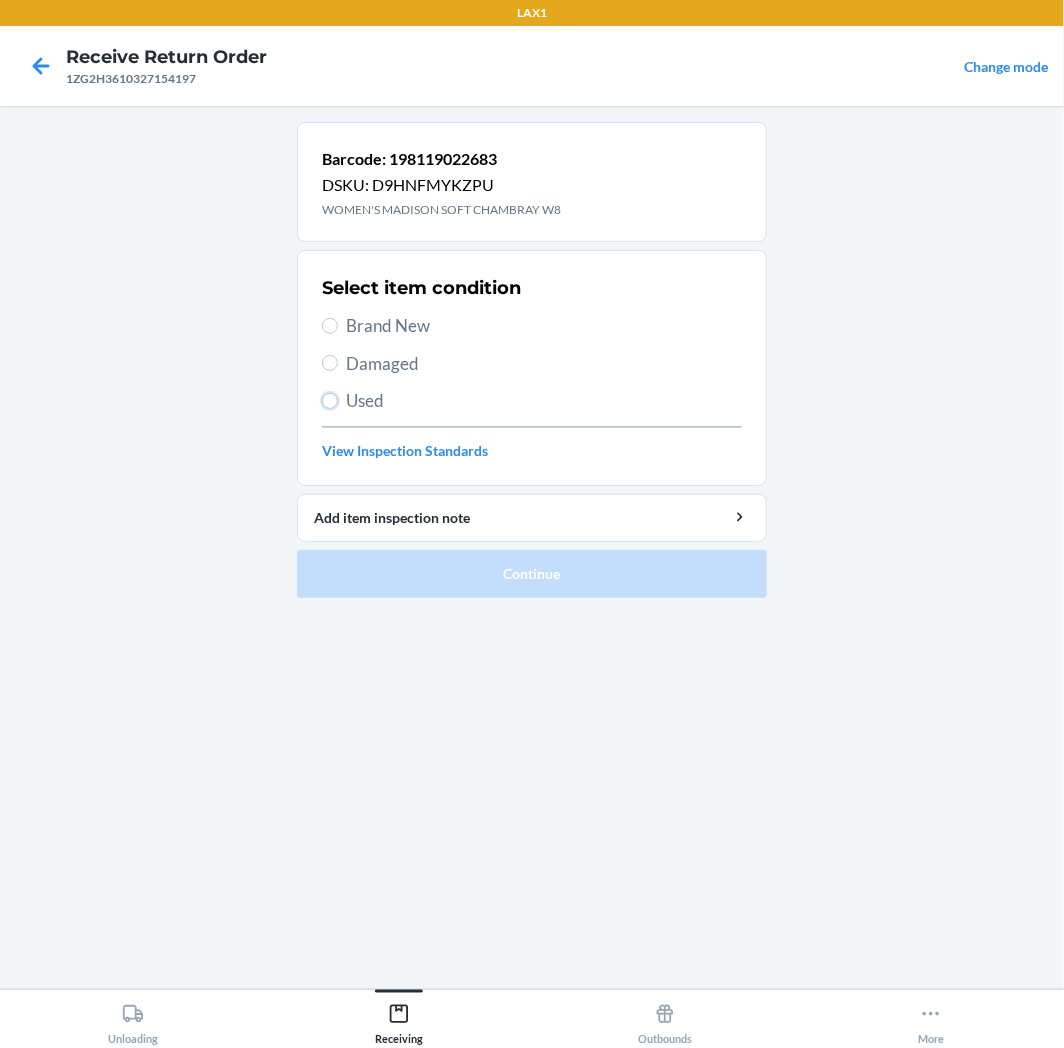 click on "Used" at bounding box center (330, 401) 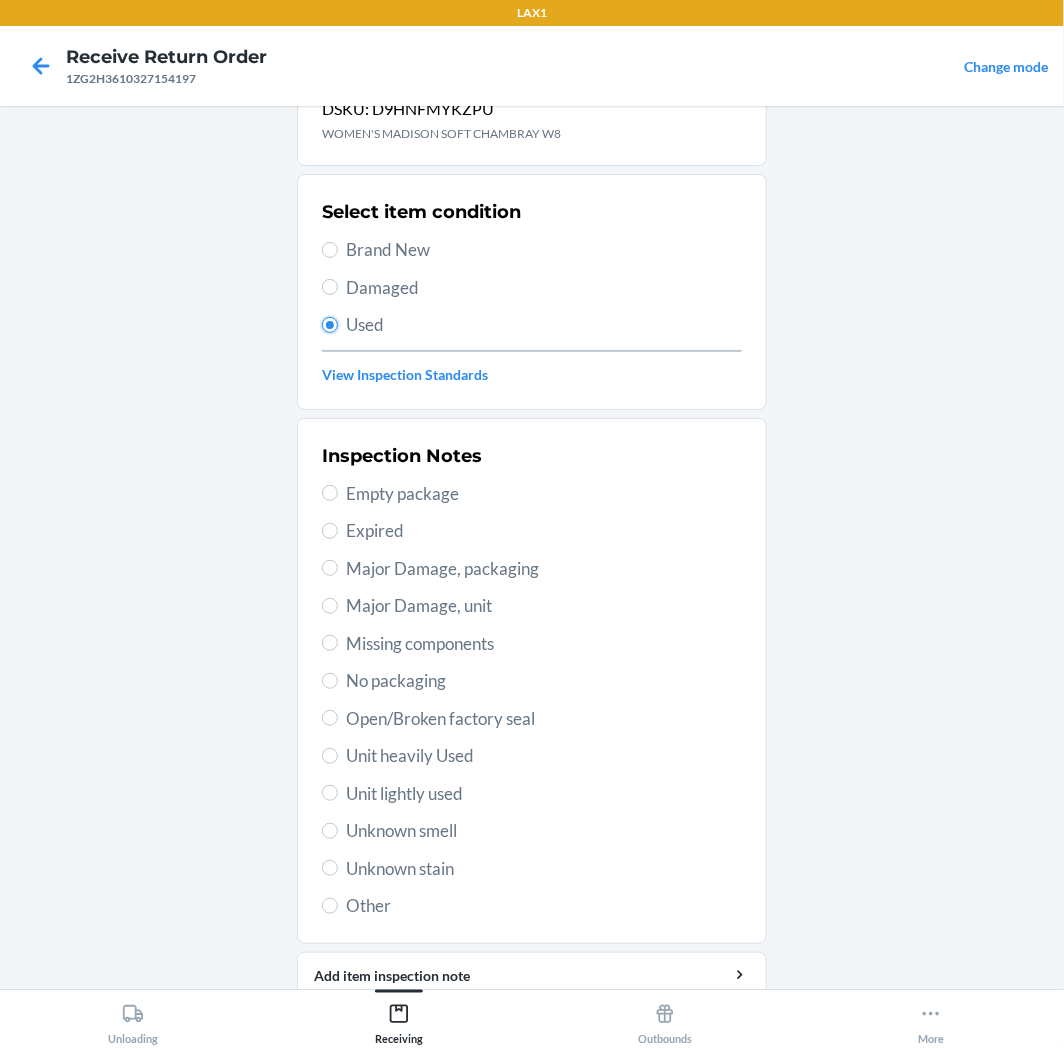 scroll, scrollTop: 157, scrollLeft: 0, axis: vertical 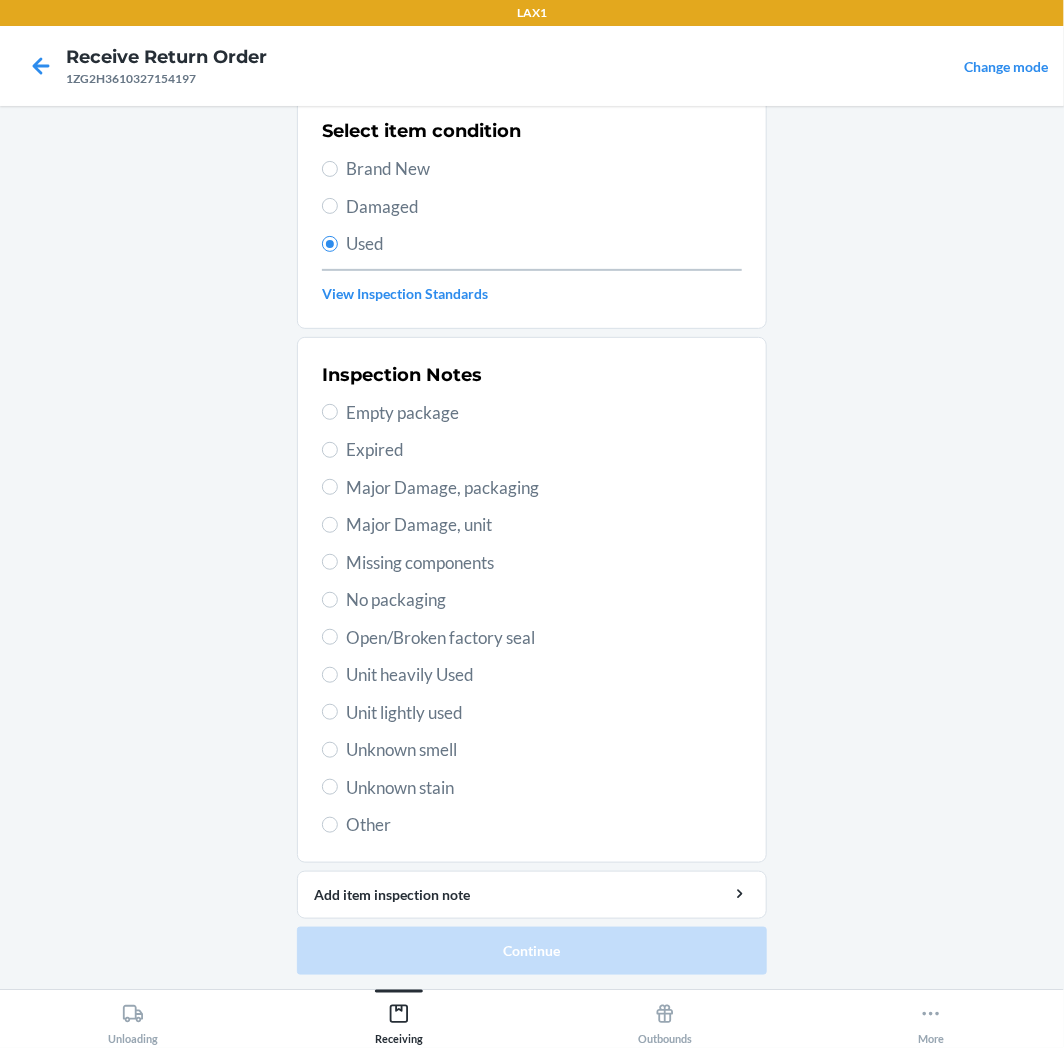 drag, startPoint x: 408, startPoint y: 666, endPoint x: 423, endPoint y: 712, distance: 48.38388 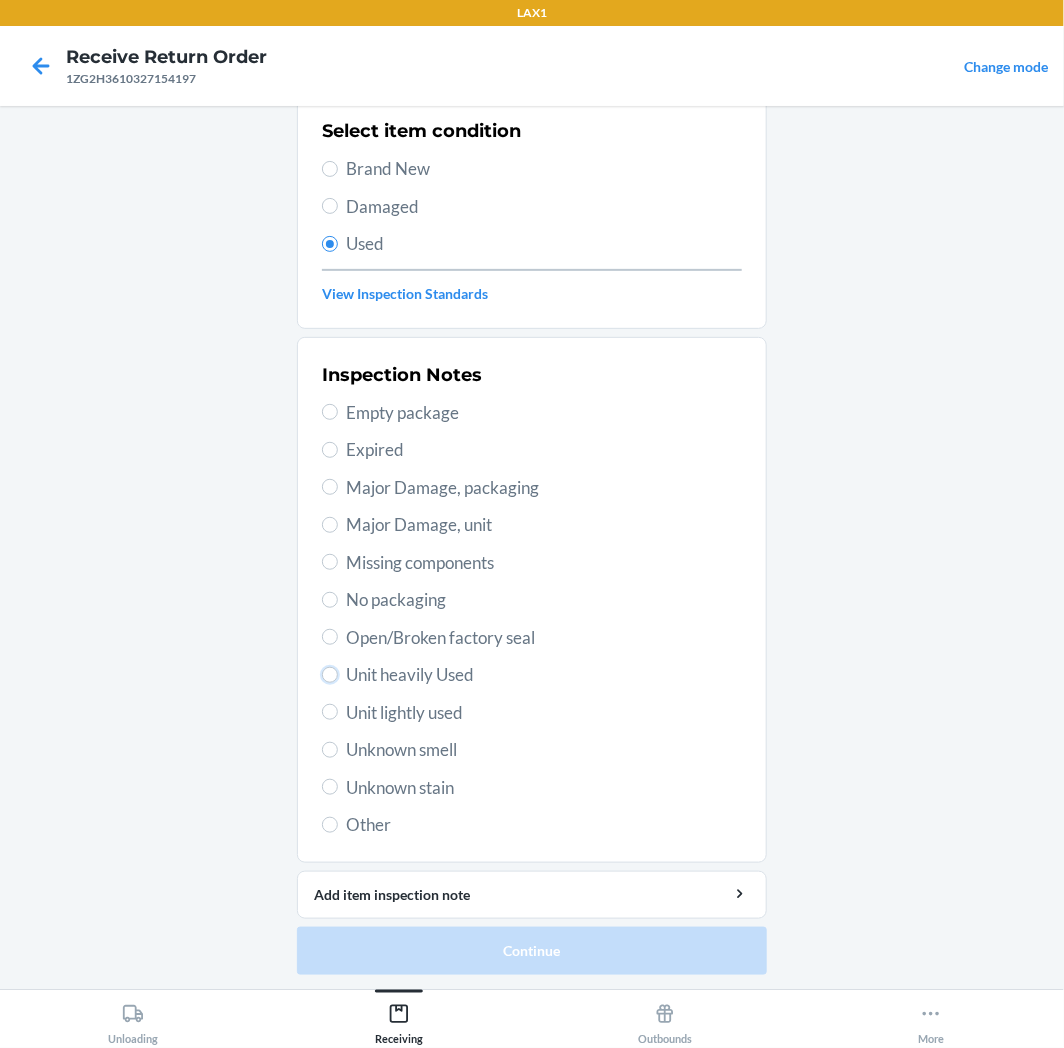 click on "Unit heavily Used" at bounding box center (330, 675) 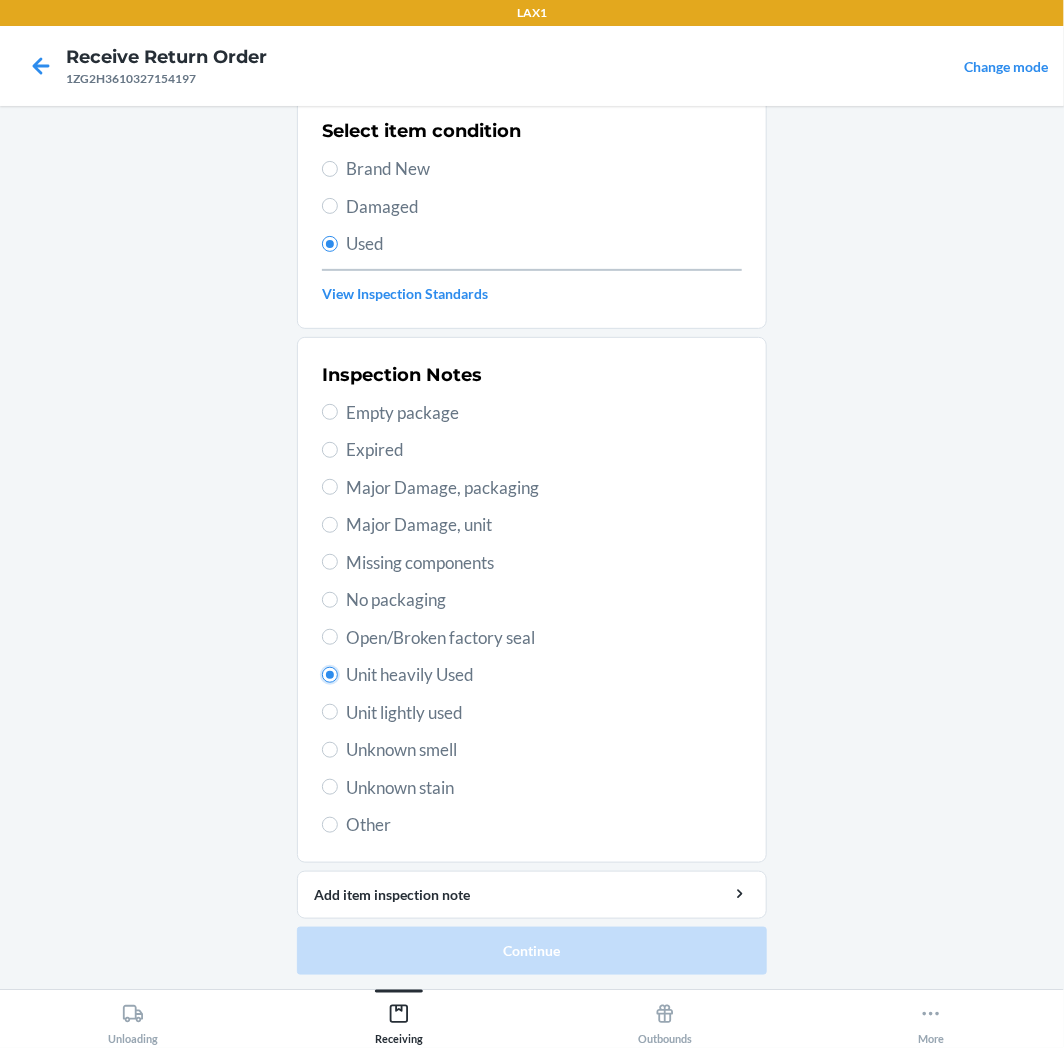radio on "true" 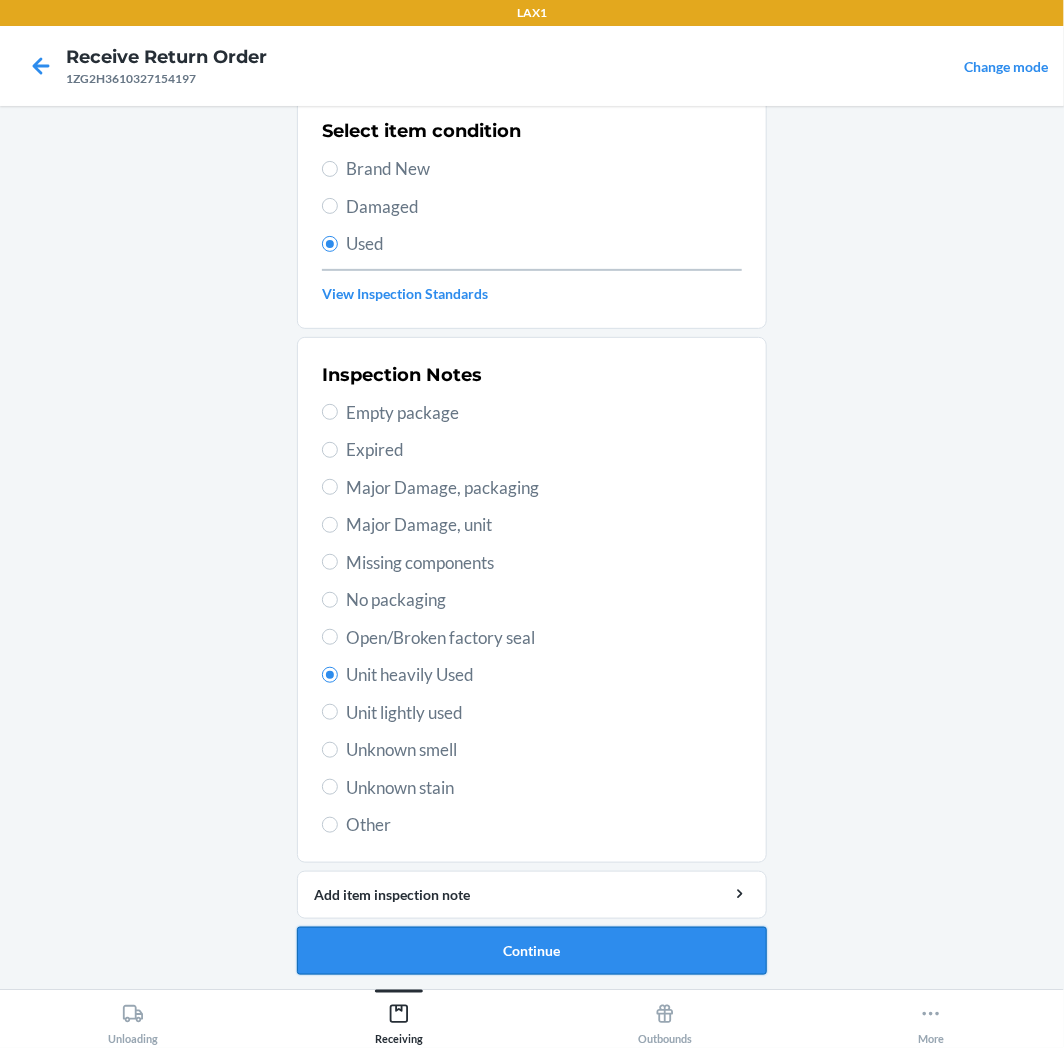click on "Continue" at bounding box center [532, 951] 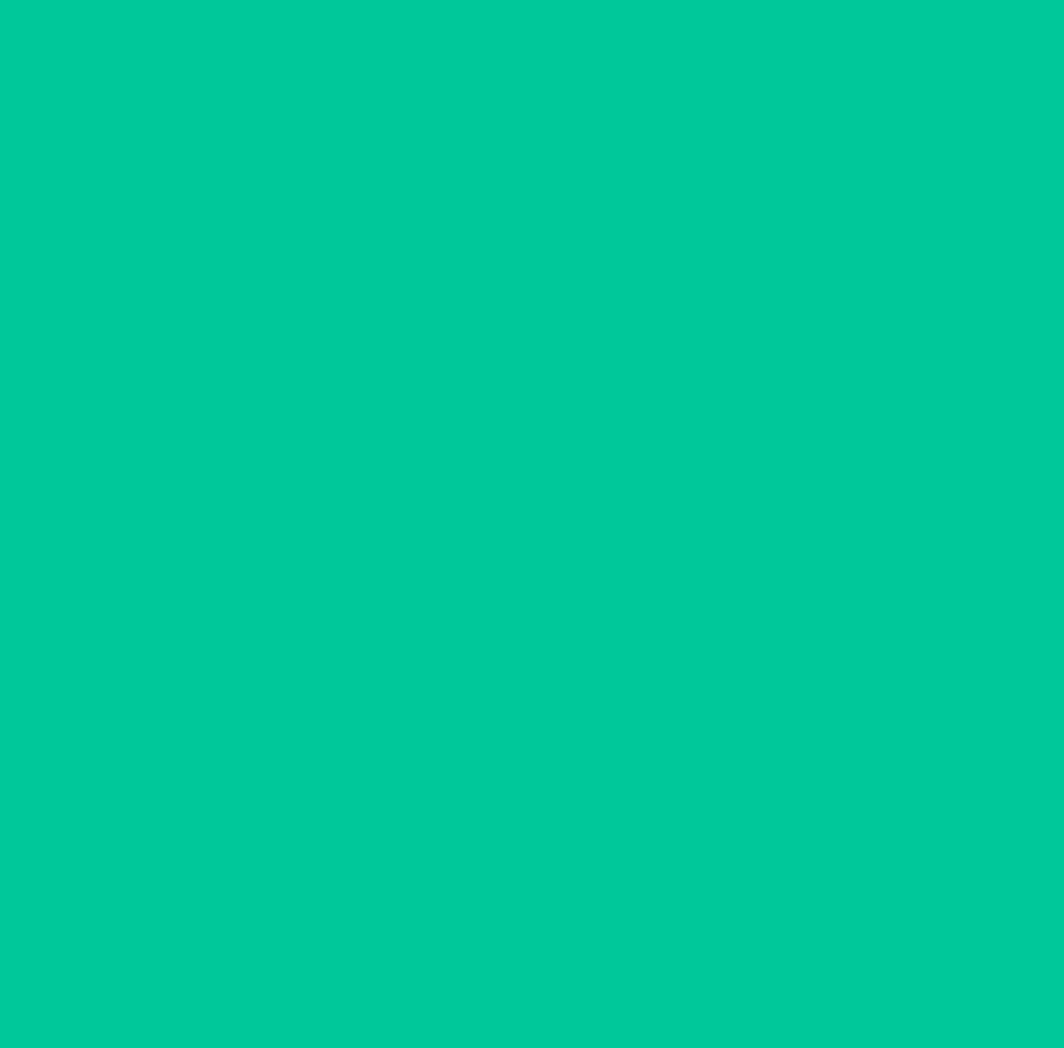 scroll, scrollTop: 0, scrollLeft: 0, axis: both 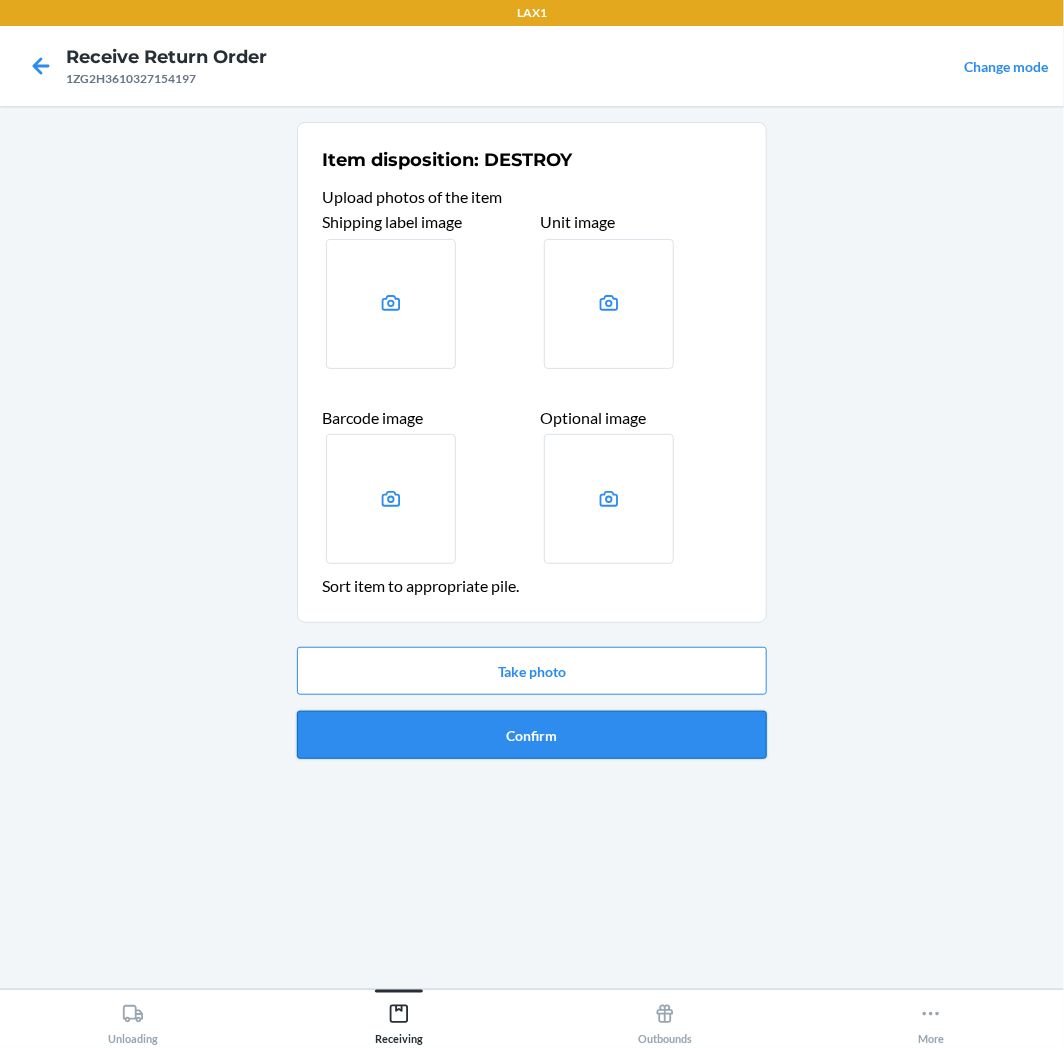 click on "Confirm" at bounding box center [532, 735] 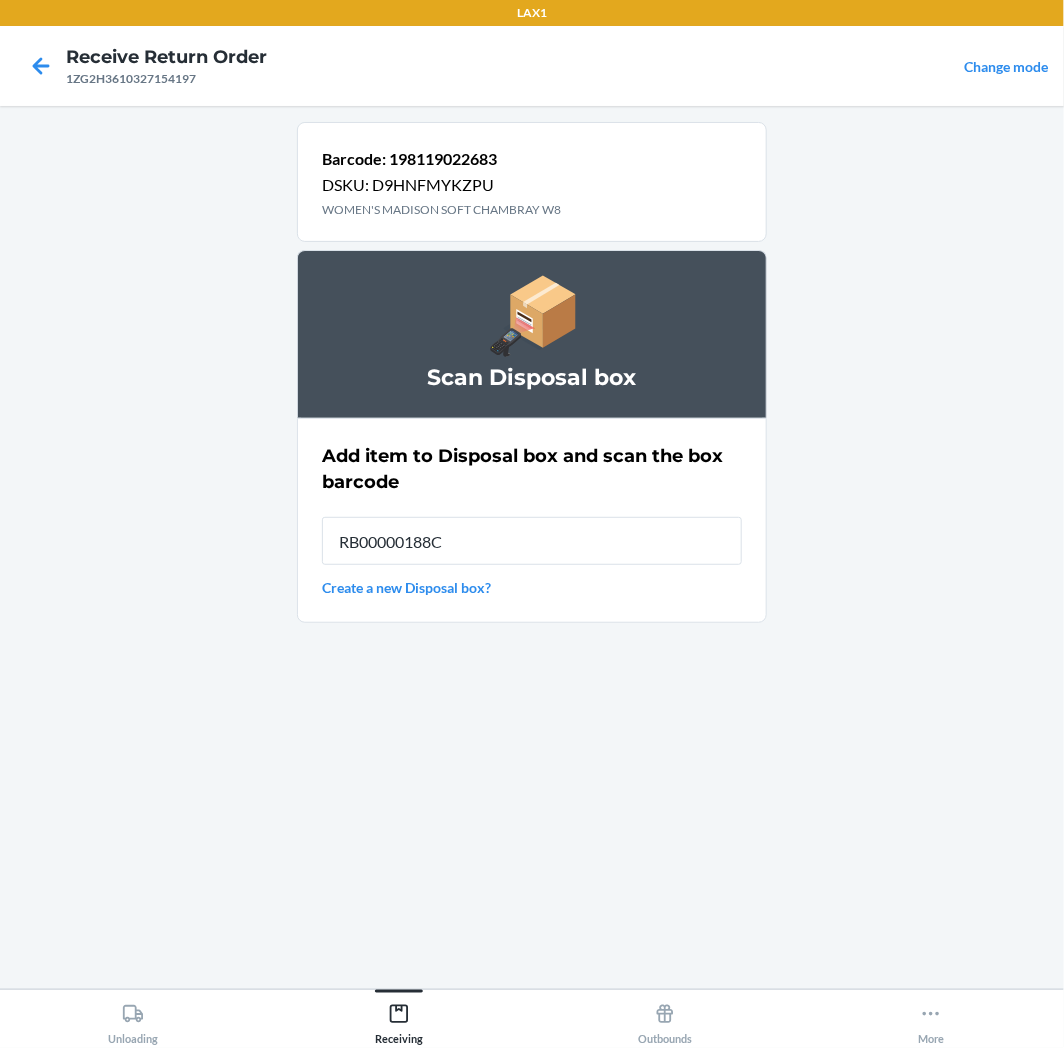 type on "RB00000188C" 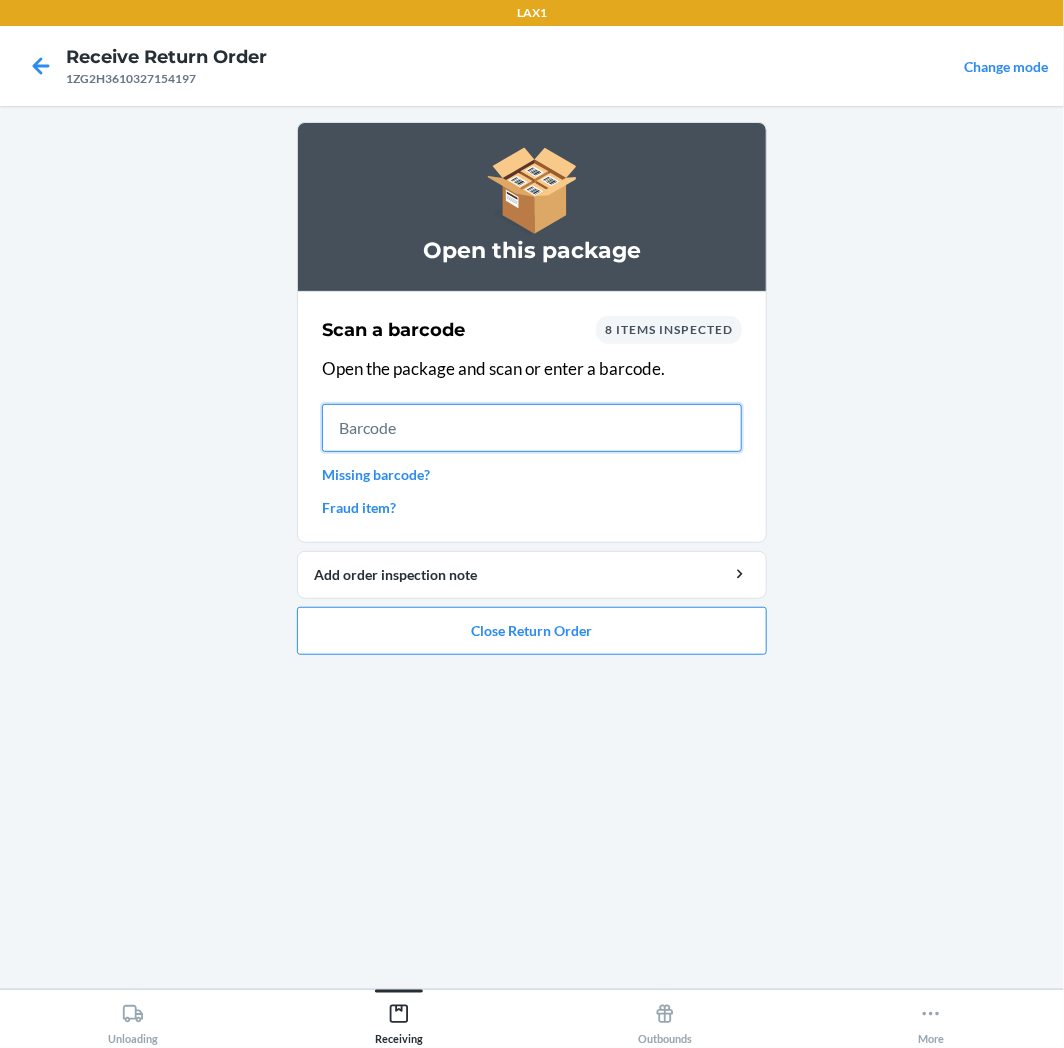 click at bounding box center (532, 428) 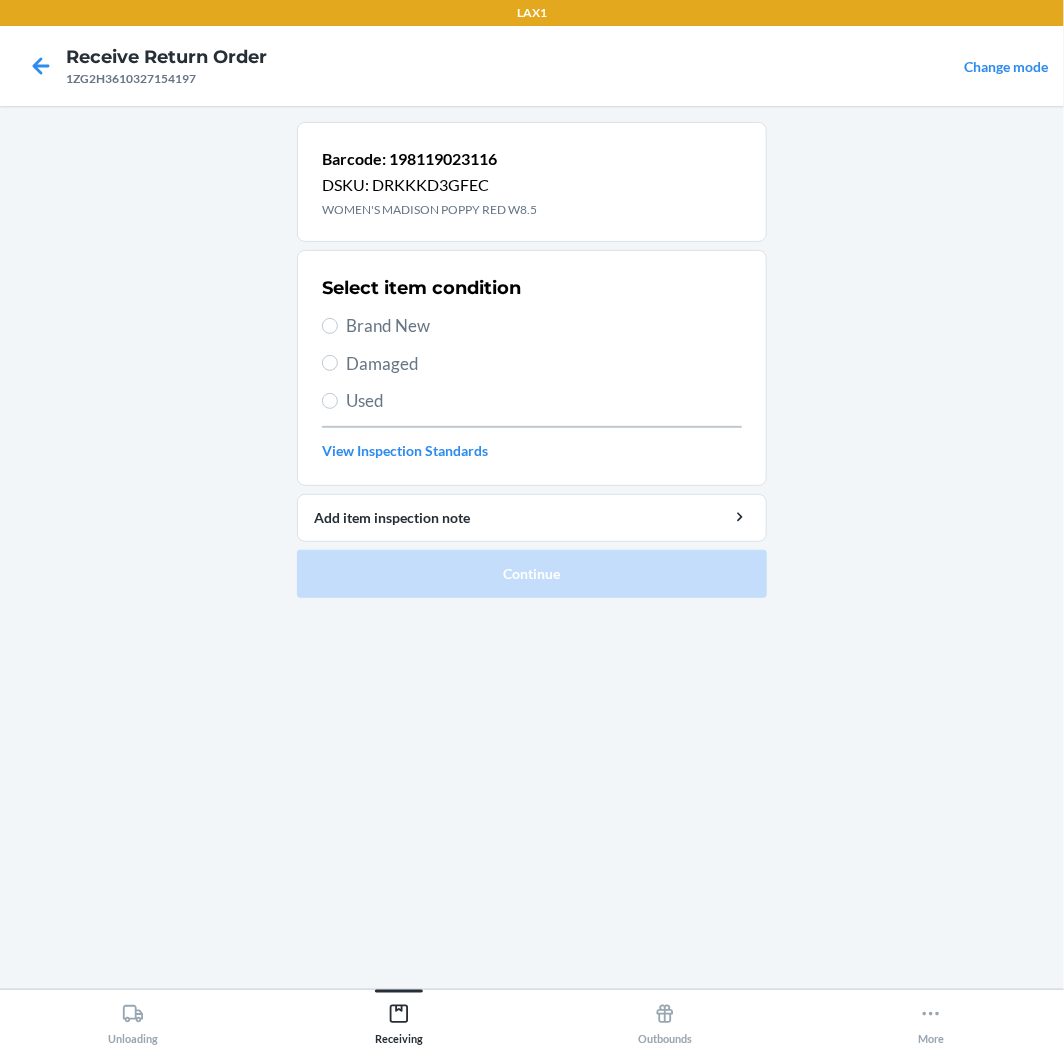 click on "Brand New" at bounding box center [544, 326] 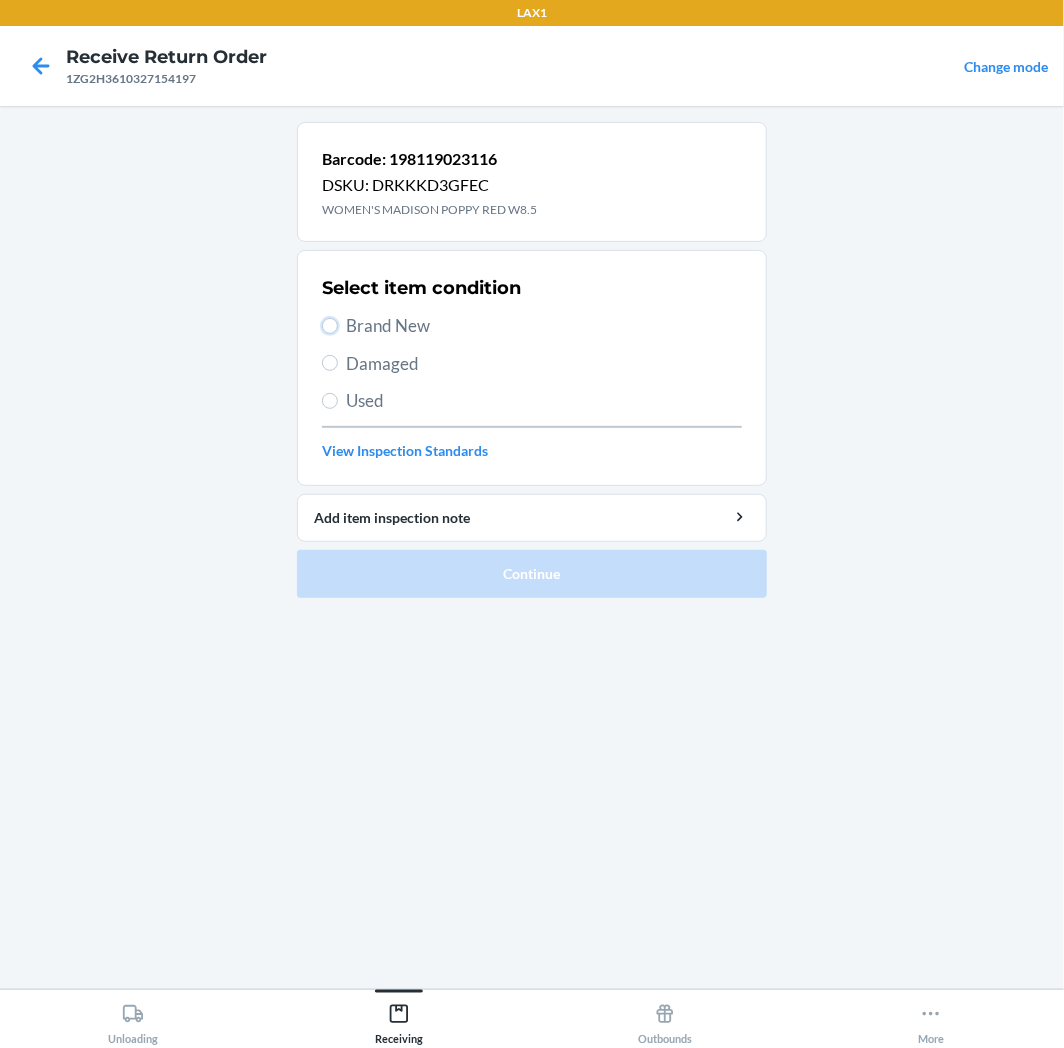 click on "Brand New" at bounding box center (330, 326) 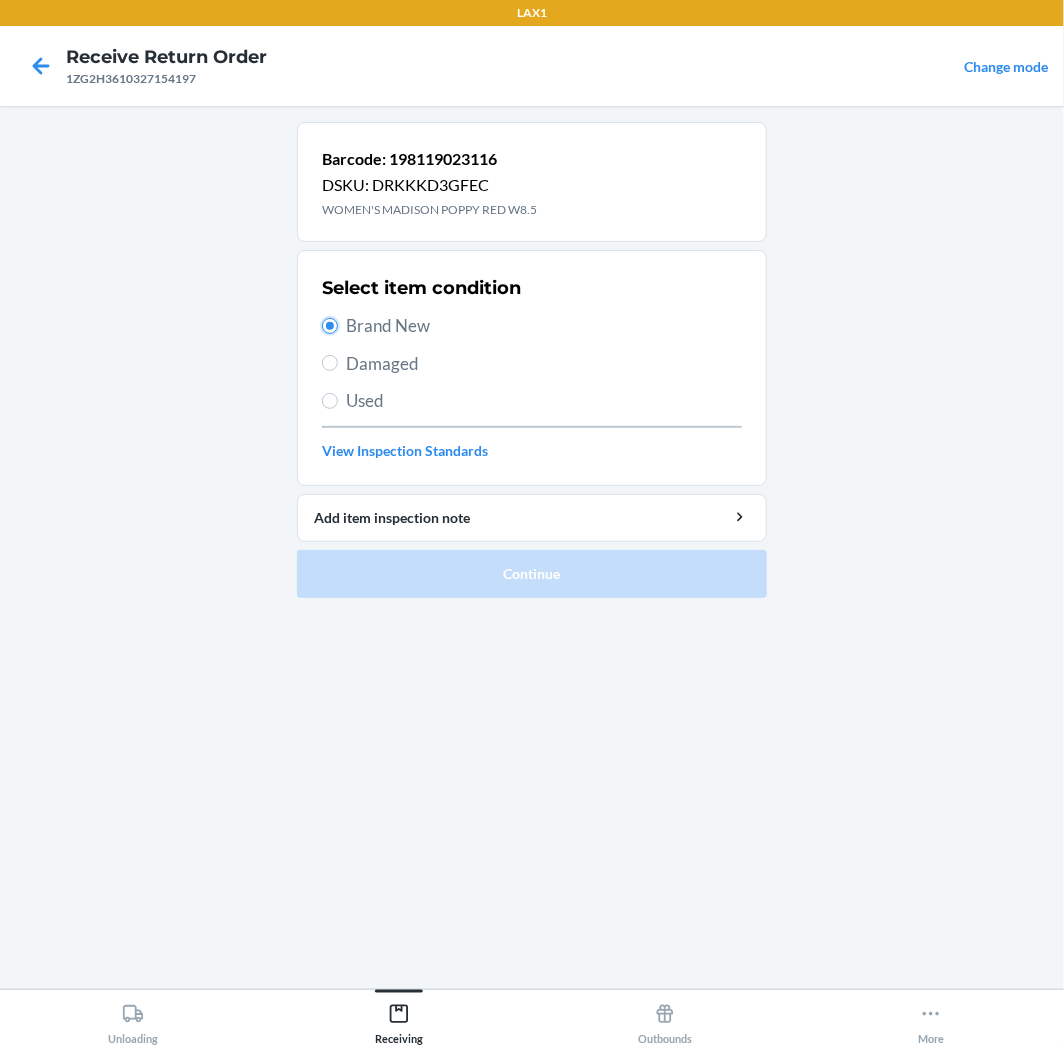 radio on "true" 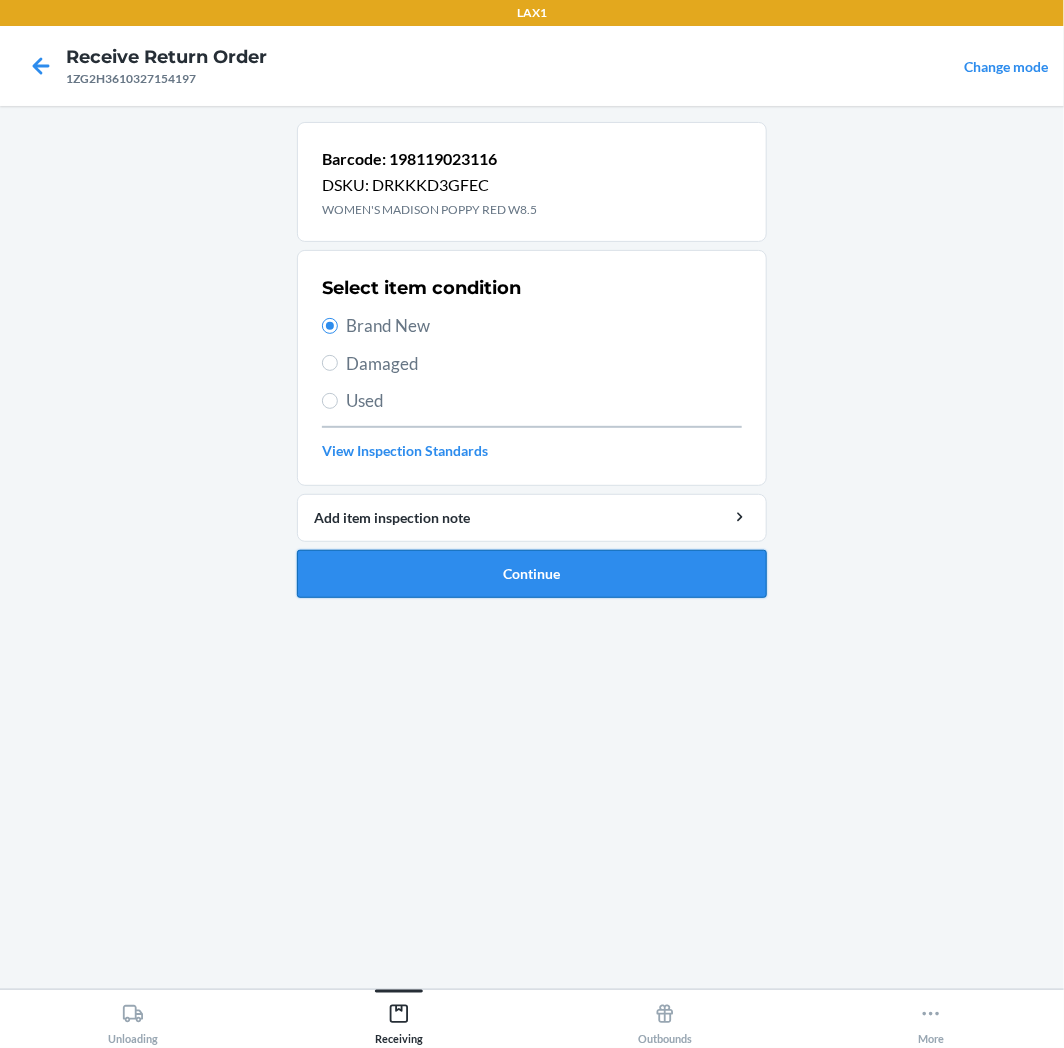 click on "Continue" at bounding box center (532, 574) 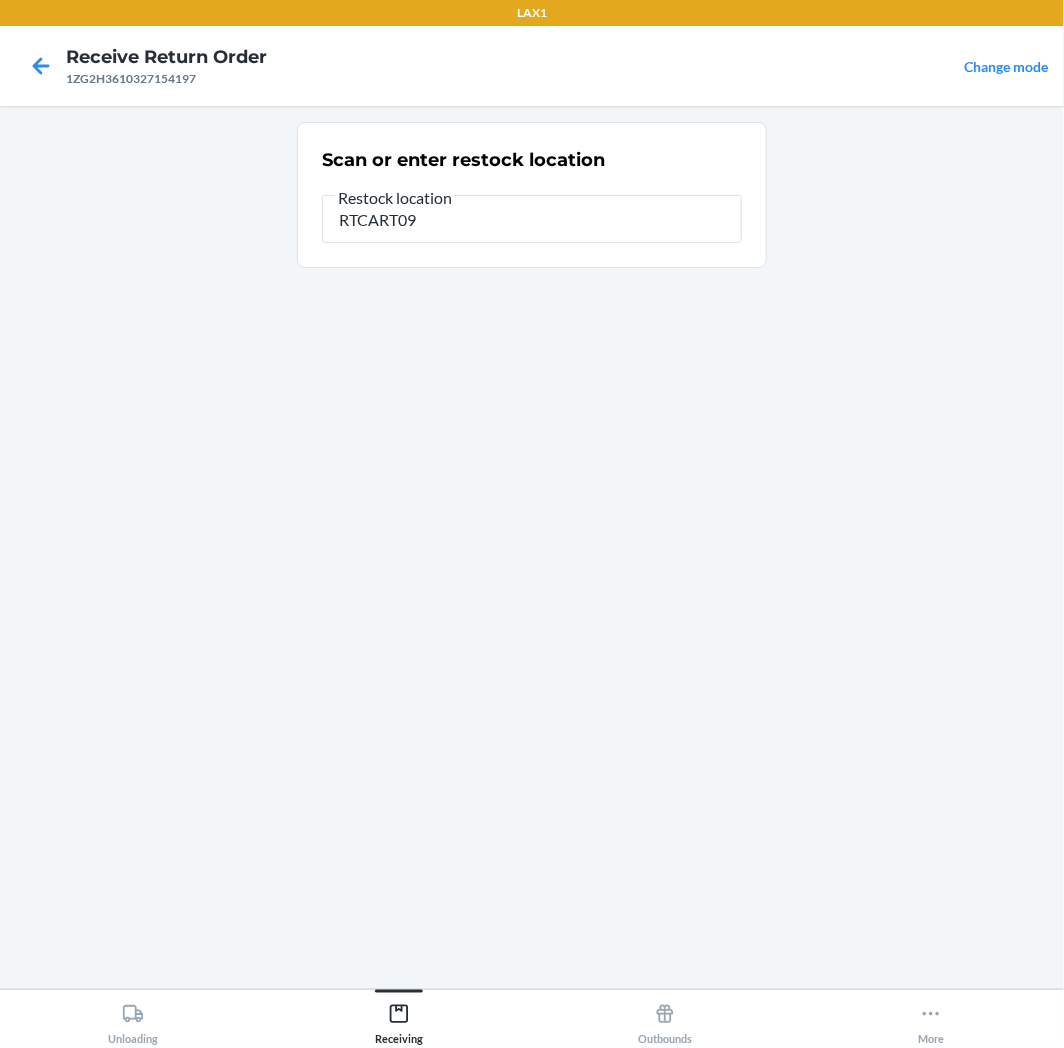 type on "RTCART097" 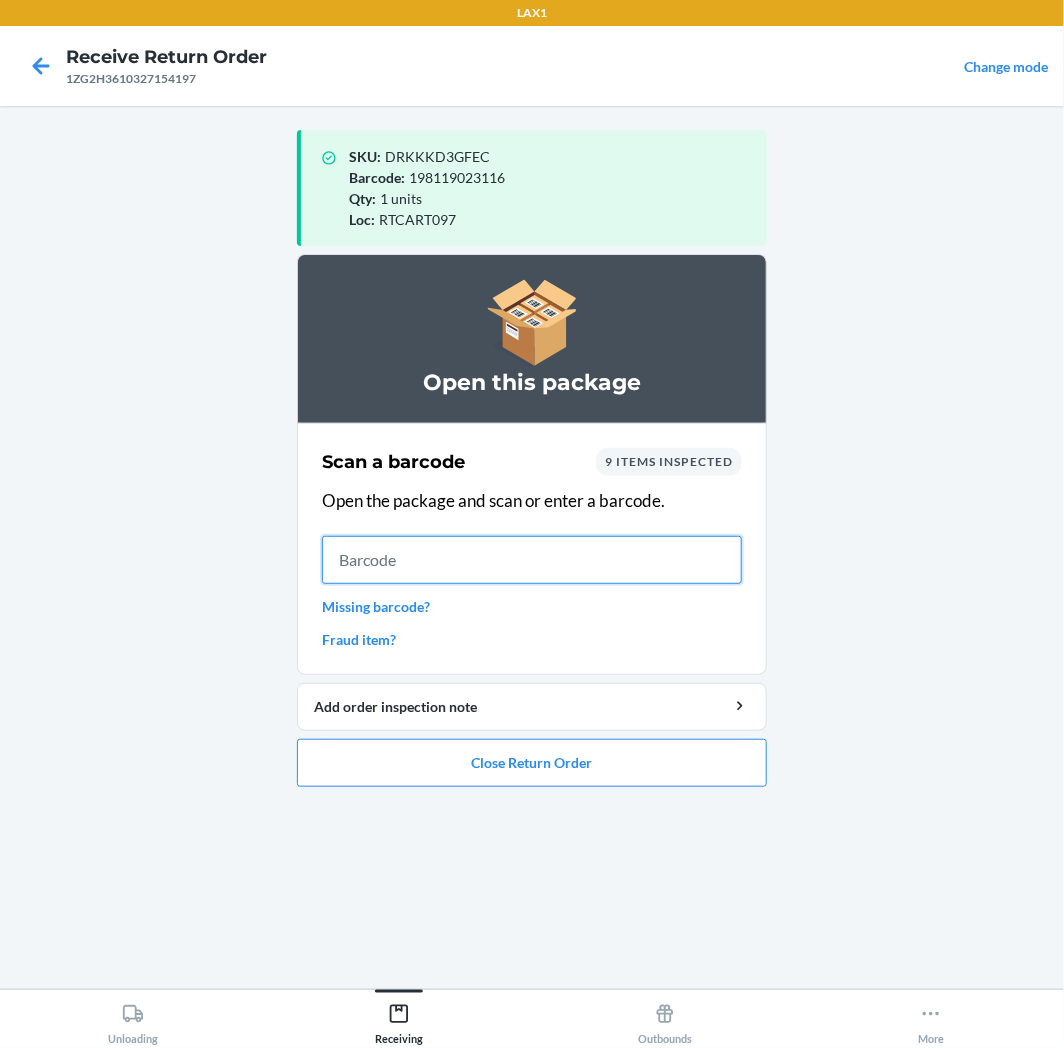 click at bounding box center [532, 560] 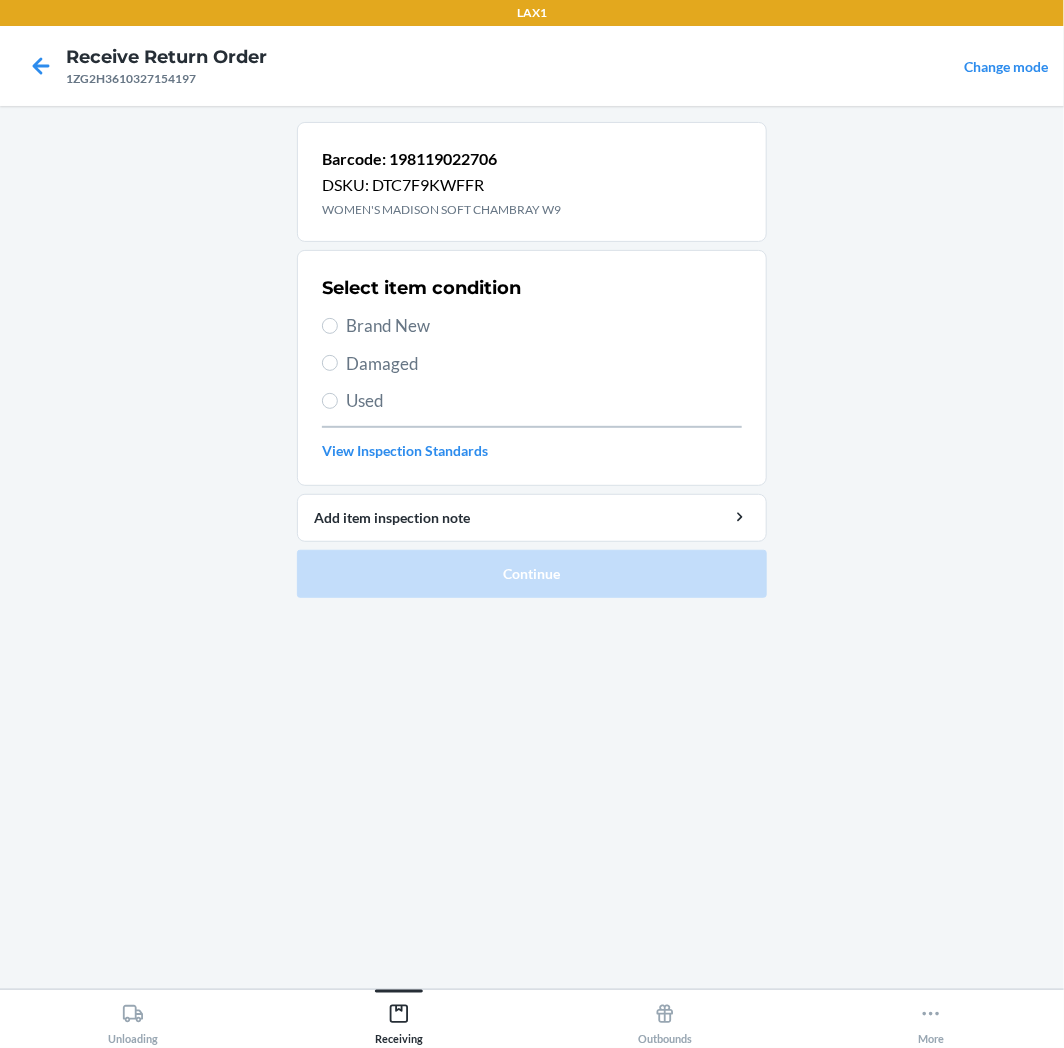 click on "Brand New" at bounding box center (544, 326) 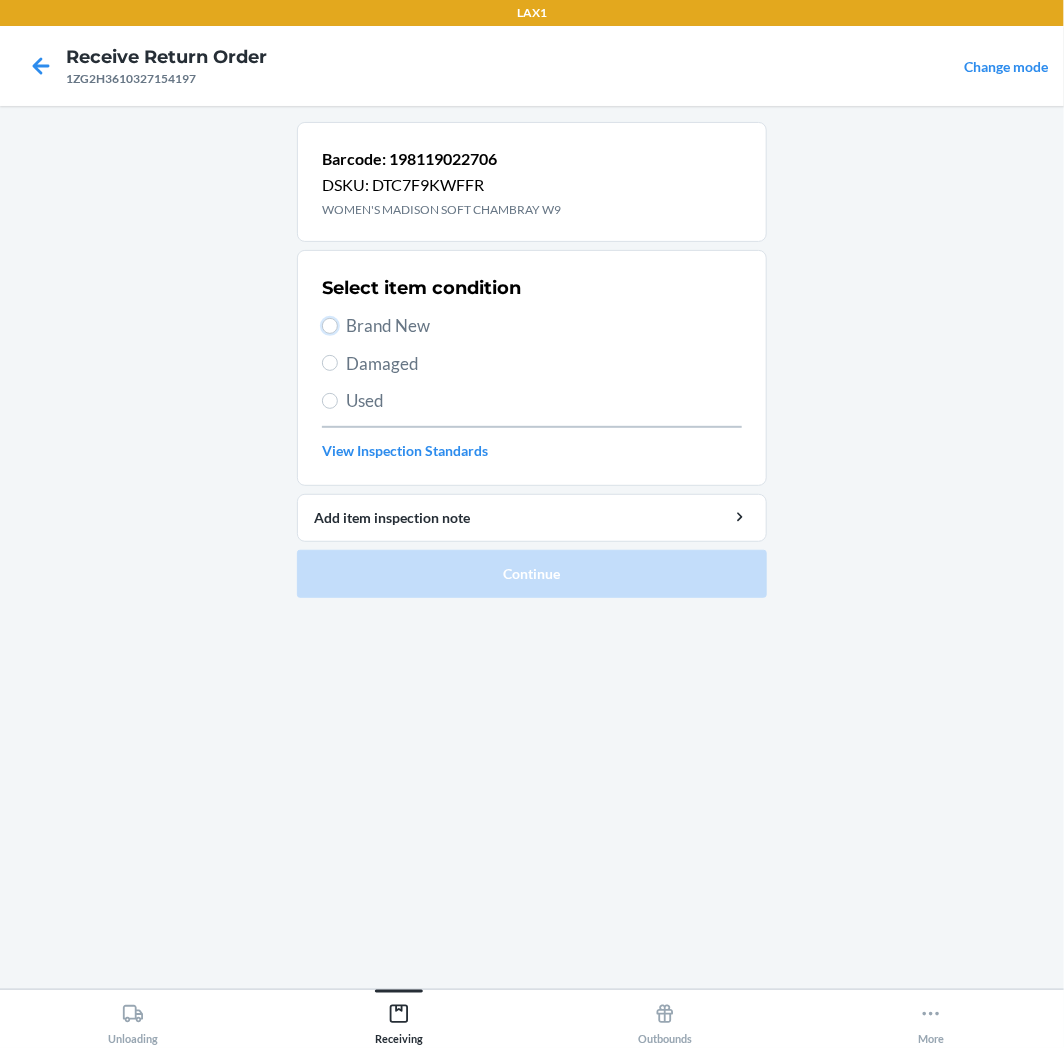 click on "Brand New" at bounding box center (330, 326) 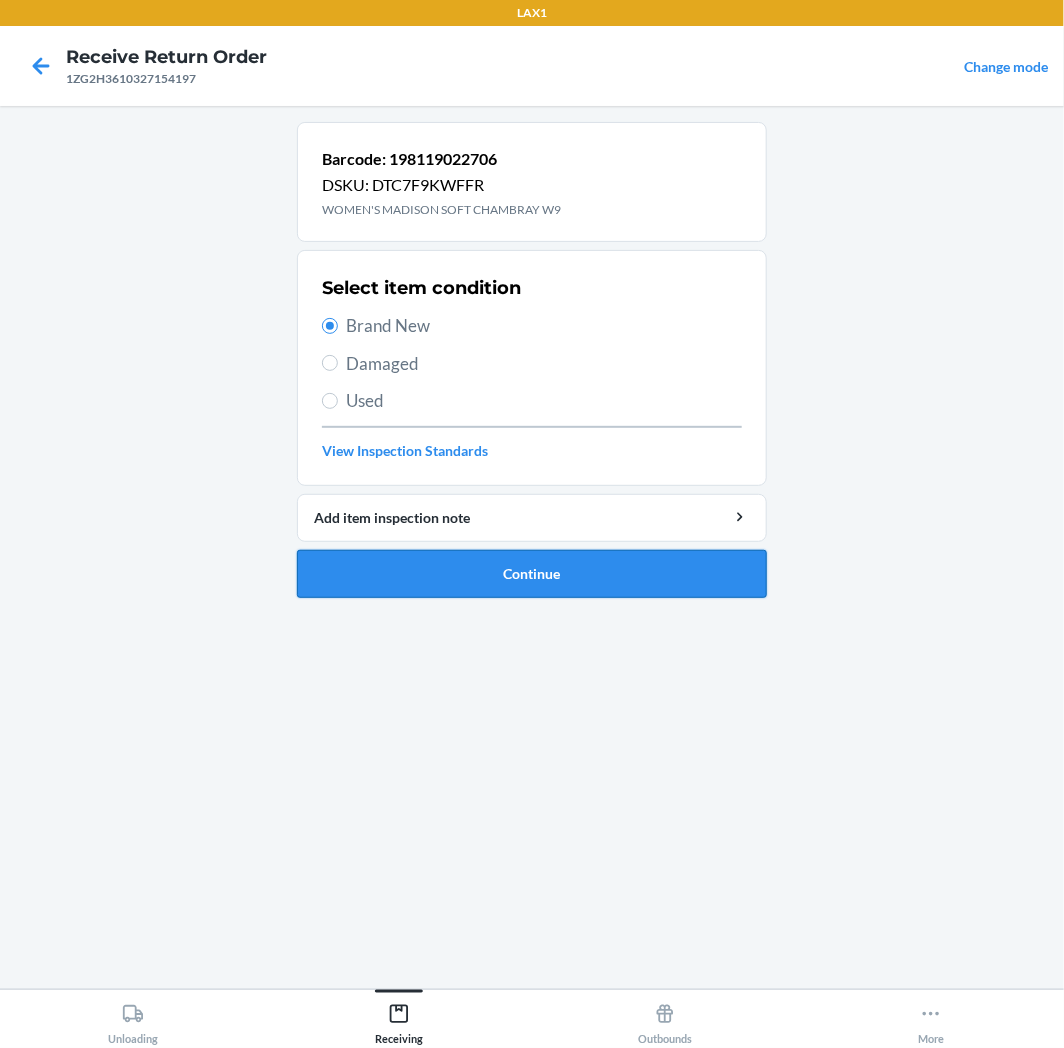 click on "Continue" at bounding box center [532, 574] 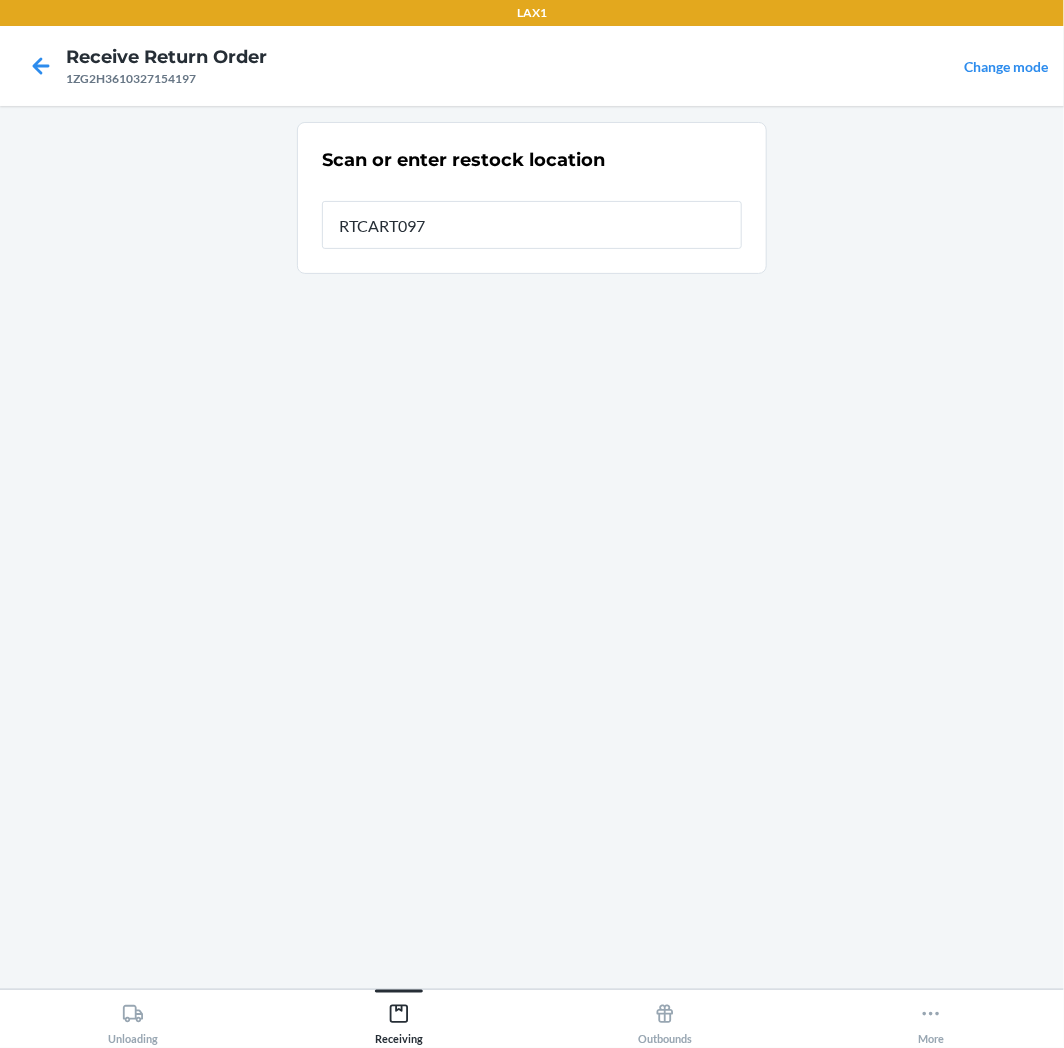 type on "RTCART097" 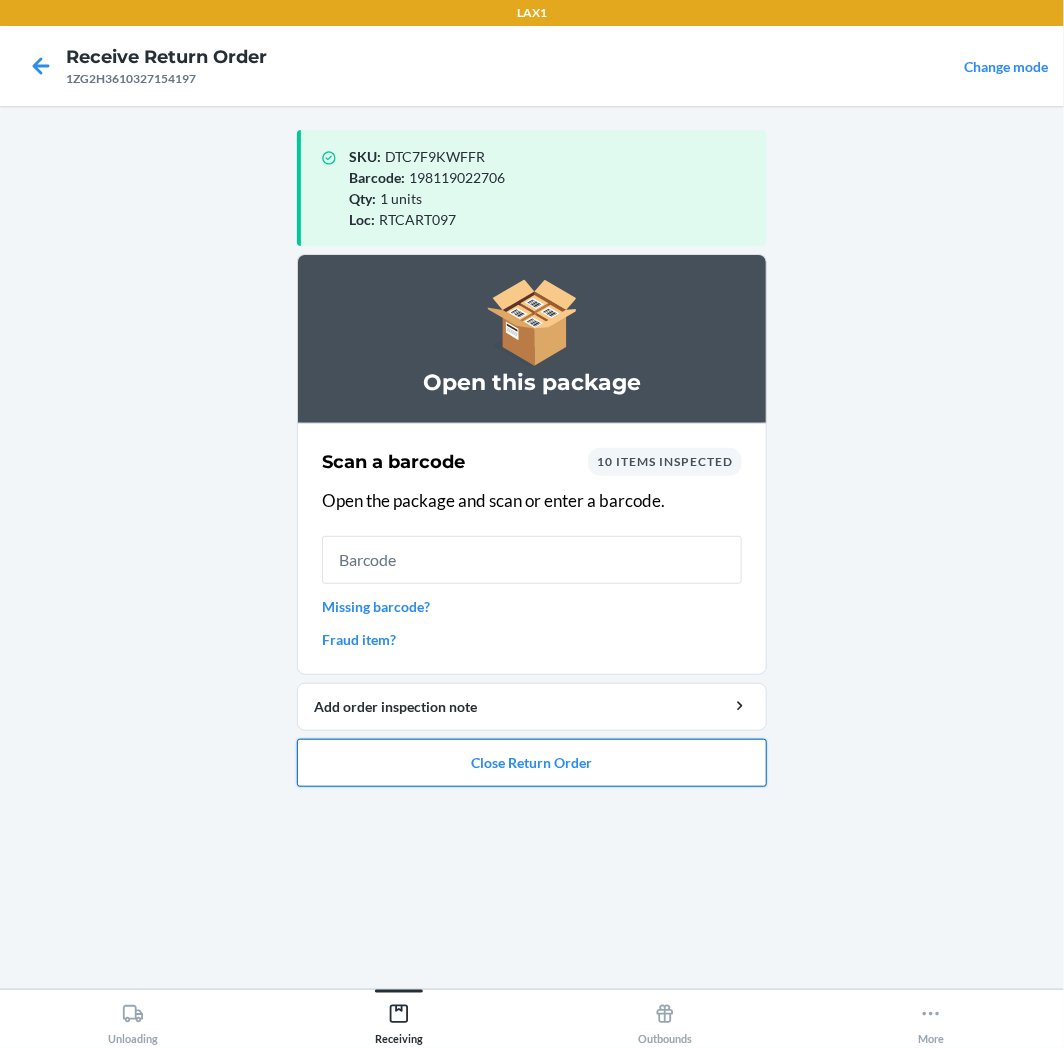 click on "Close Return Order" at bounding box center [532, 763] 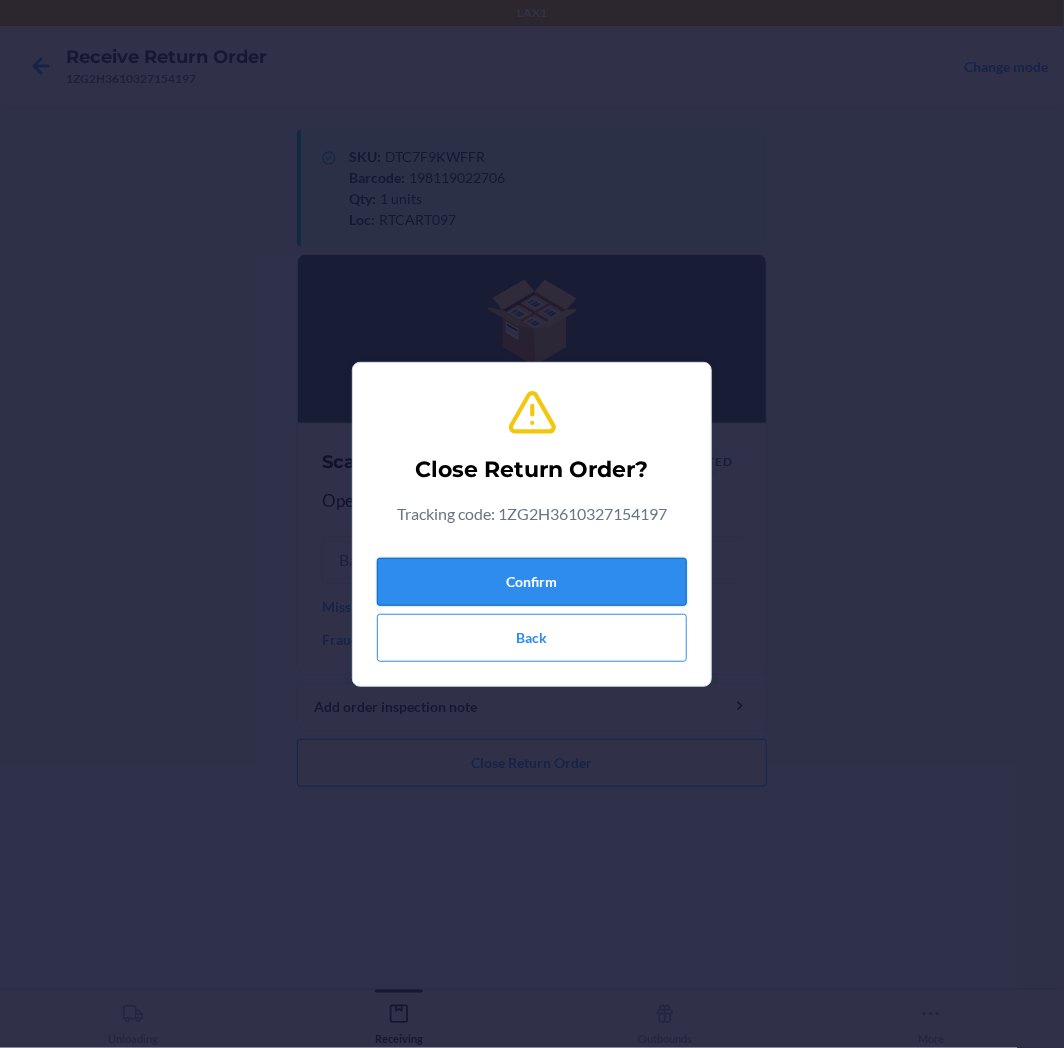 click on "Confirm" at bounding box center (532, 582) 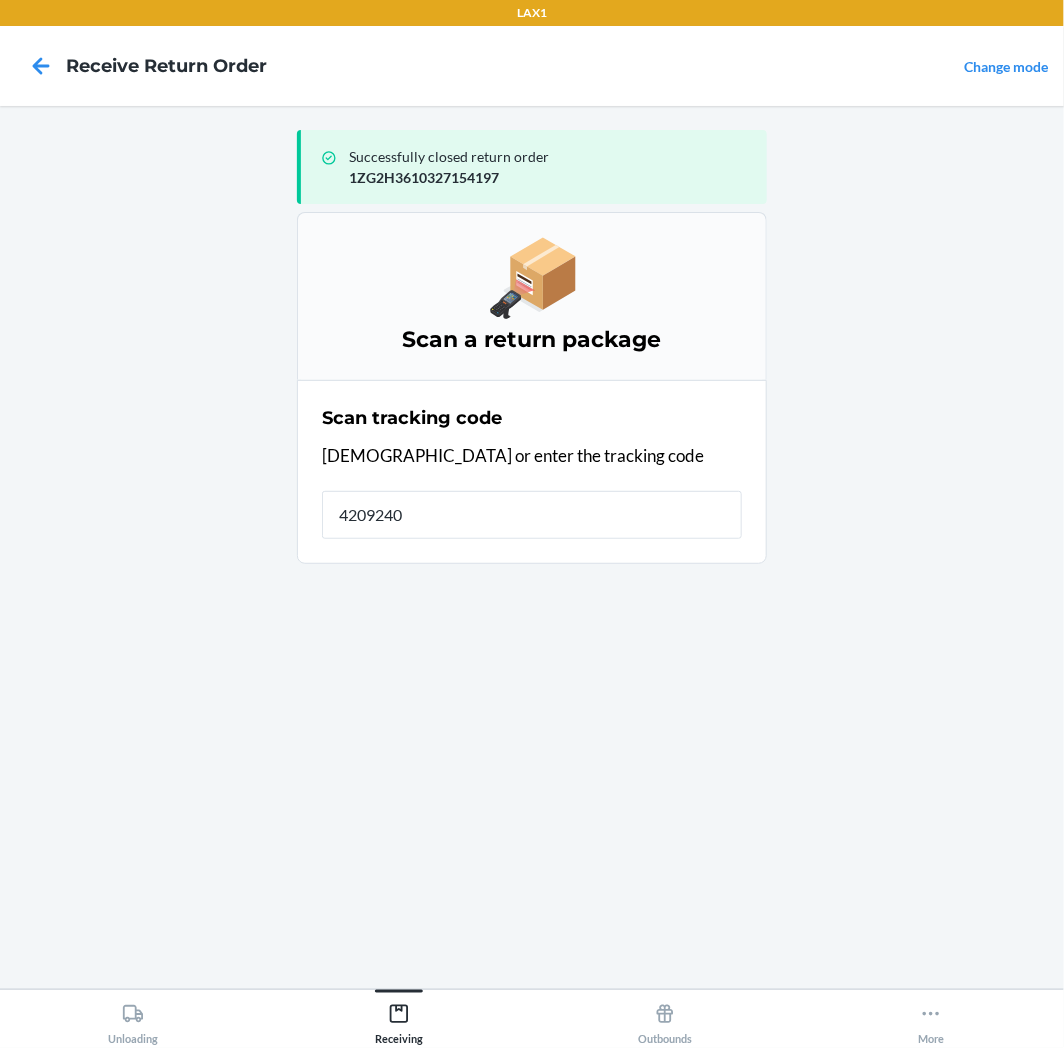 type on "42092408" 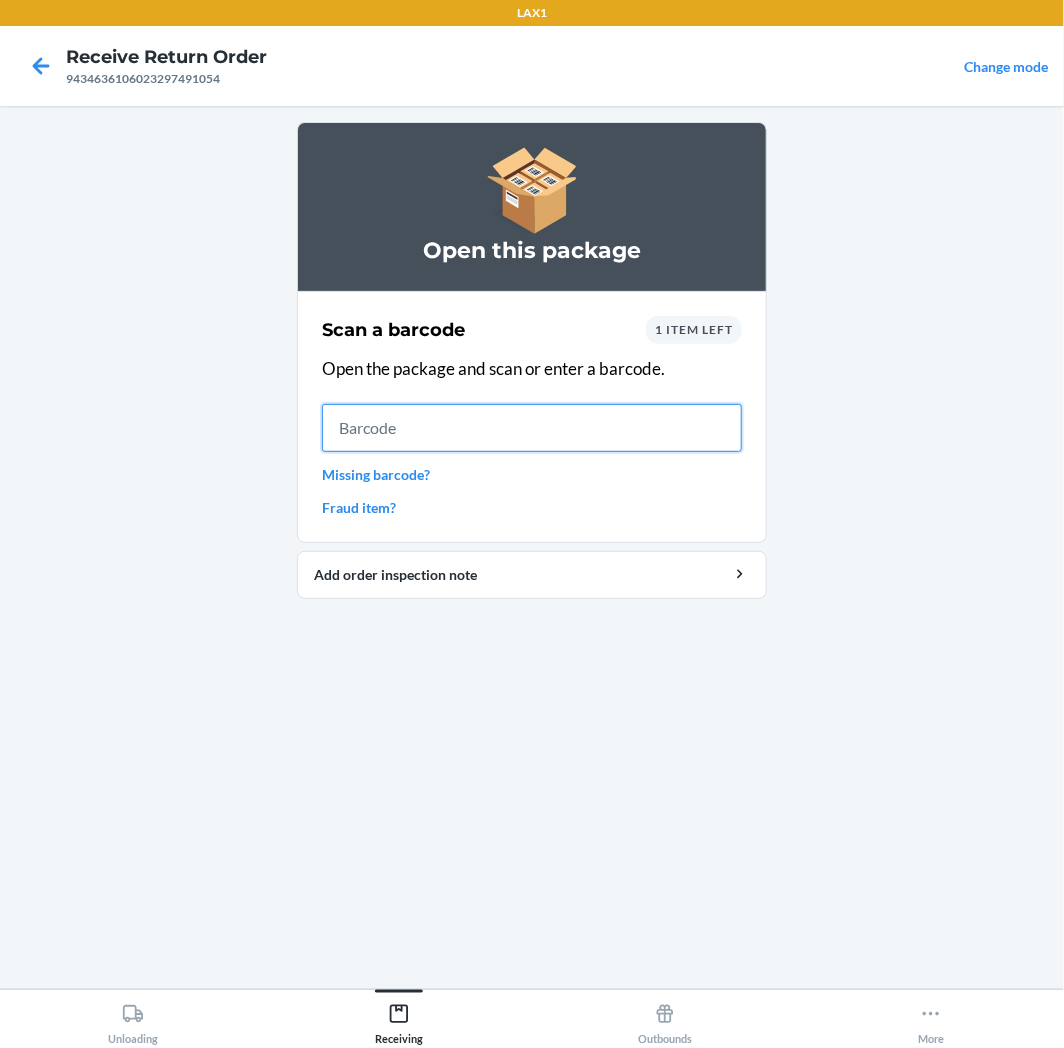 click at bounding box center (532, 428) 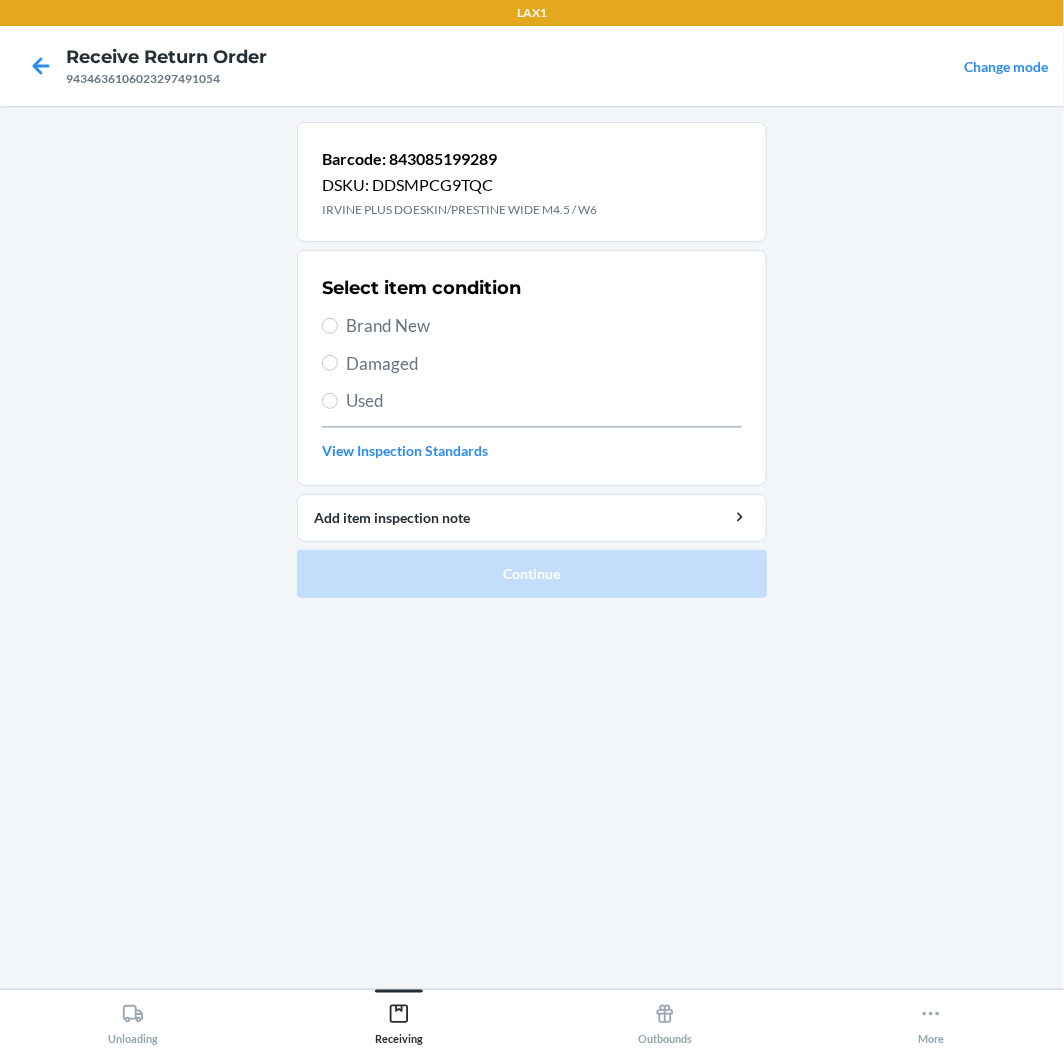 click on "Brand New" at bounding box center (544, 326) 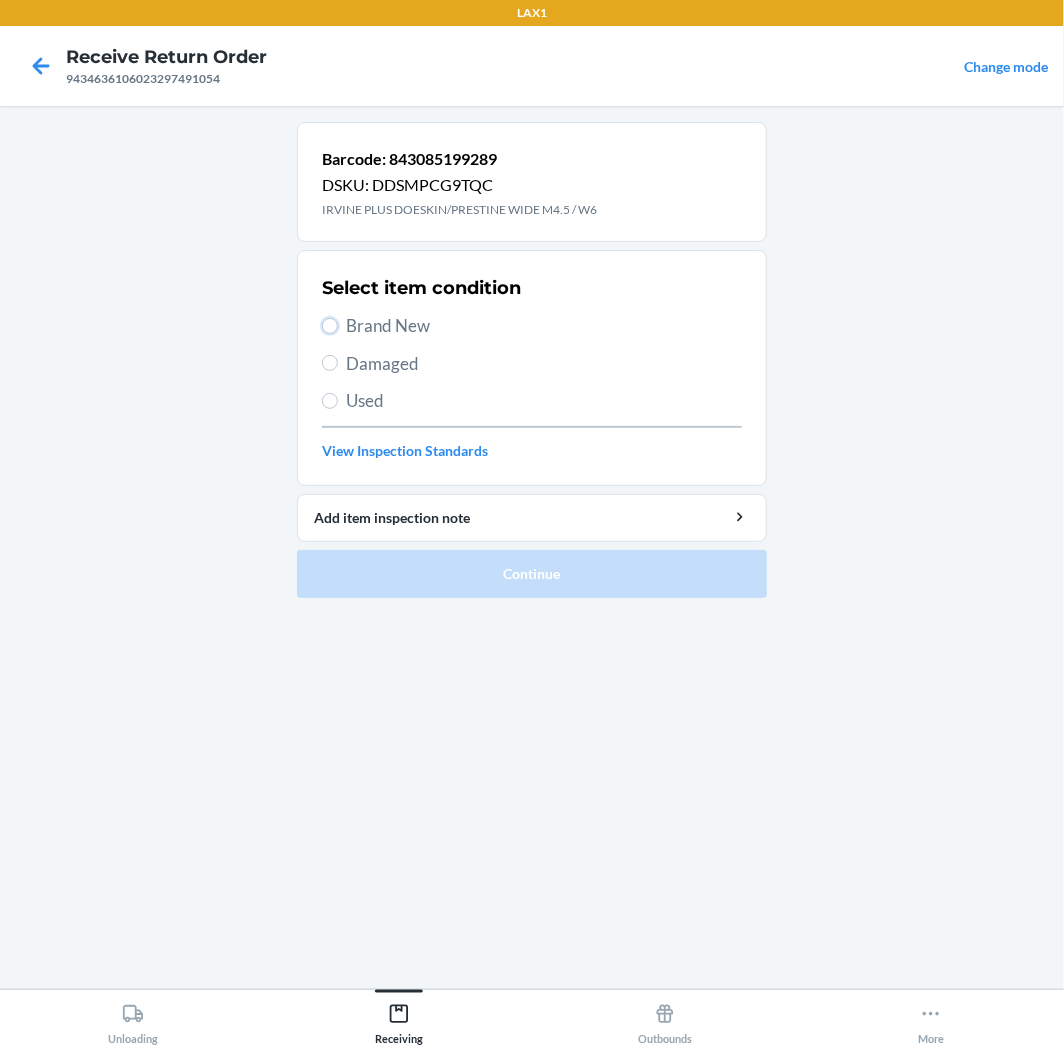 click on "Brand New" at bounding box center [330, 326] 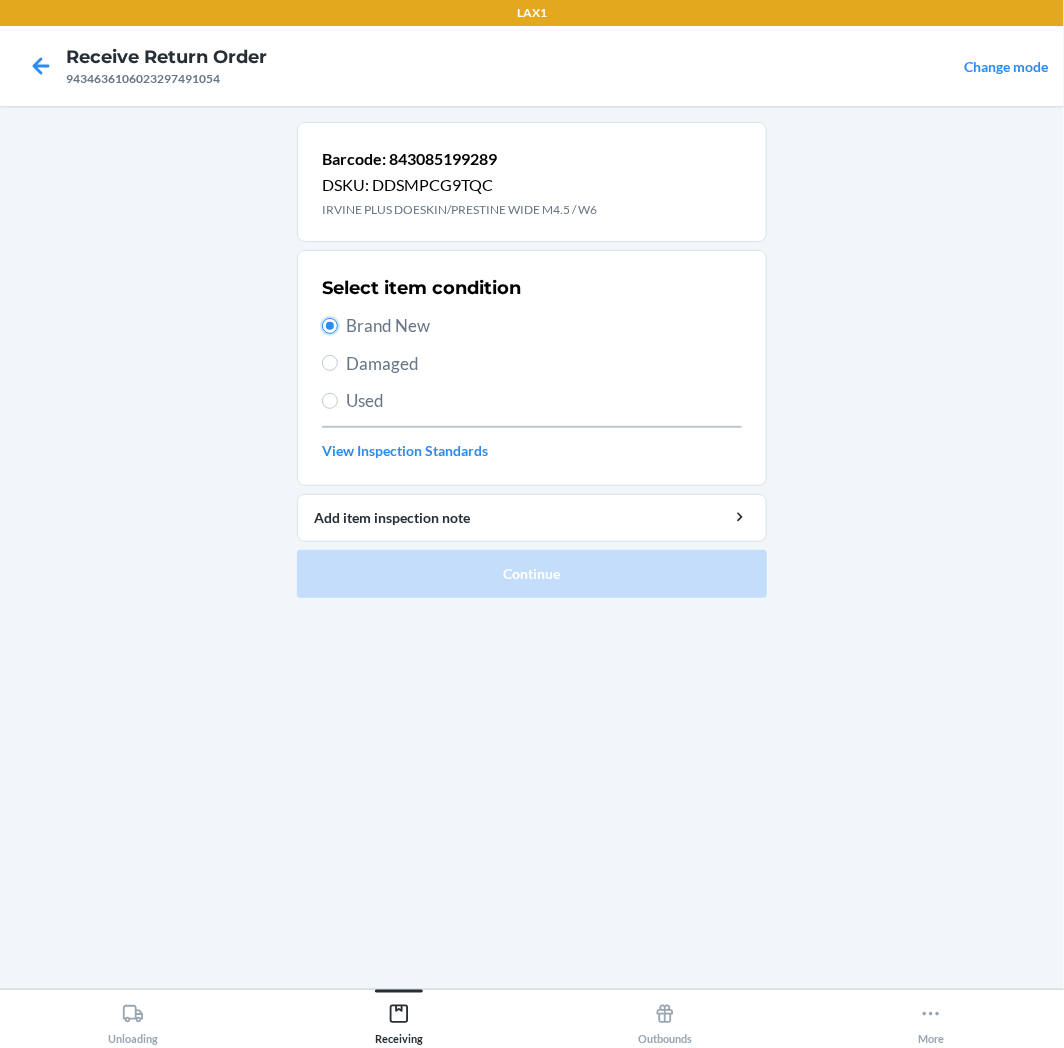 radio on "true" 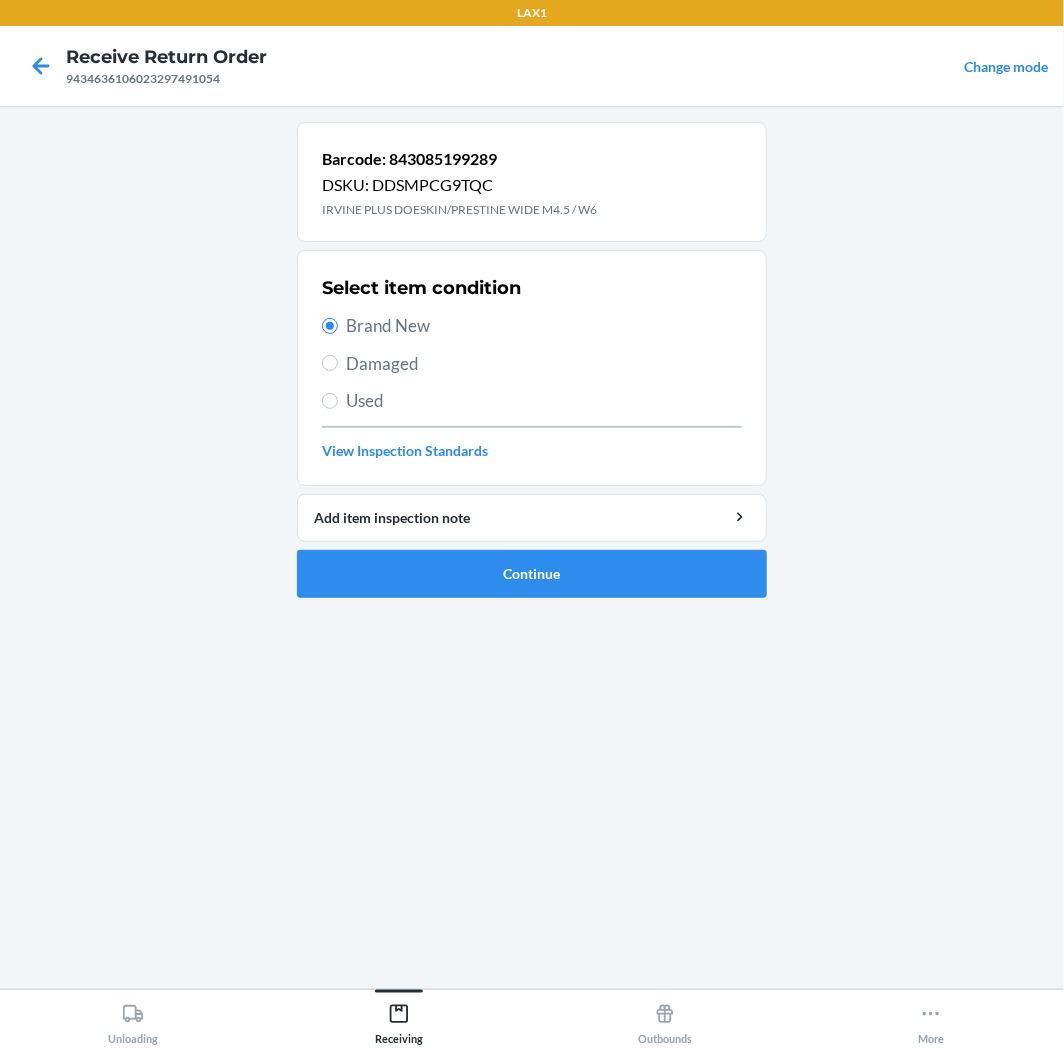 click on "Used" at bounding box center (544, 401) 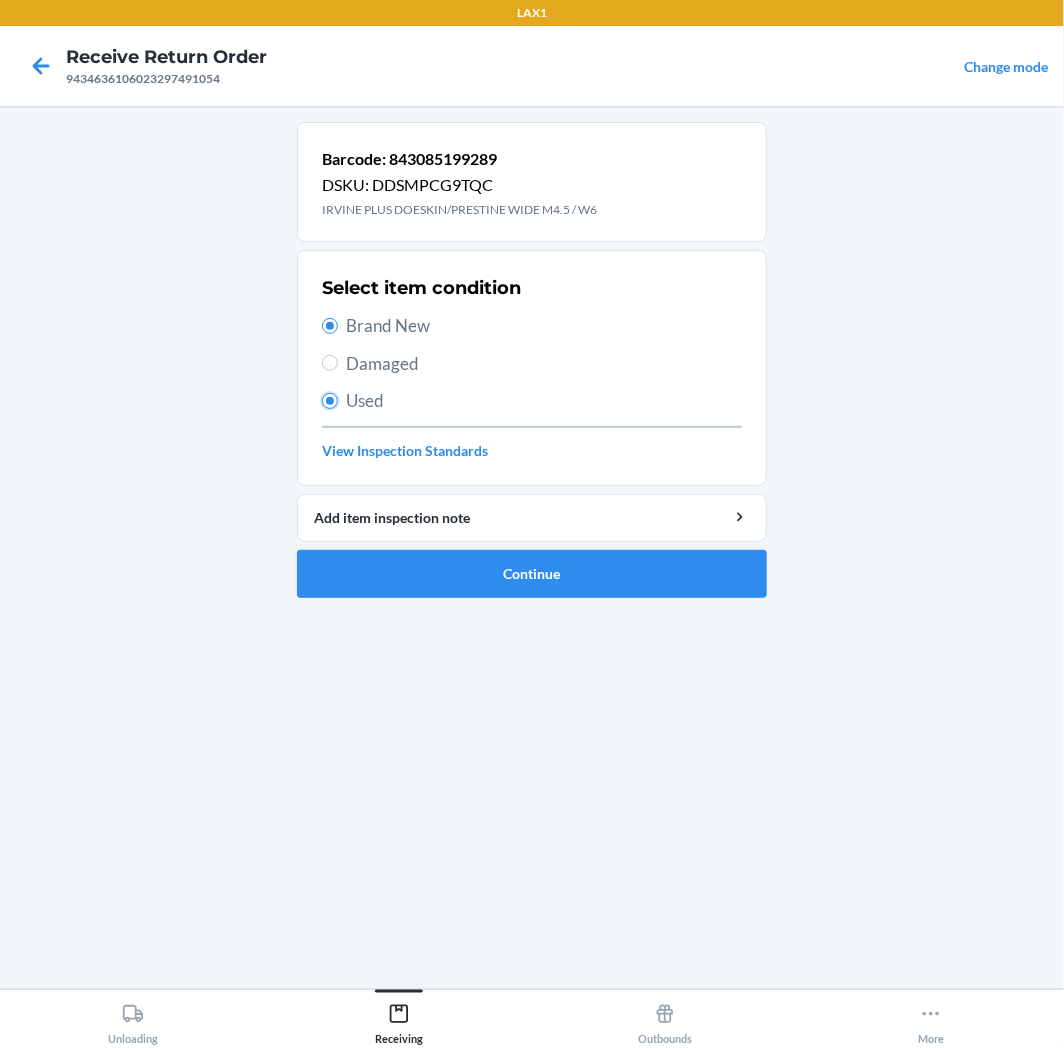 radio on "true" 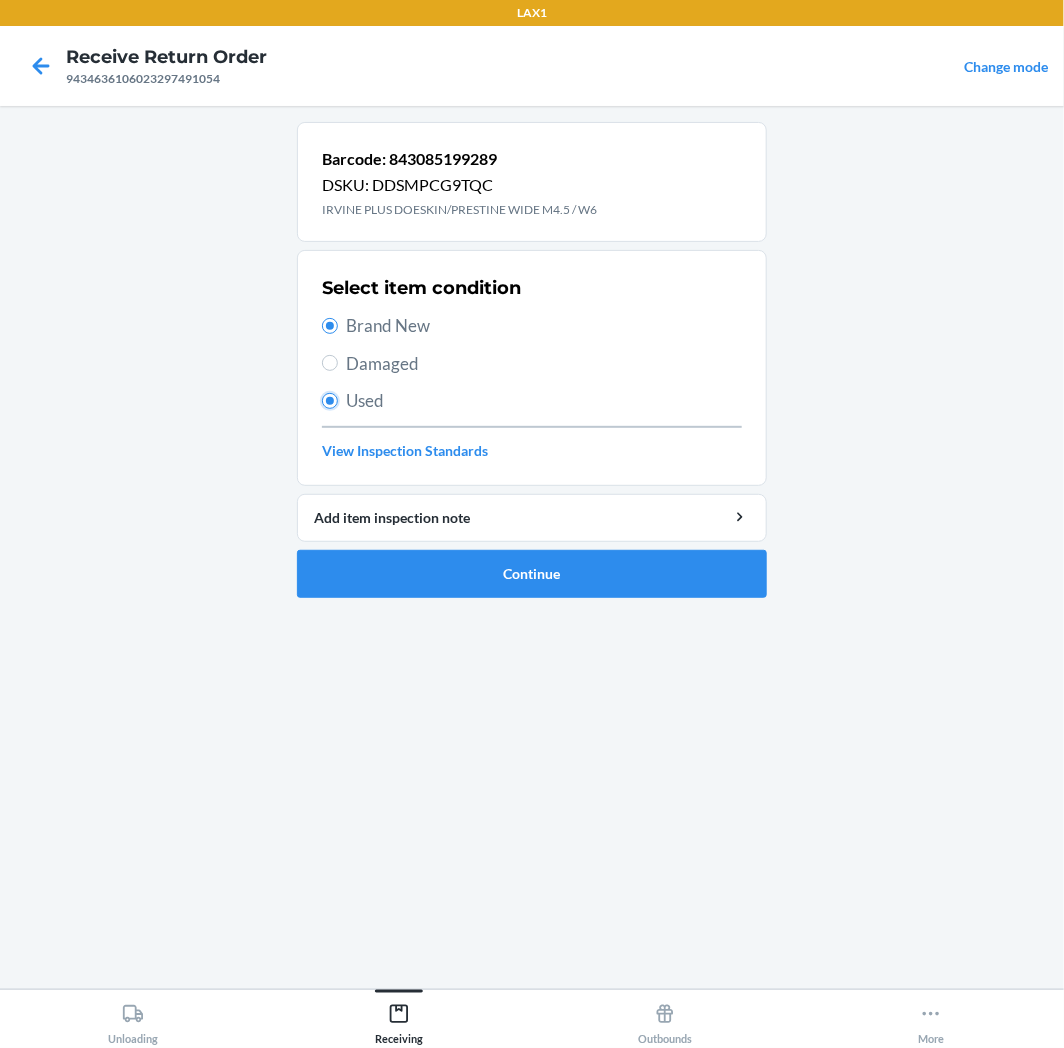 radio on "false" 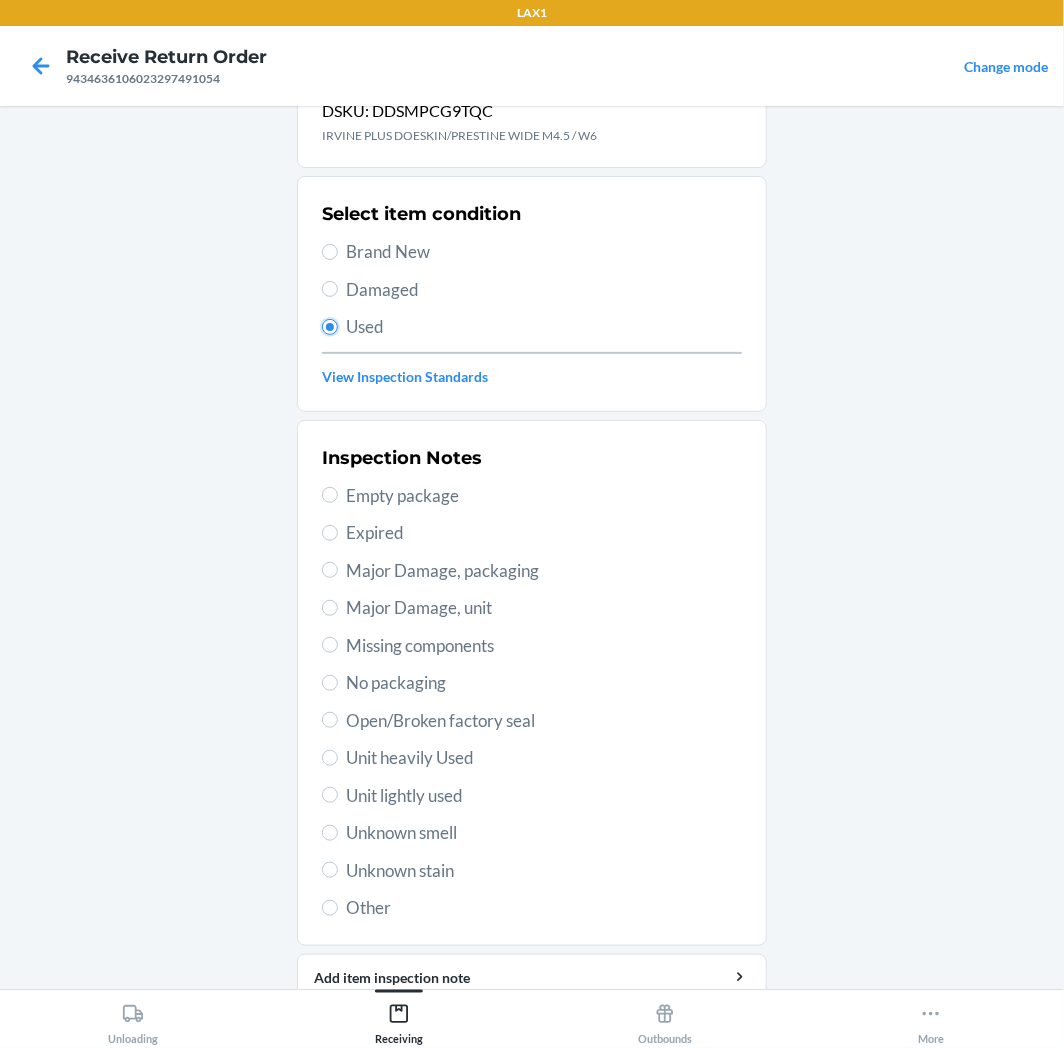 scroll, scrollTop: 157, scrollLeft: 0, axis: vertical 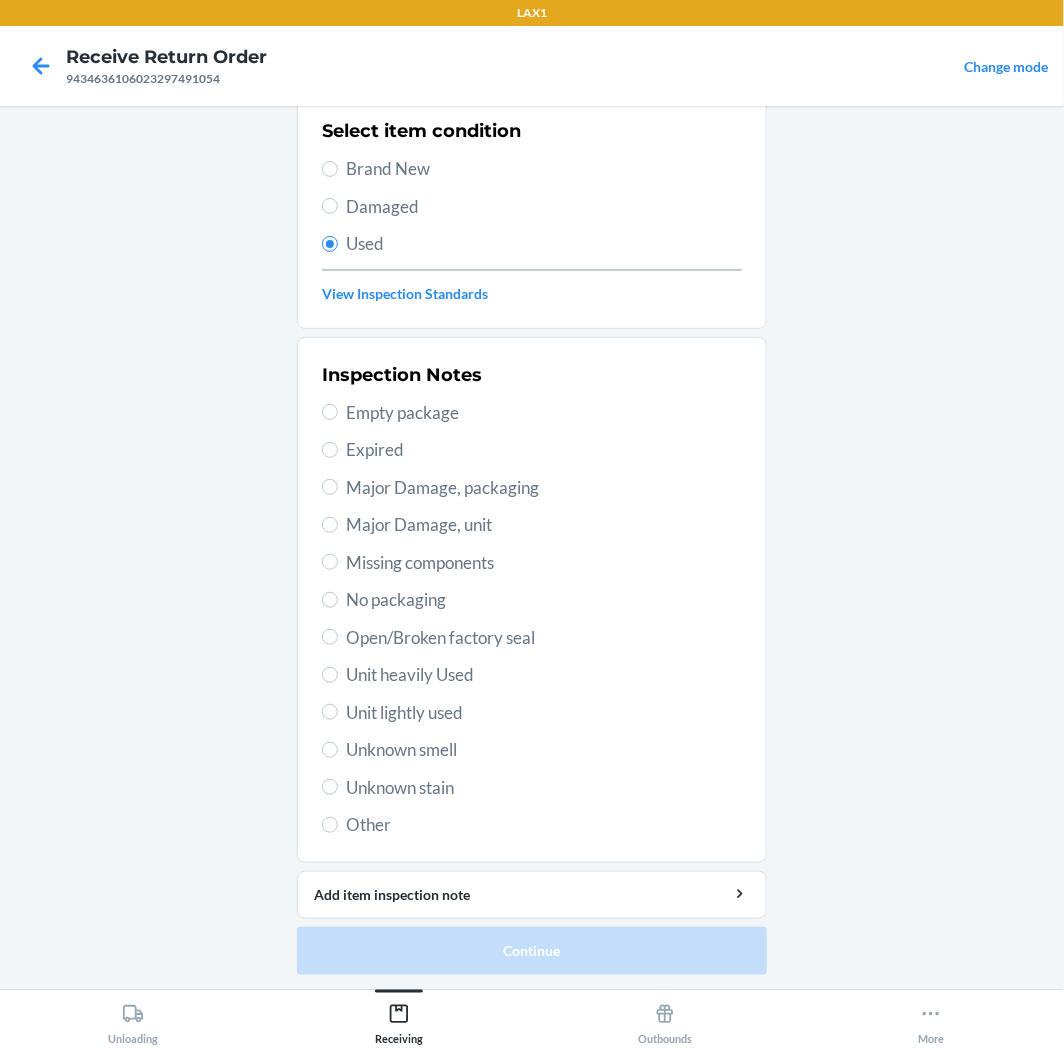 click on "Unit heavily Used" at bounding box center [544, 675] 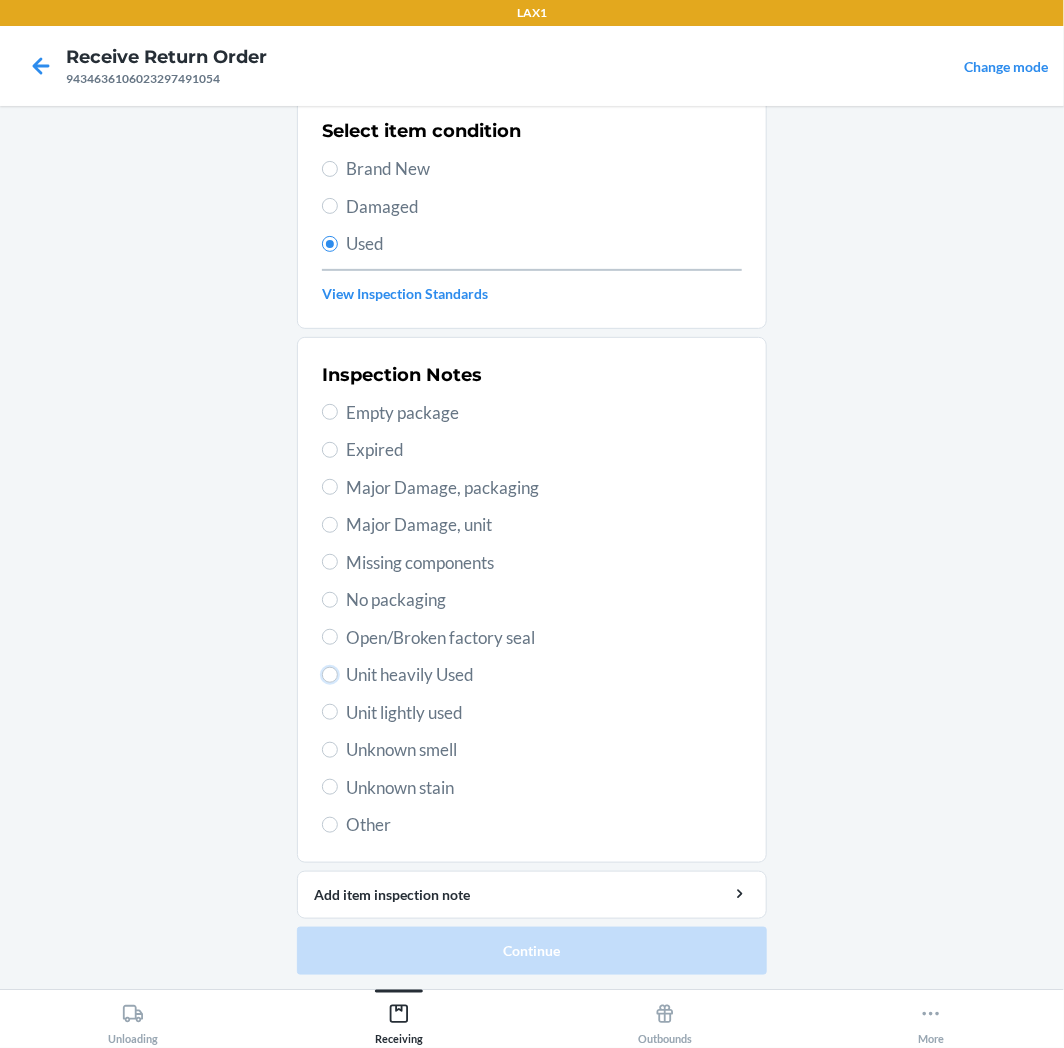 click on "Unit heavily Used" at bounding box center [330, 675] 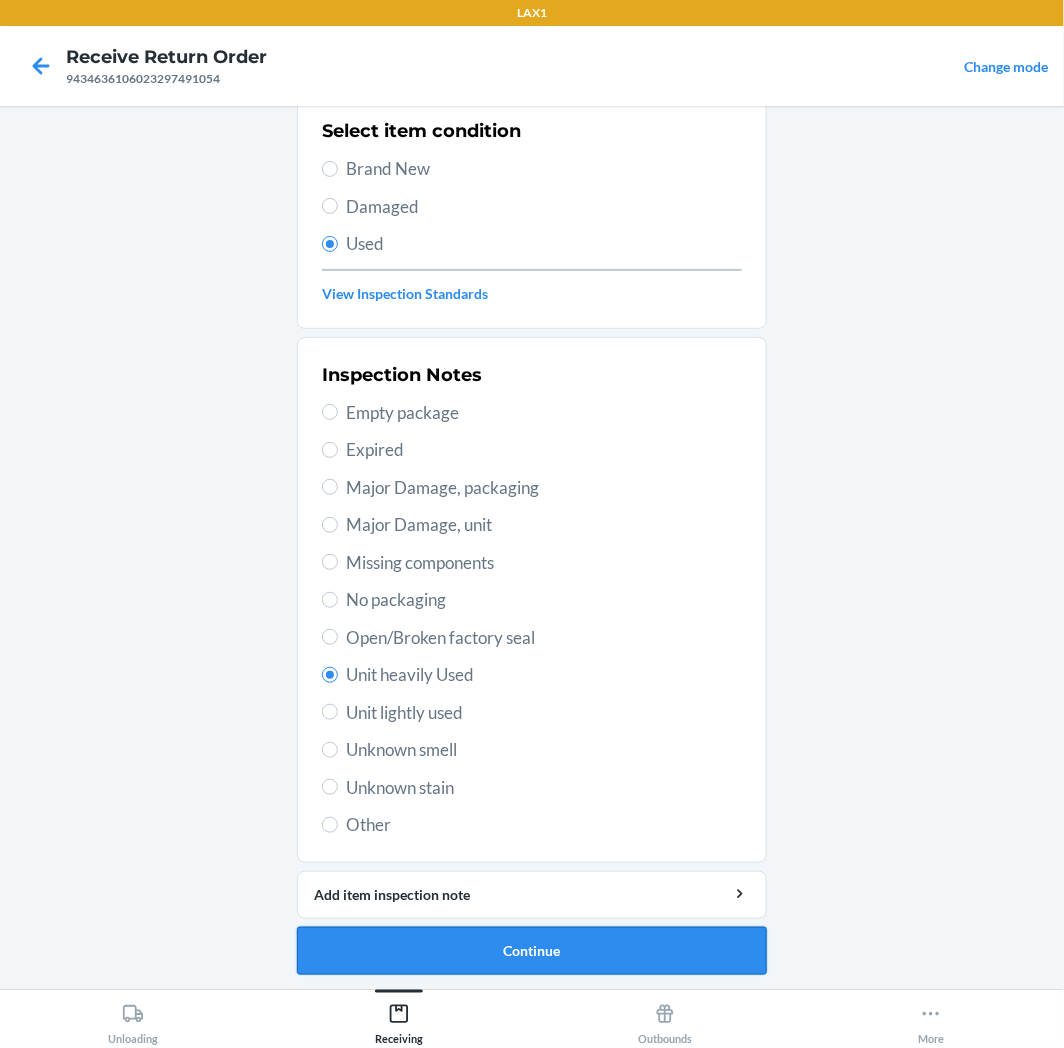 click on "Continue" at bounding box center [532, 951] 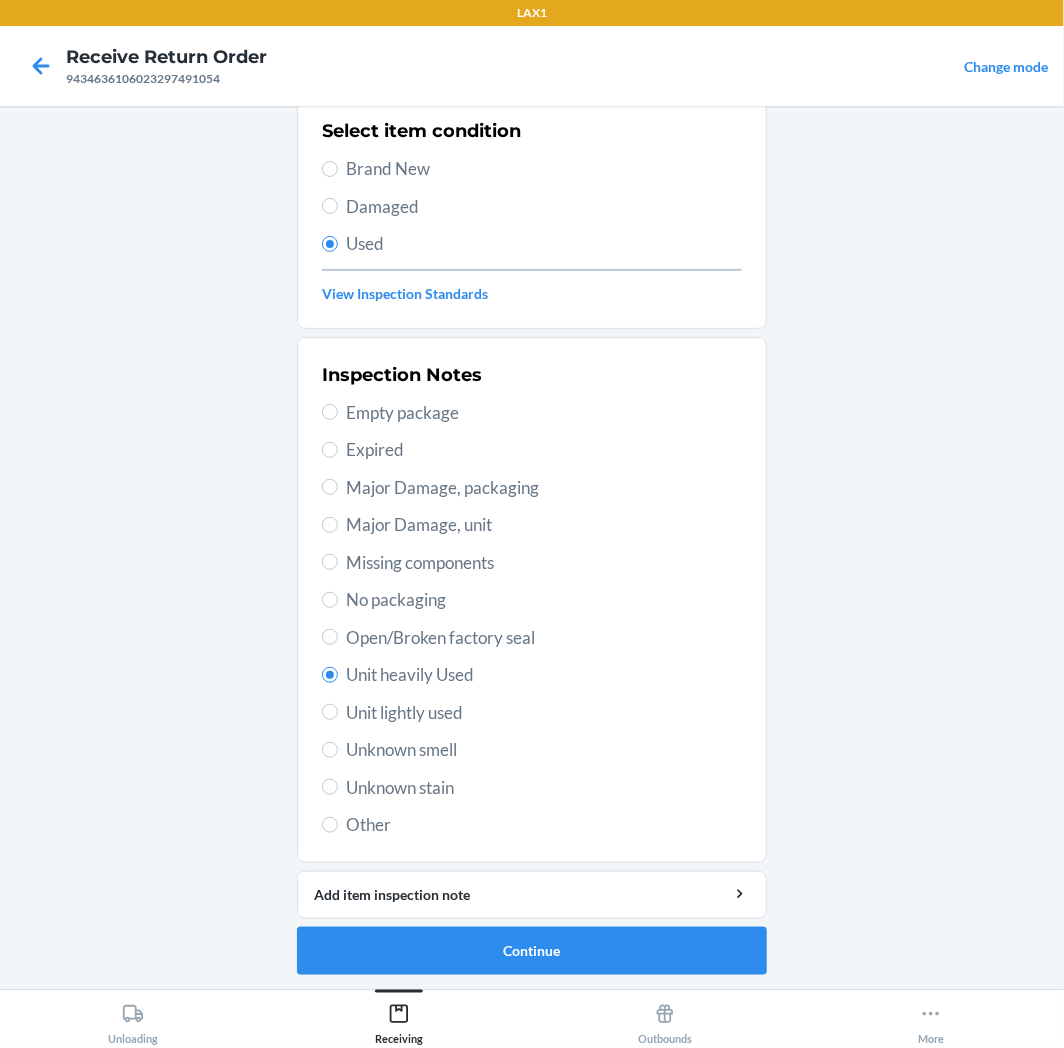 scroll, scrollTop: 0, scrollLeft: 0, axis: both 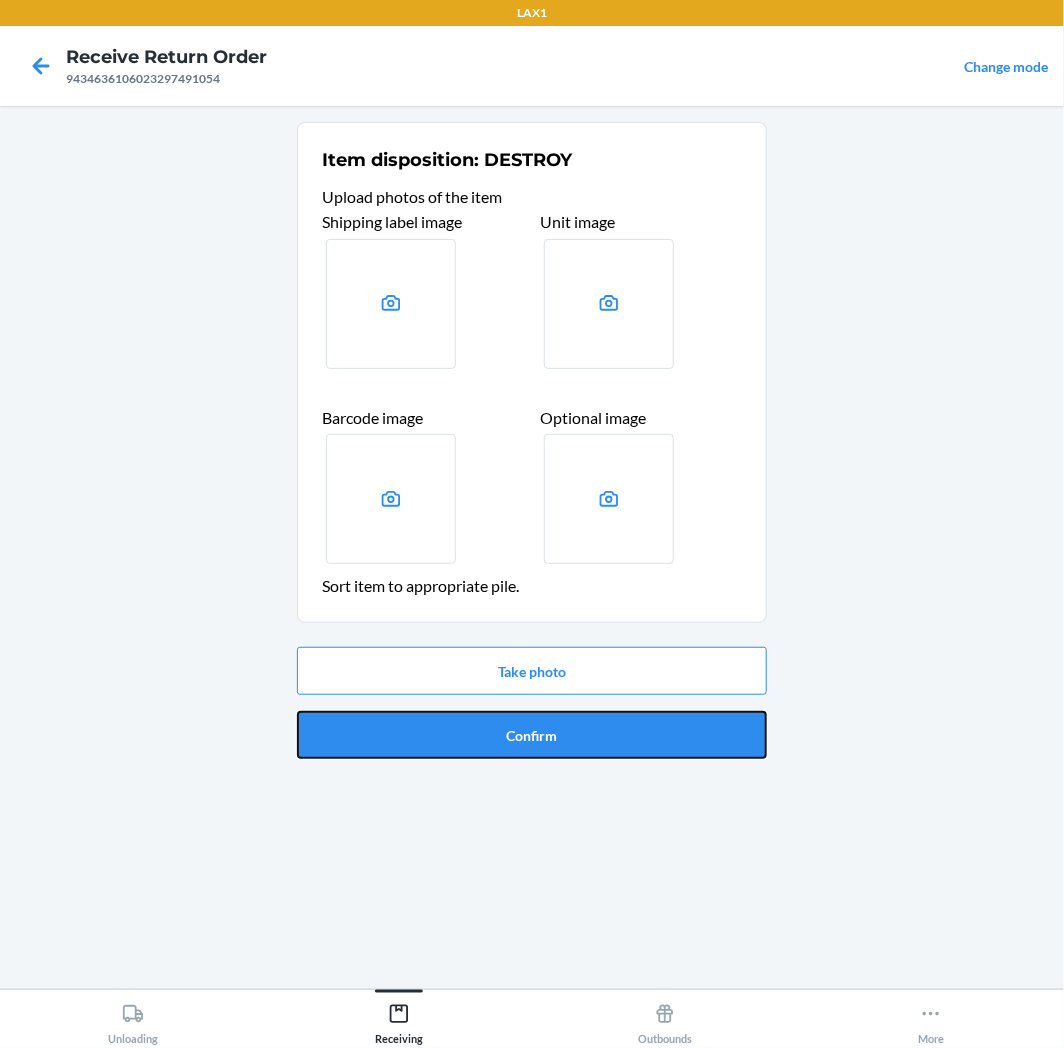 click on "Confirm" at bounding box center [532, 735] 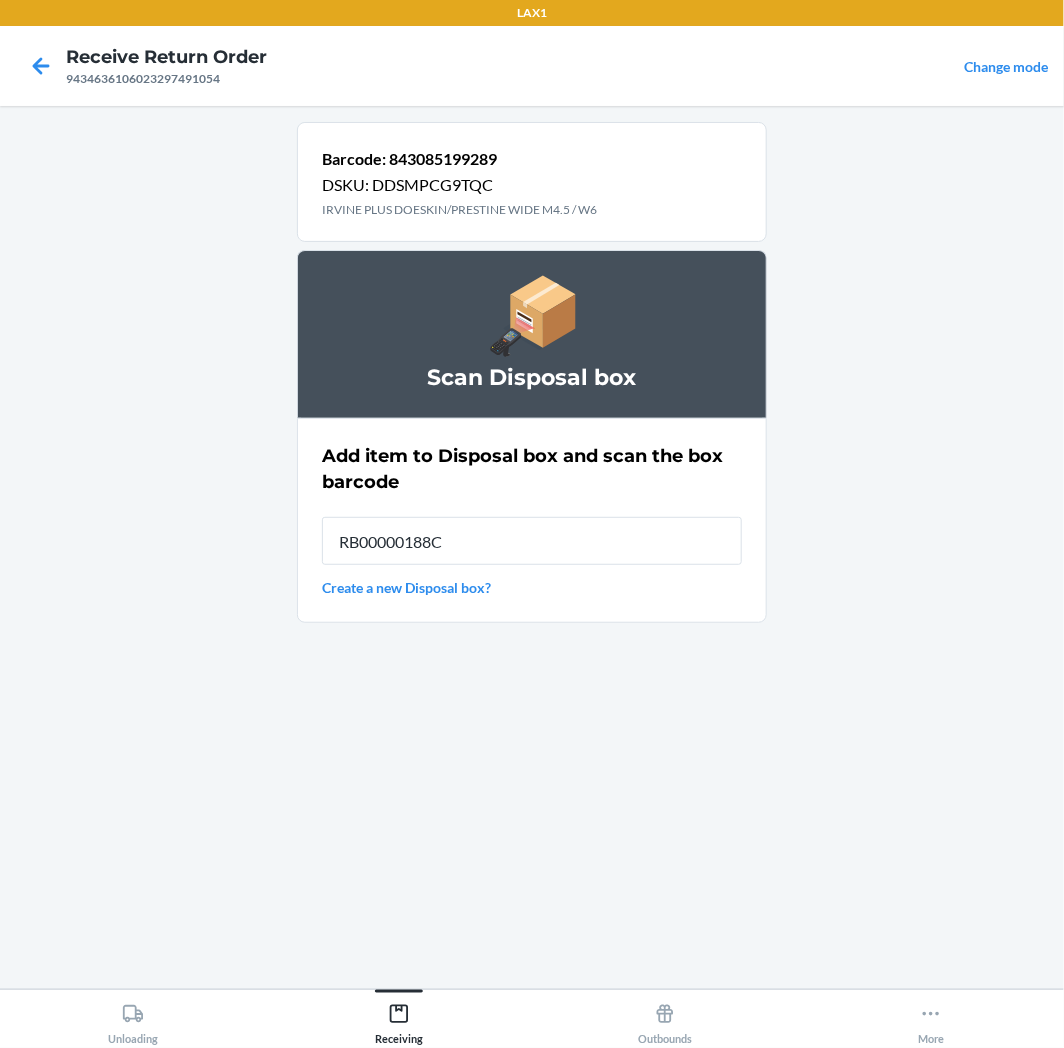 type on "RB00000188C" 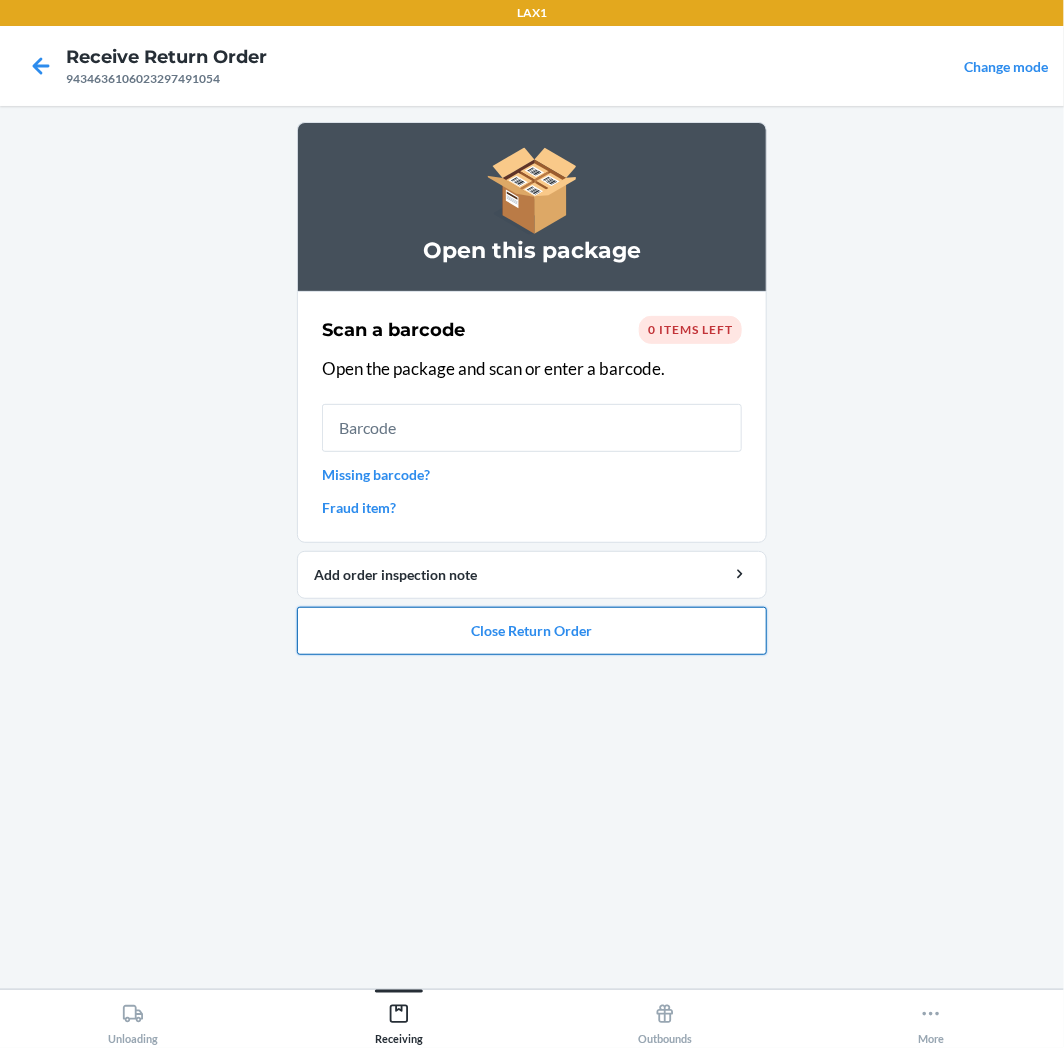 click on "Close Return Order" at bounding box center (532, 631) 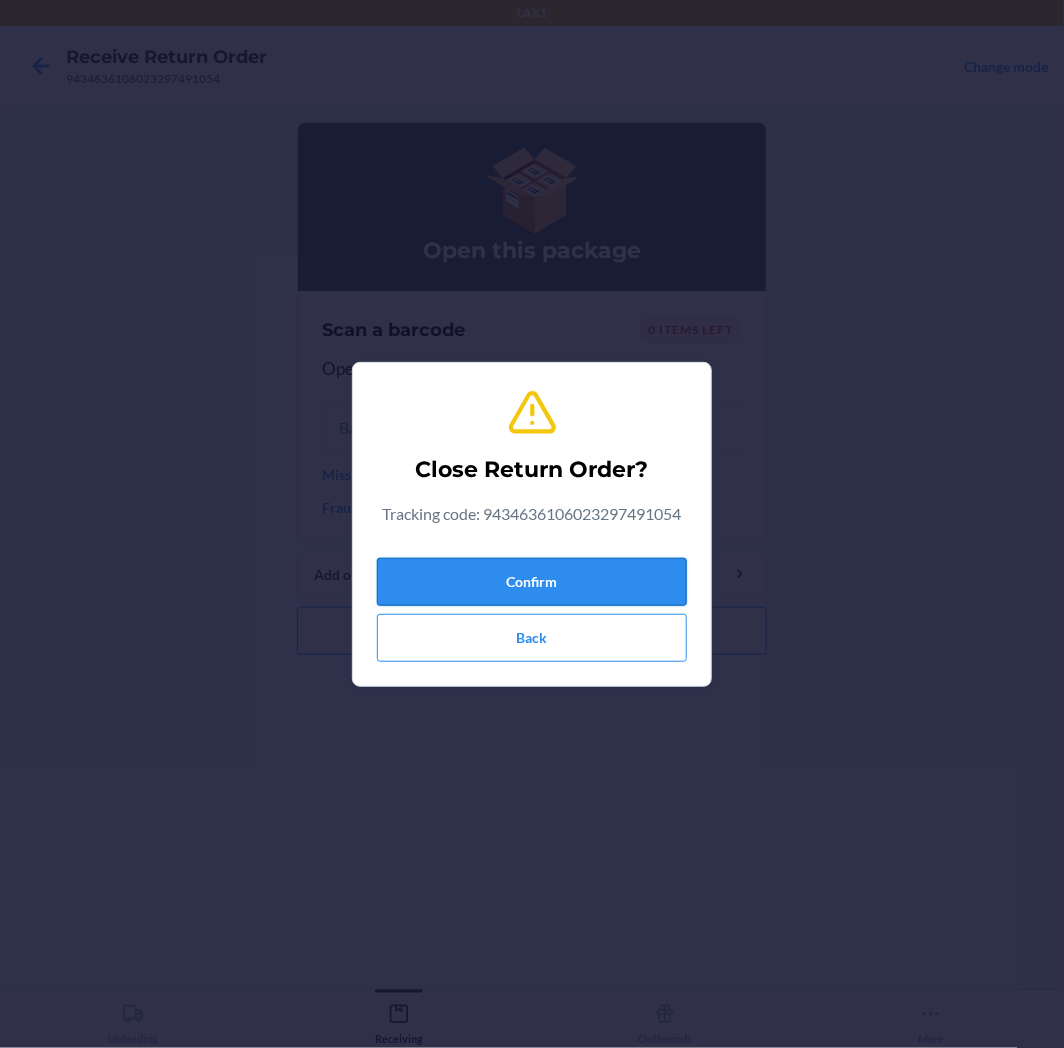 click on "Confirm" at bounding box center [532, 582] 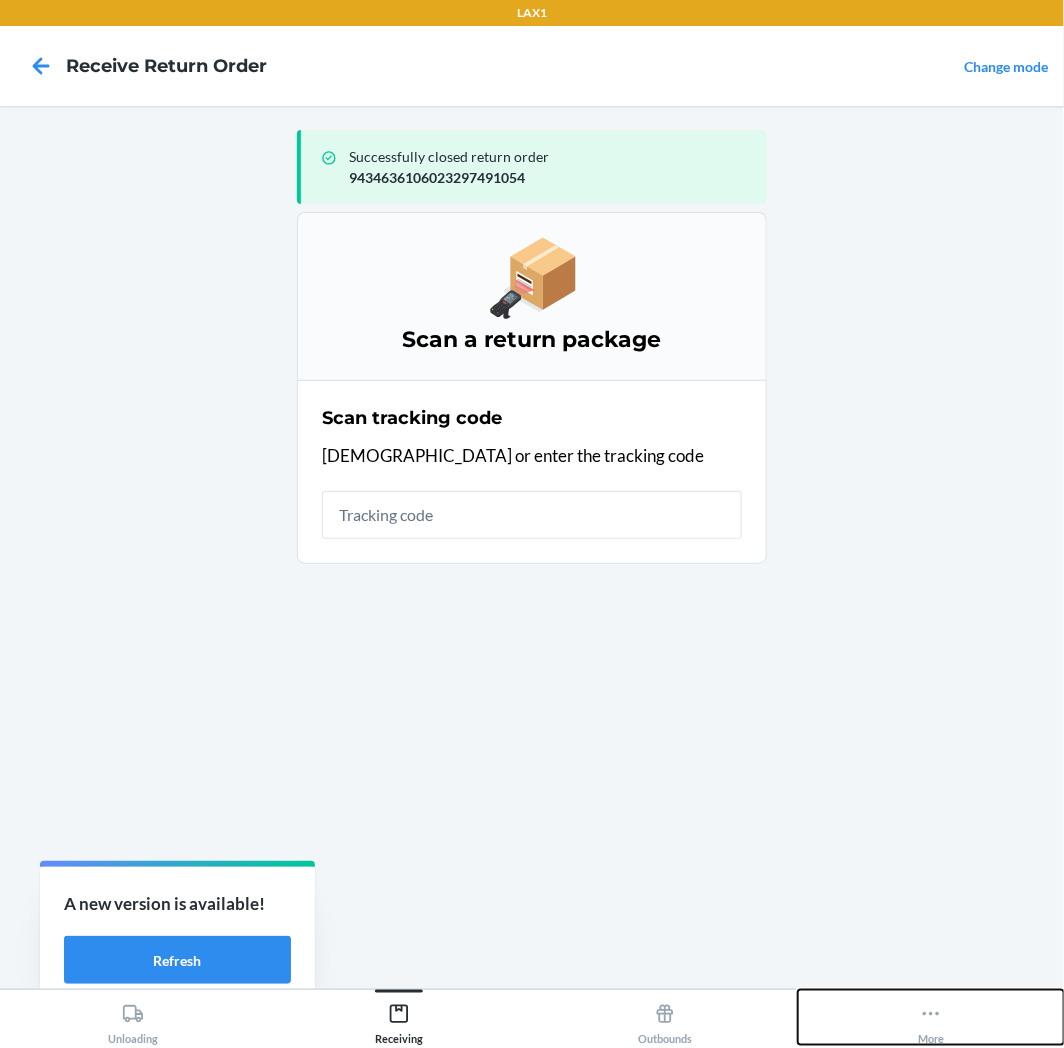 click on "More" at bounding box center (931, 1020) 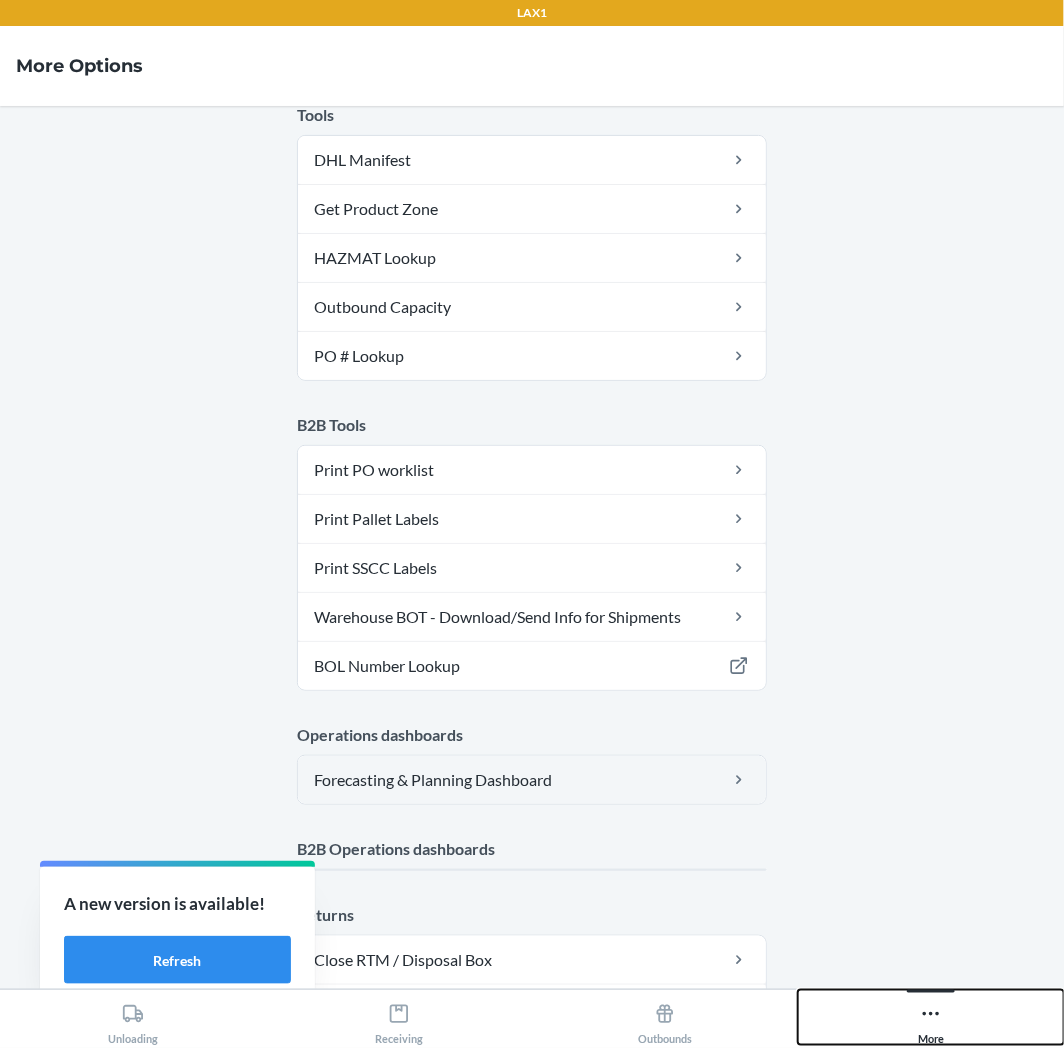 scroll, scrollTop: 444, scrollLeft: 0, axis: vertical 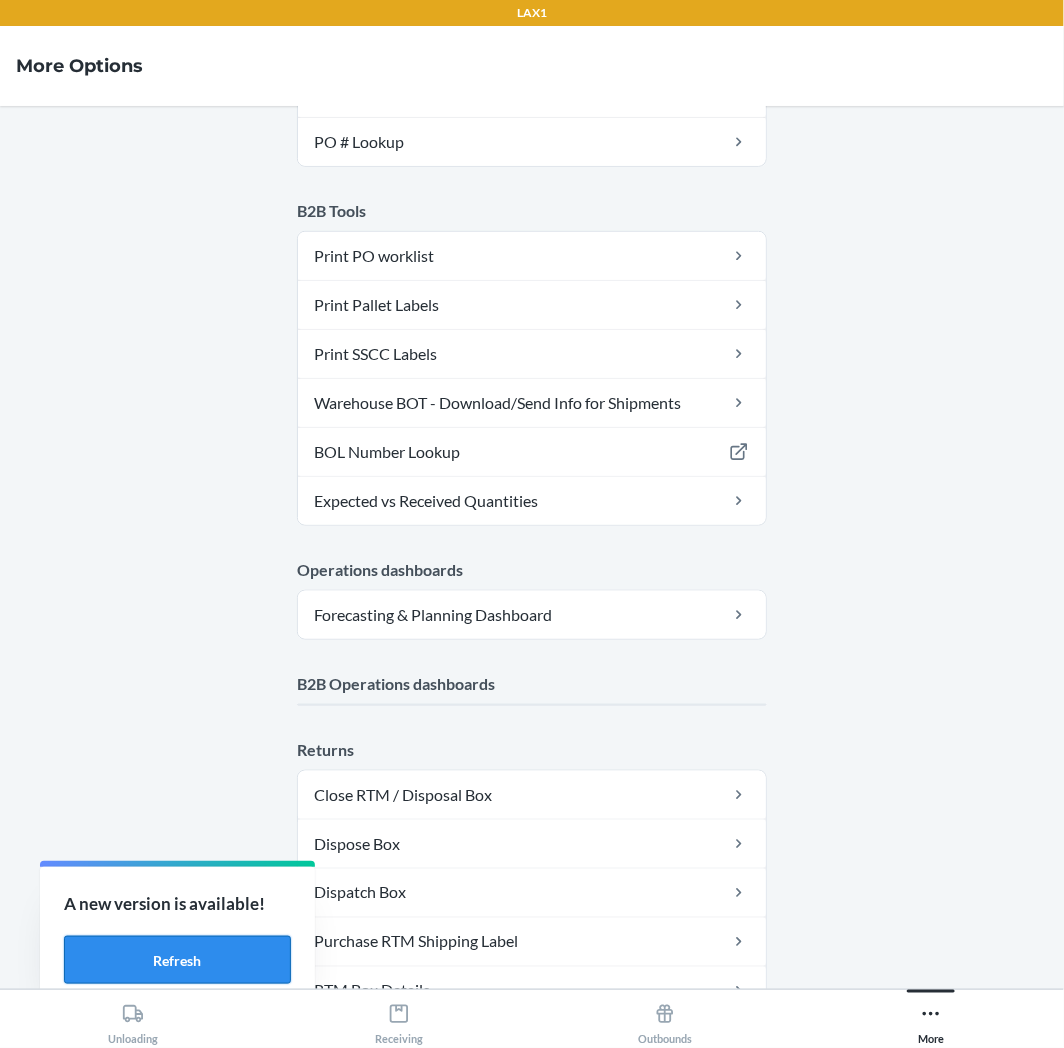 click on "Refresh" at bounding box center (177, 960) 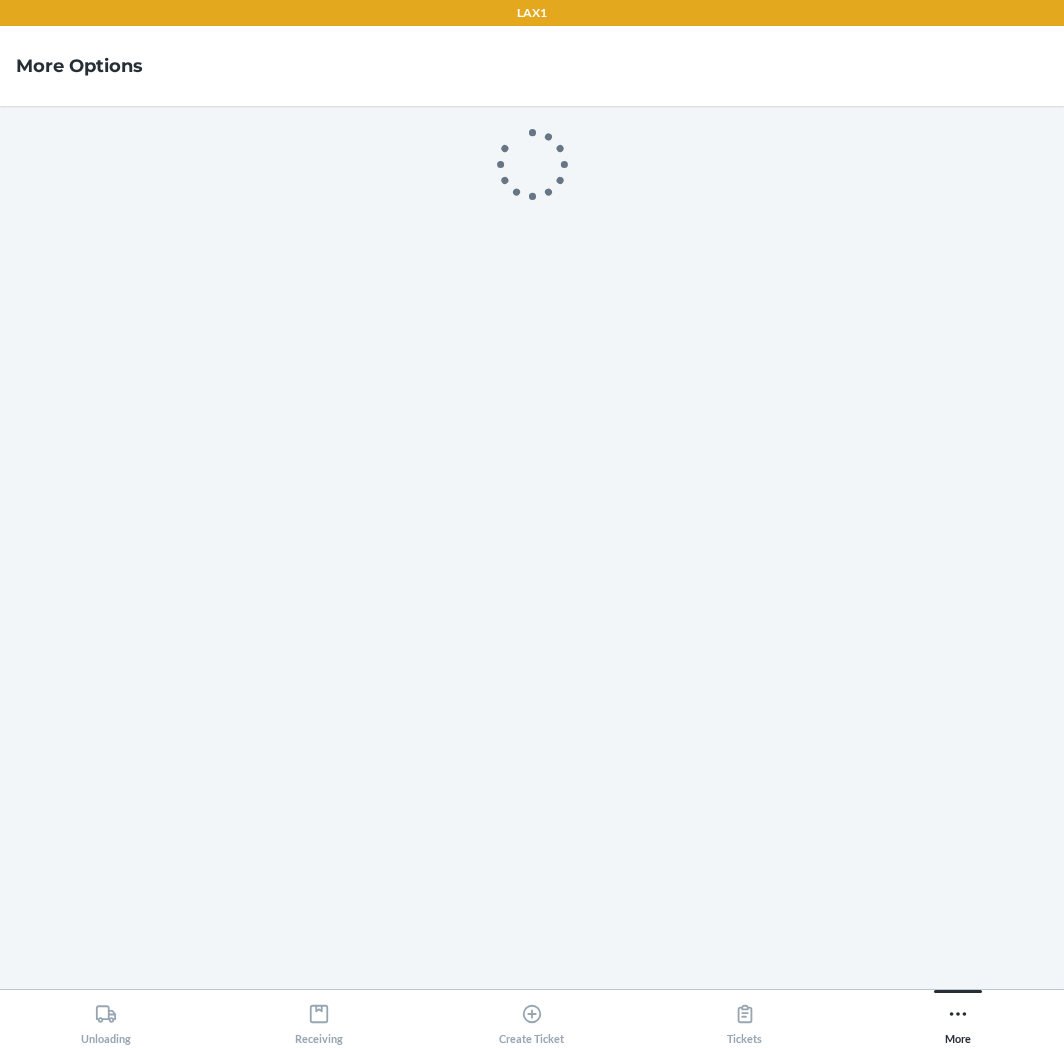 scroll, scrollTop: 0, scrollLeft: 0, axis: both 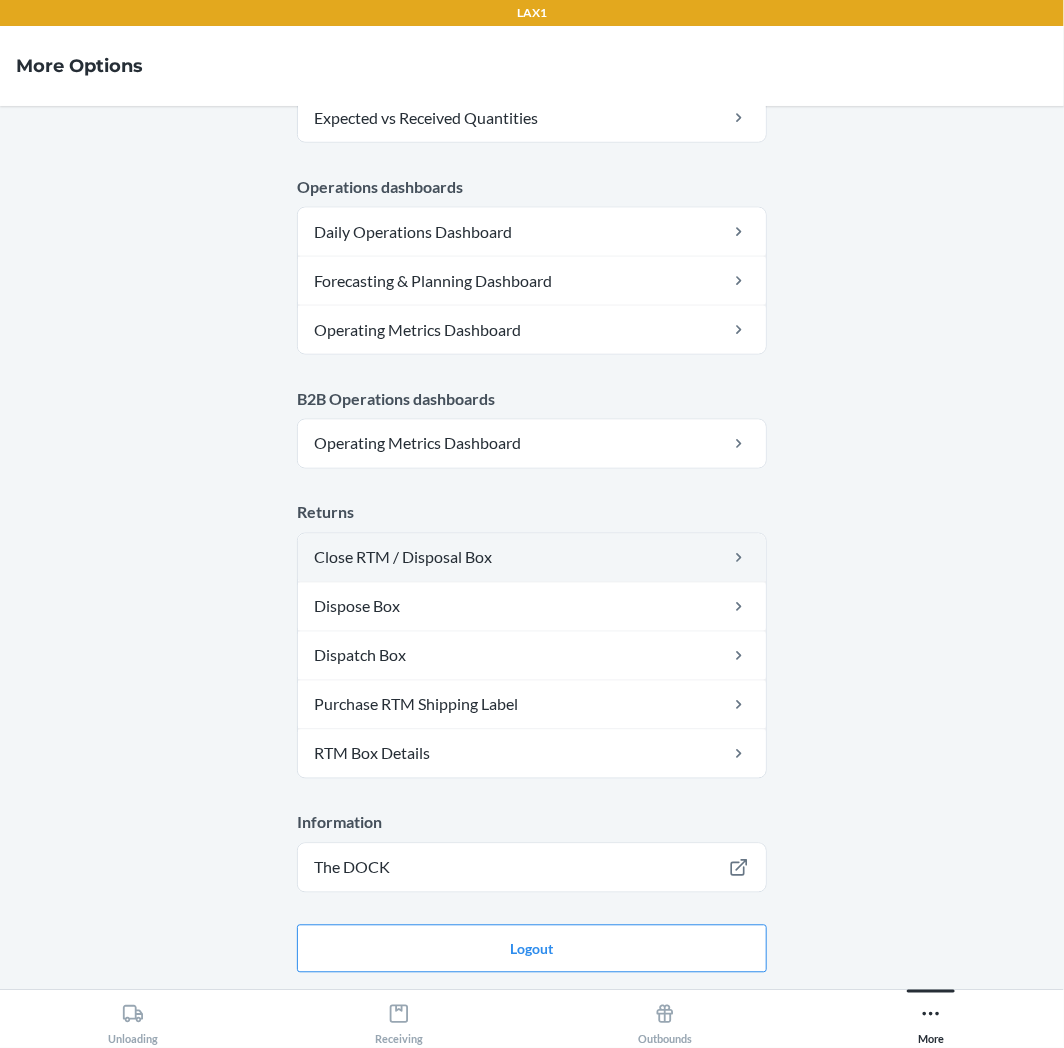 click on "Close RTM / Disposal Box" at bounding box center (532, 558) 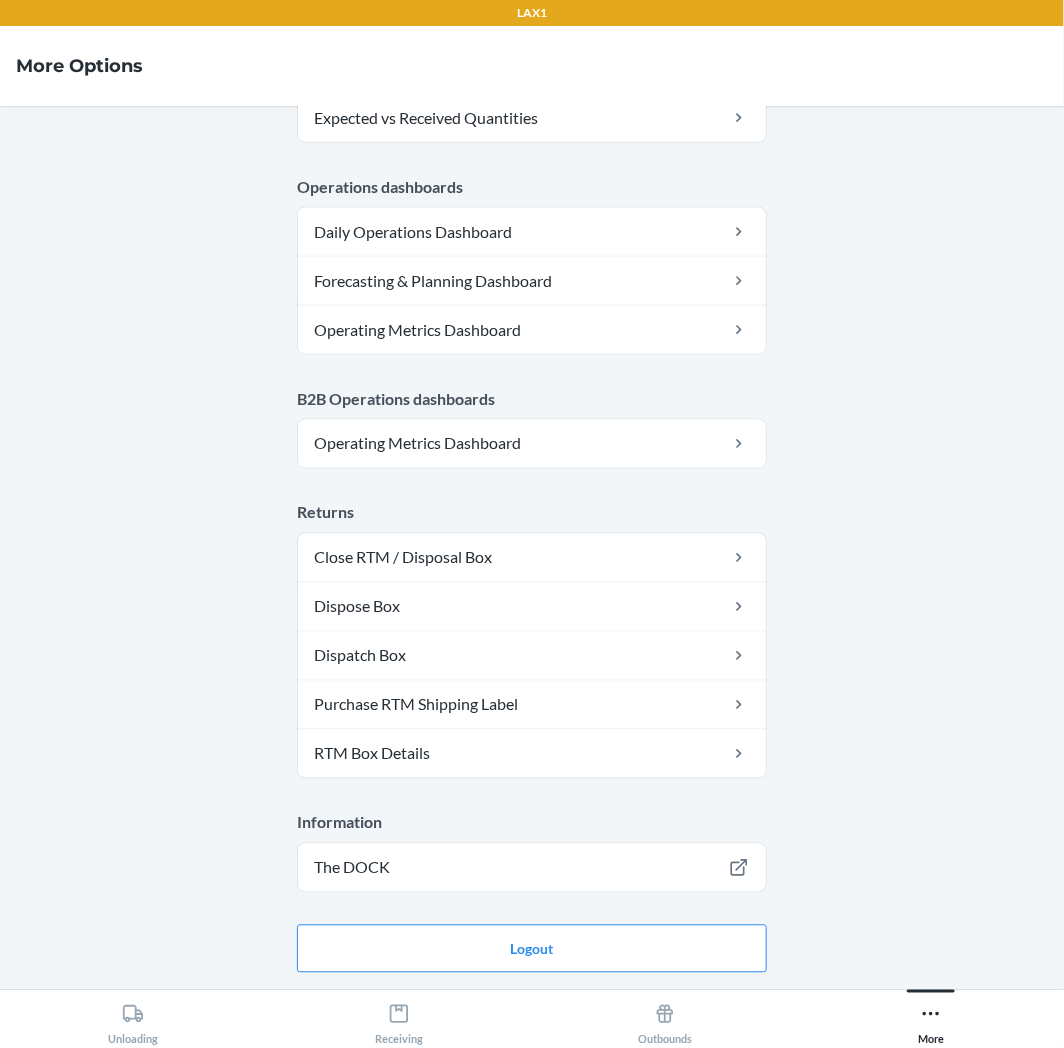 scroll, scrollTop: 0, scrollLeft: 0, axis: both 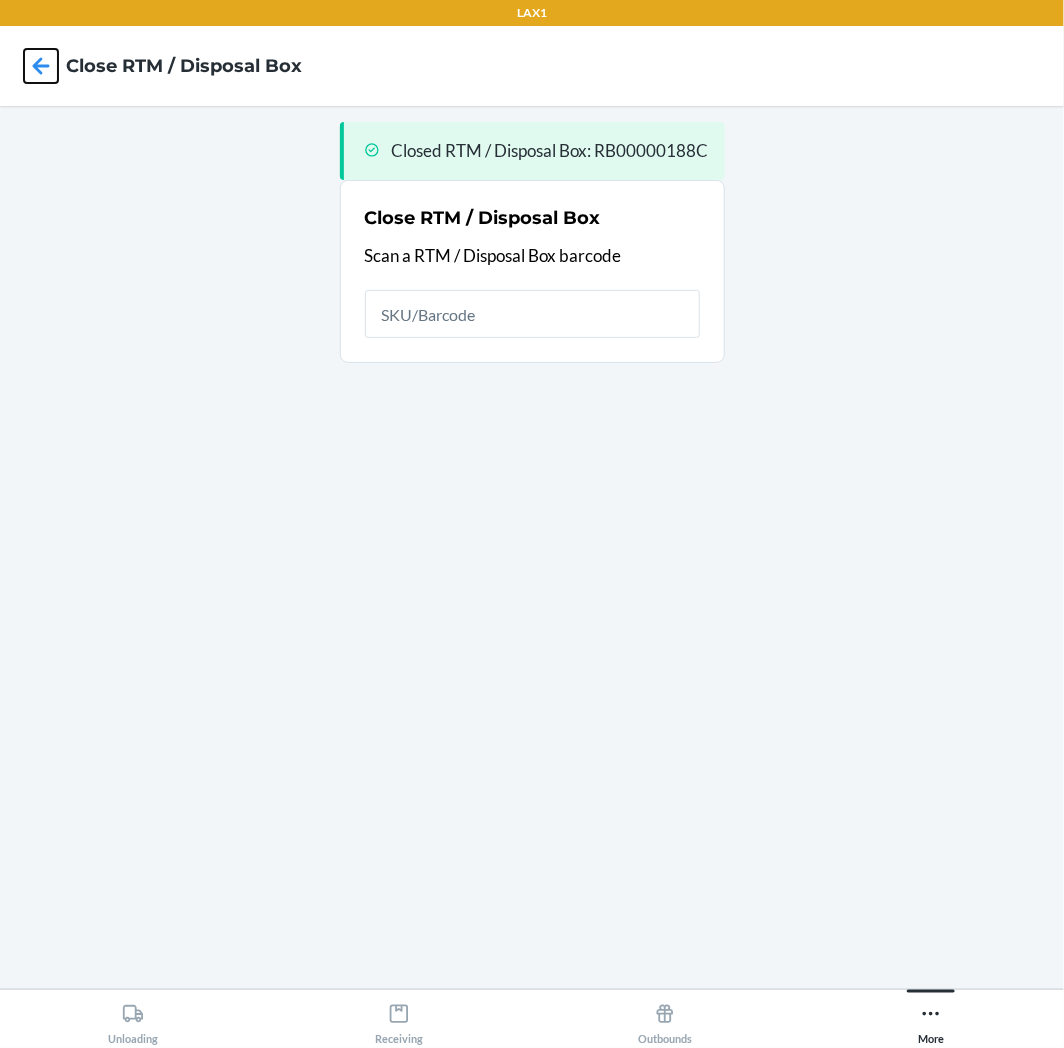 click 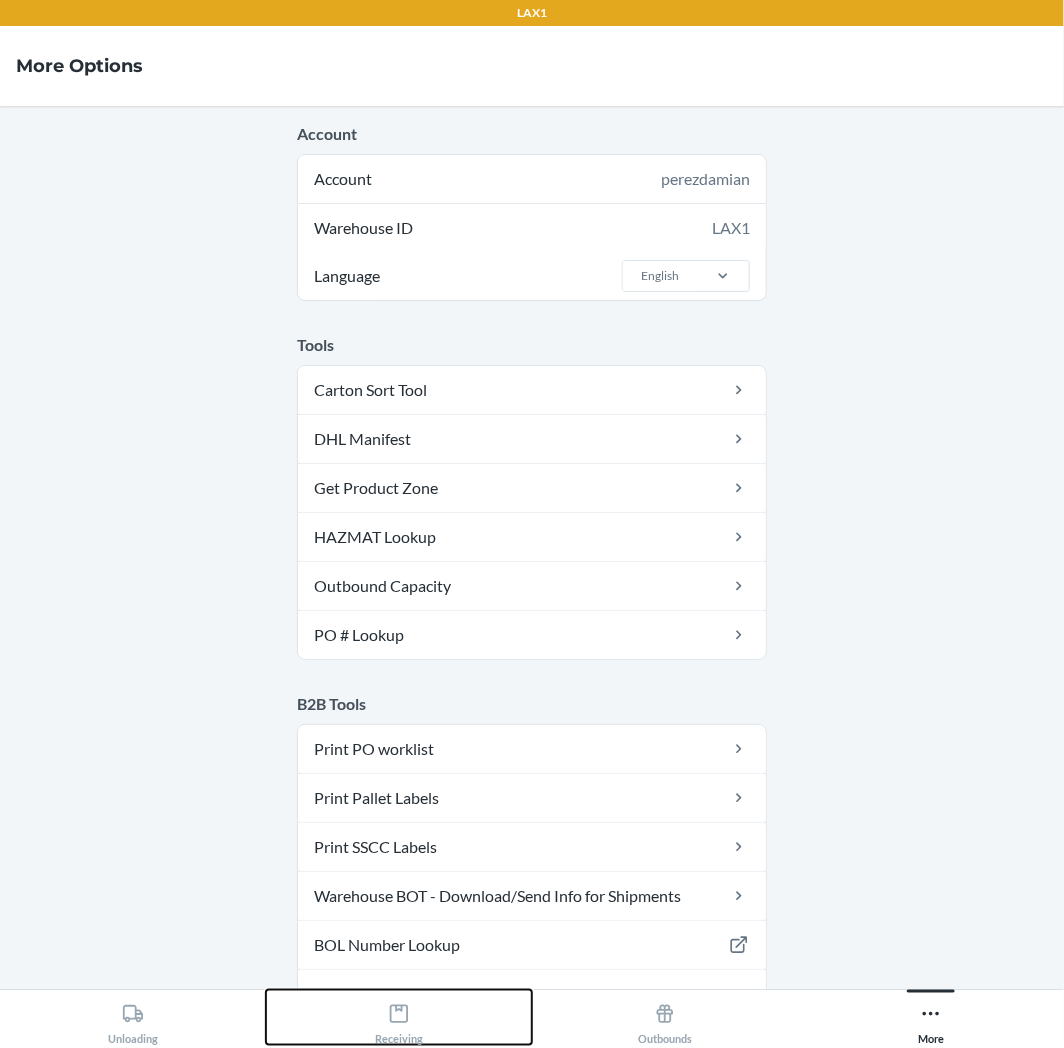 click 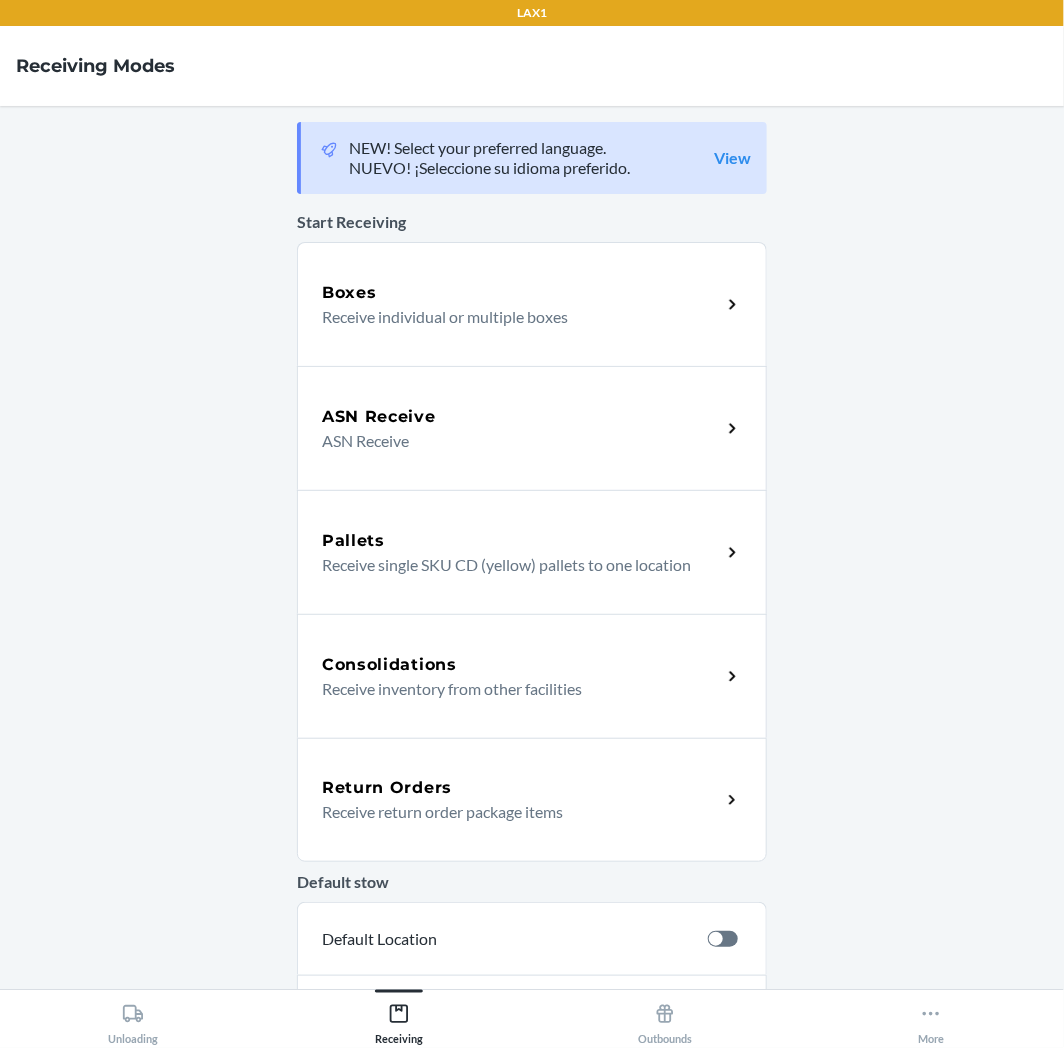 click on "Return Orders Receive return order package items" at bounding box center [532, 800] 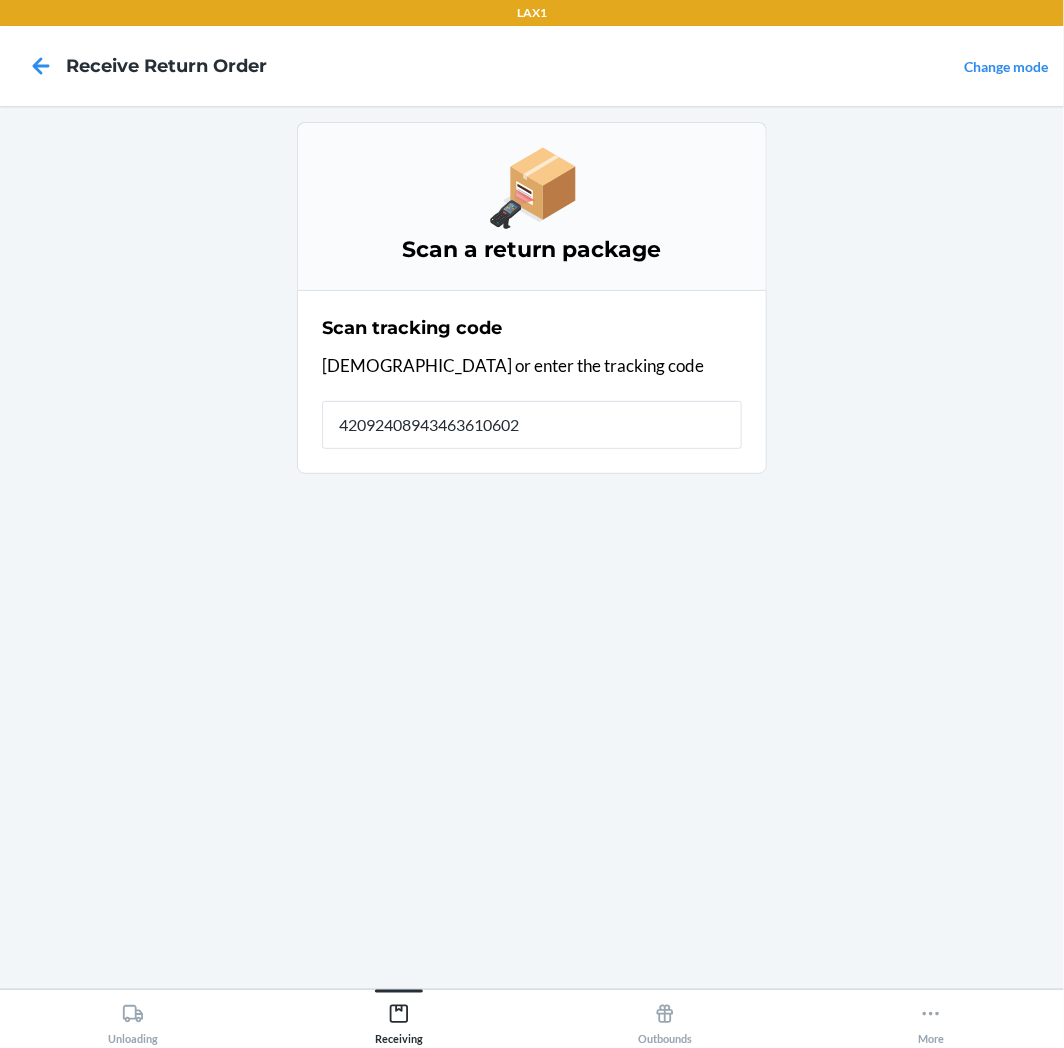 type on "420924089434636106023" 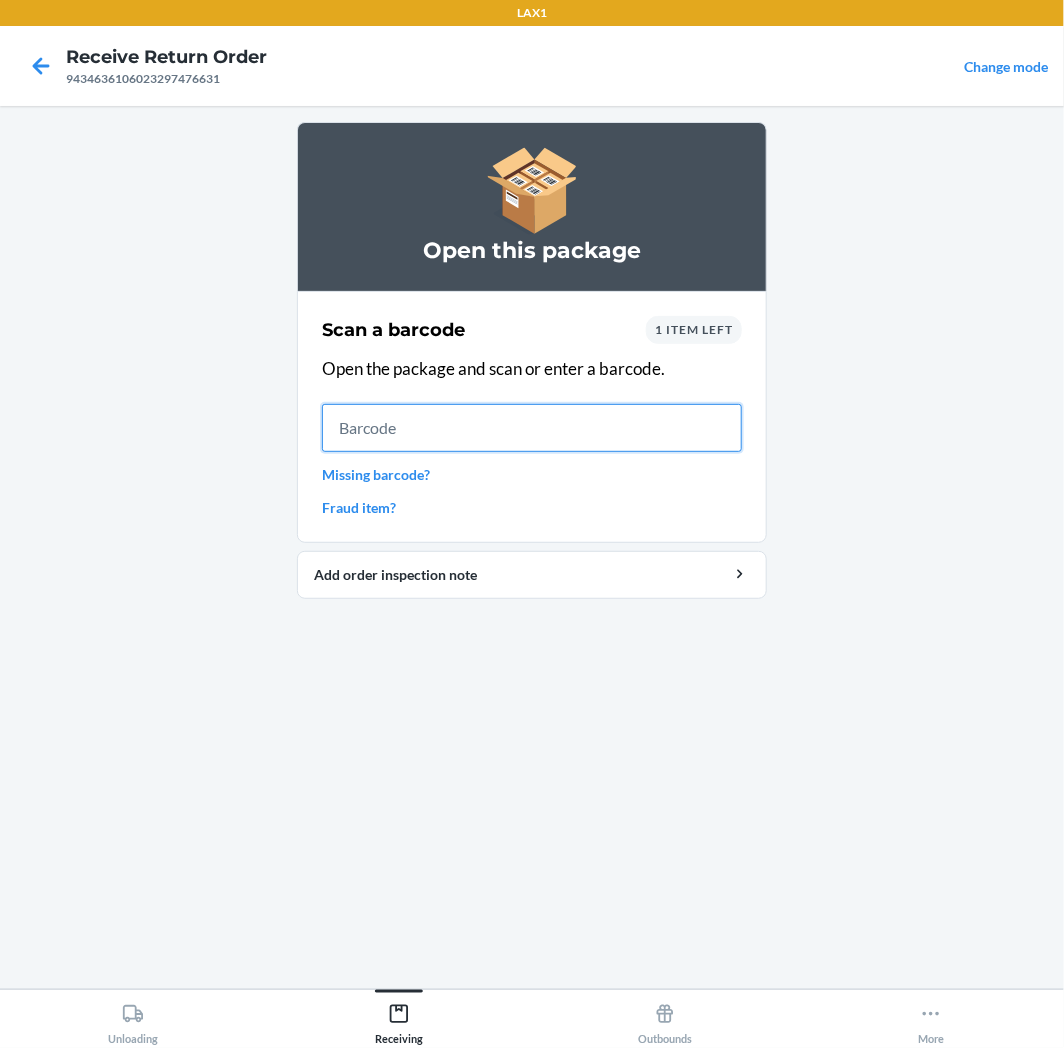 click at bounding box center [532, 428] 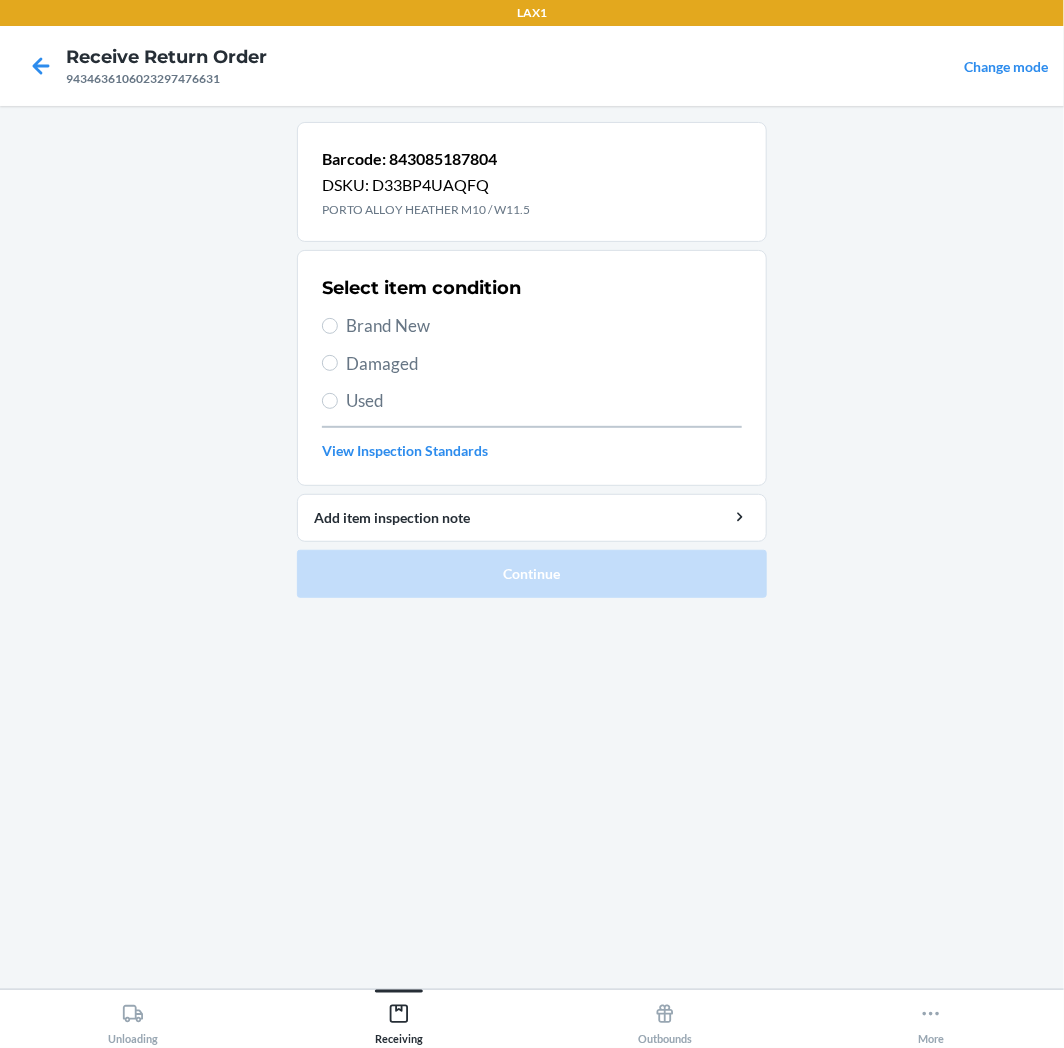 click on "Brand New" at bounding box center (544, 326) 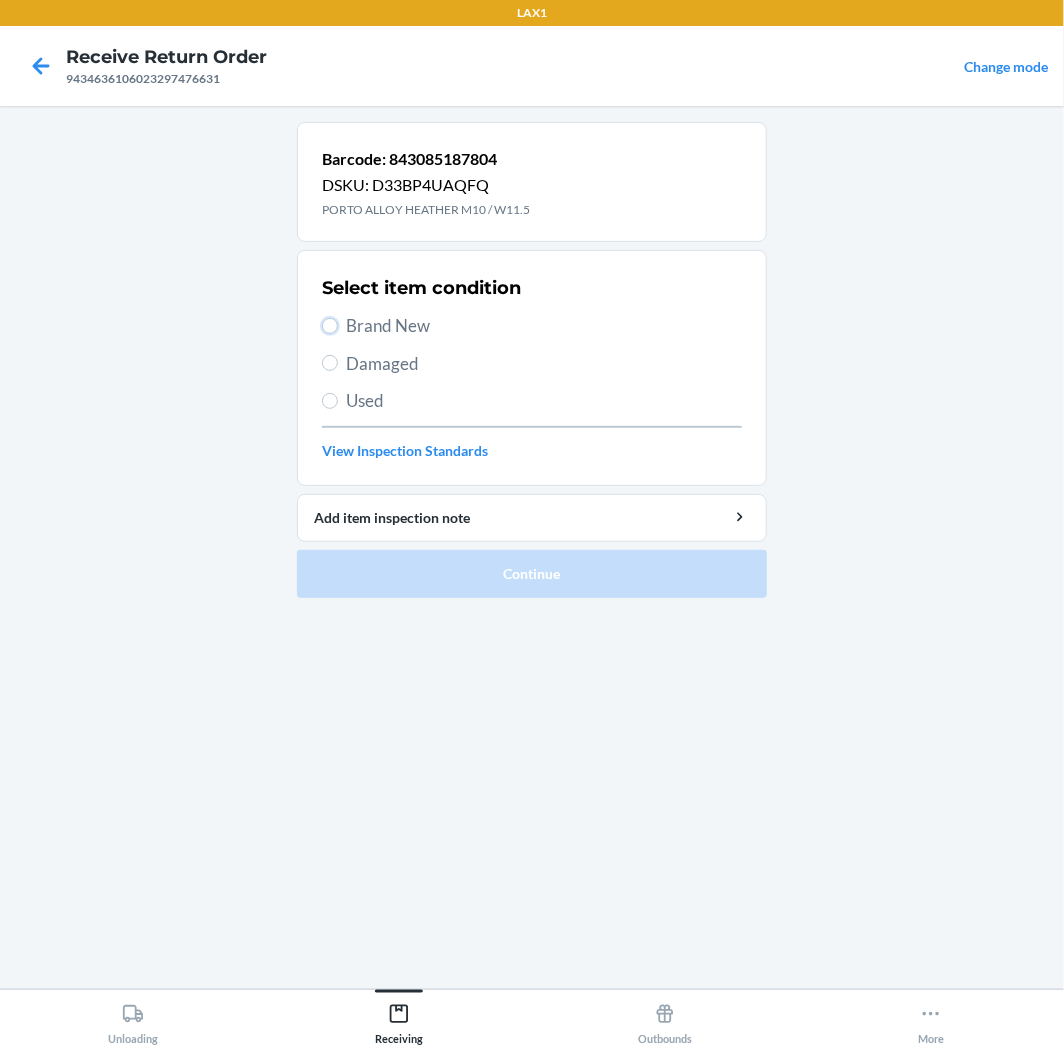 click on "Brand New" at bounding box center [330, 326] 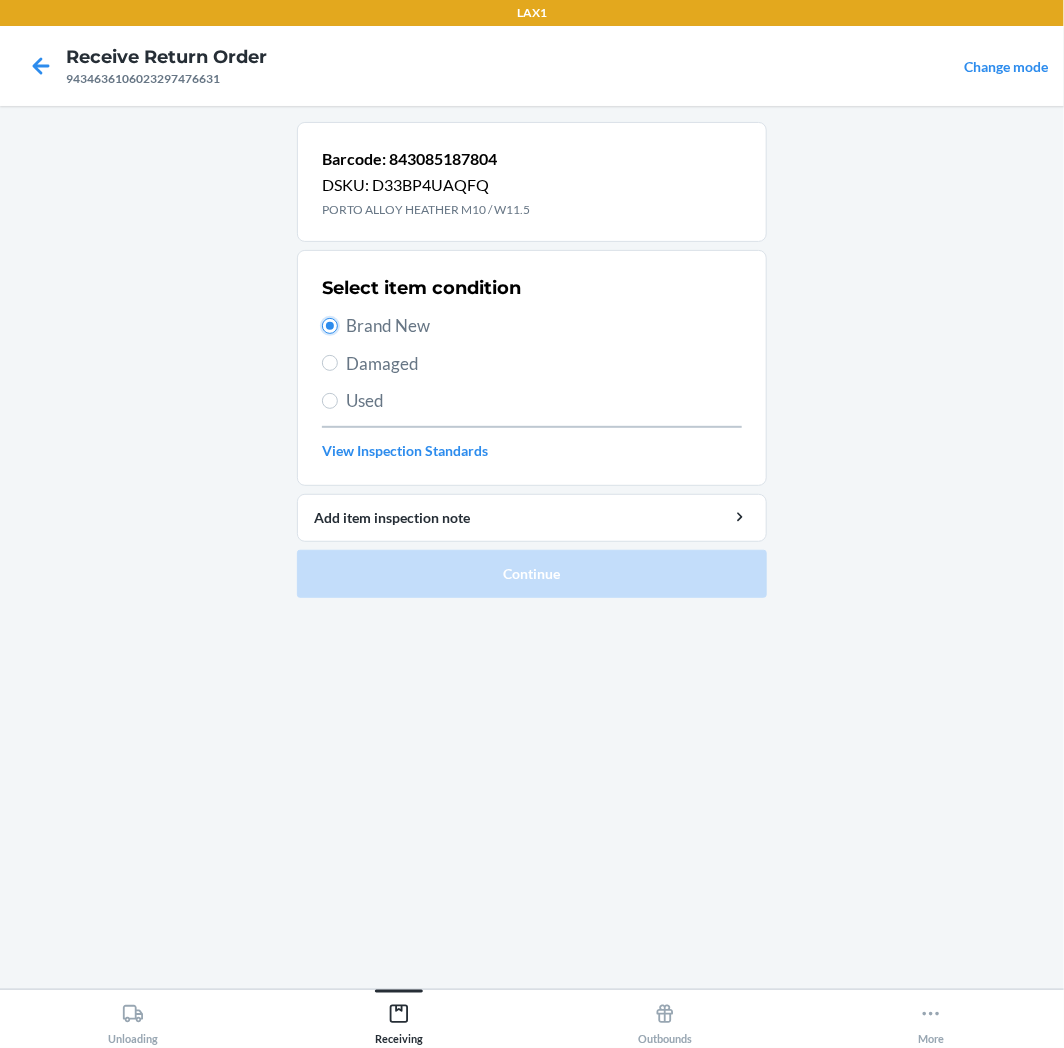 radio on "true" 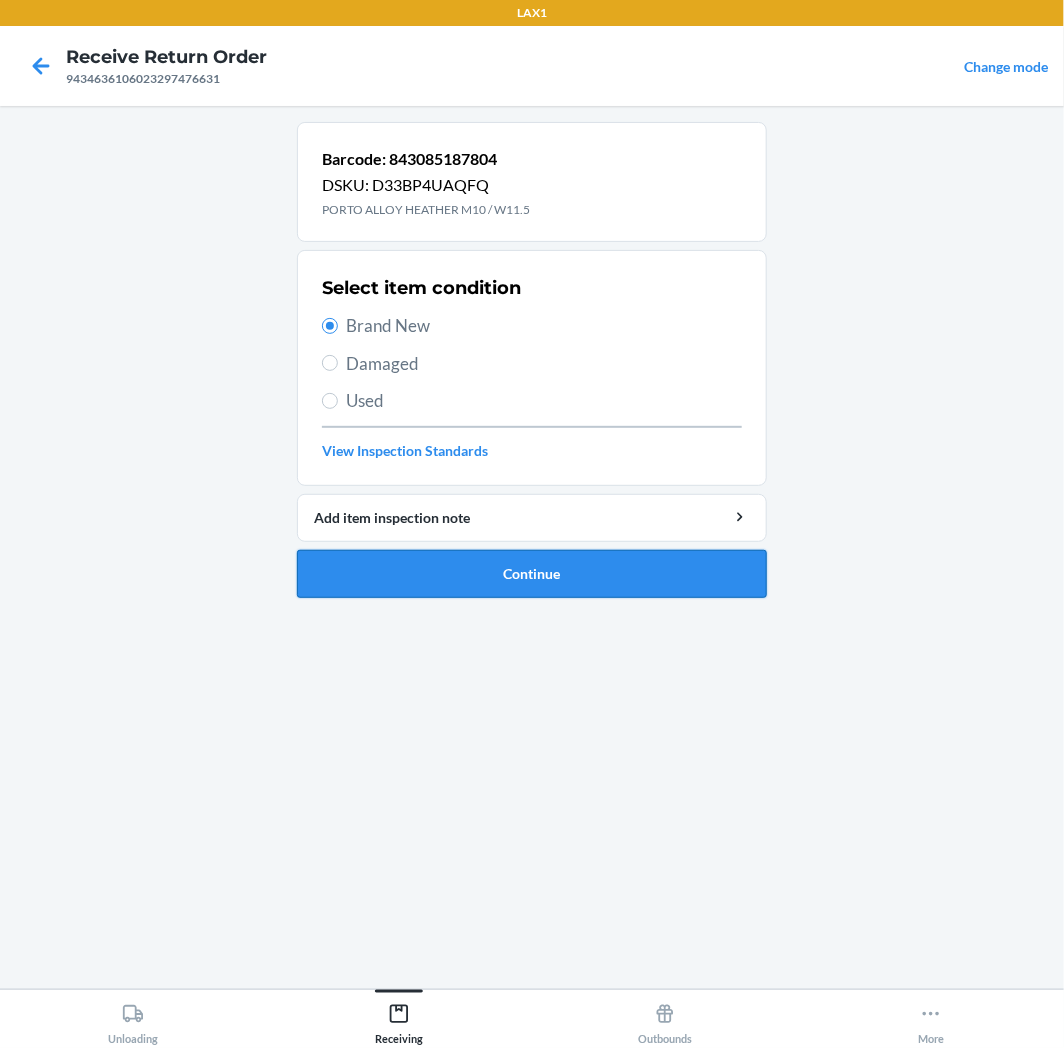 click on "Continue" at bounding box center (532, 574) 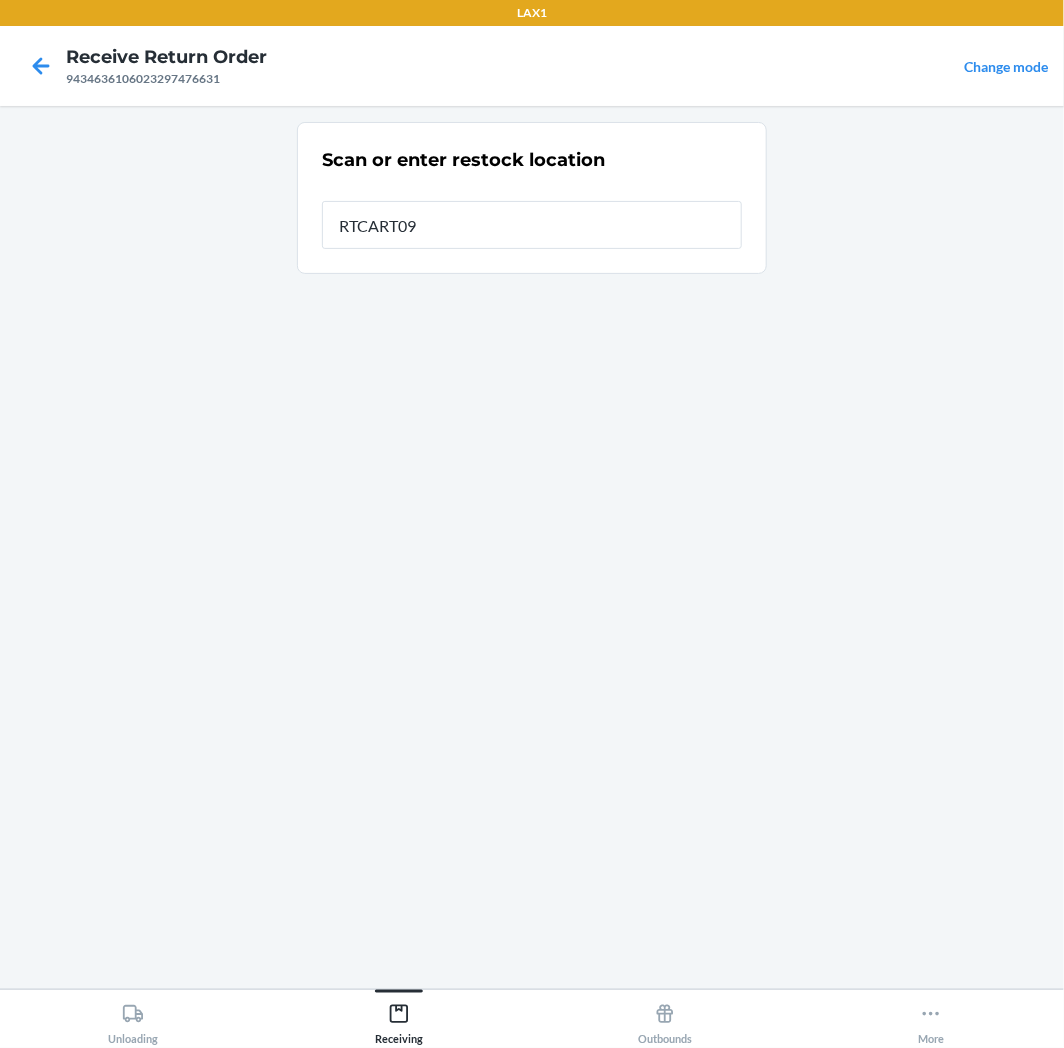 type on "RTCART097" 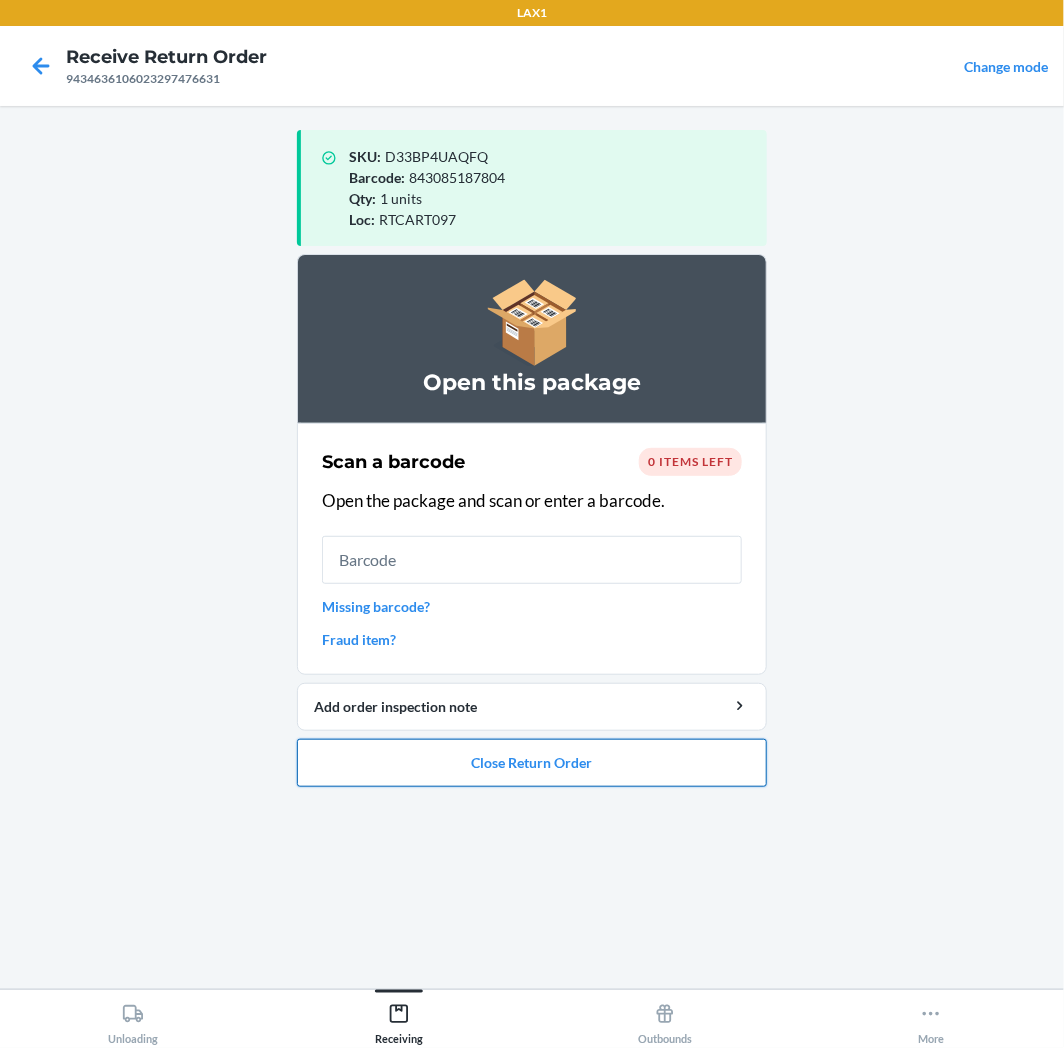 click on "Close Return Order" at bounding box center [532, 763] 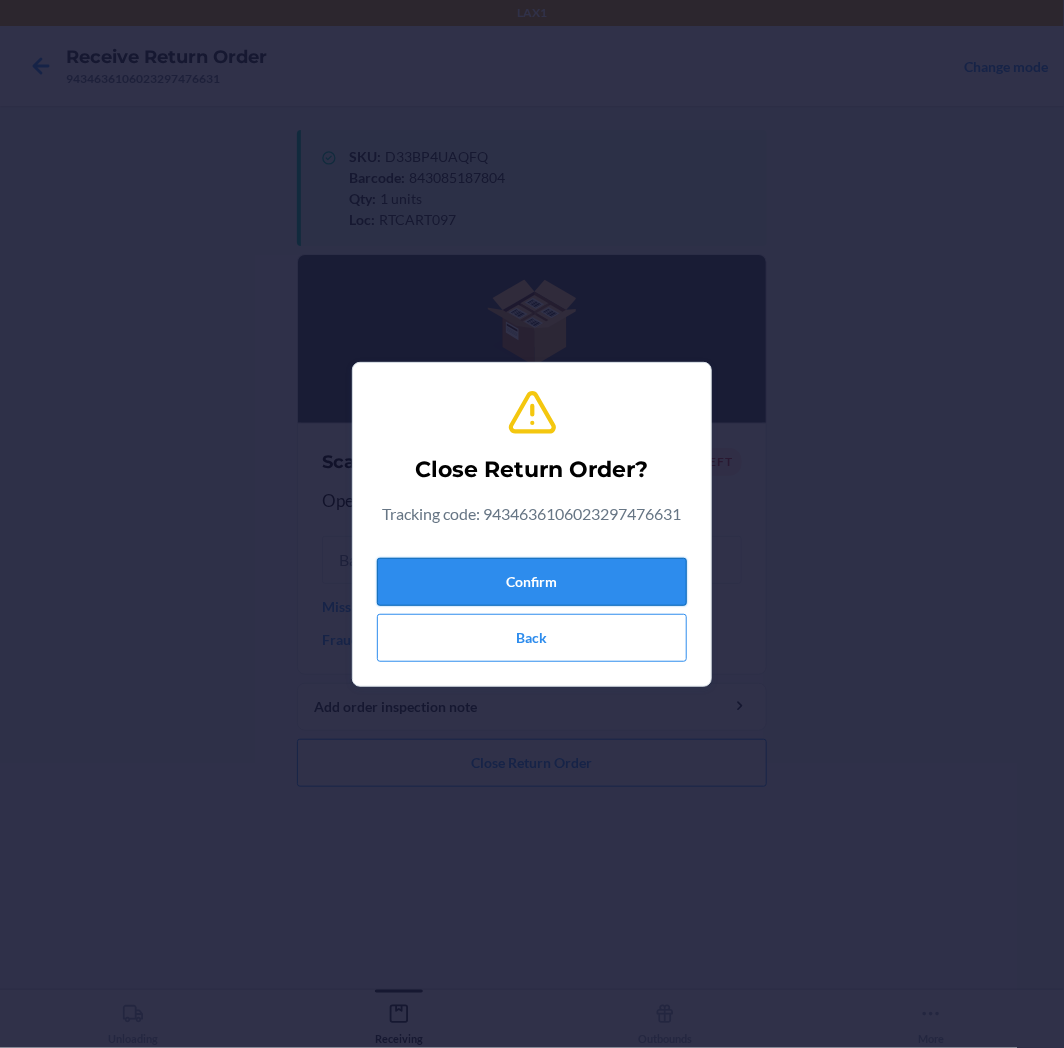 click on "Confirm" at bounding box center (532, 582) 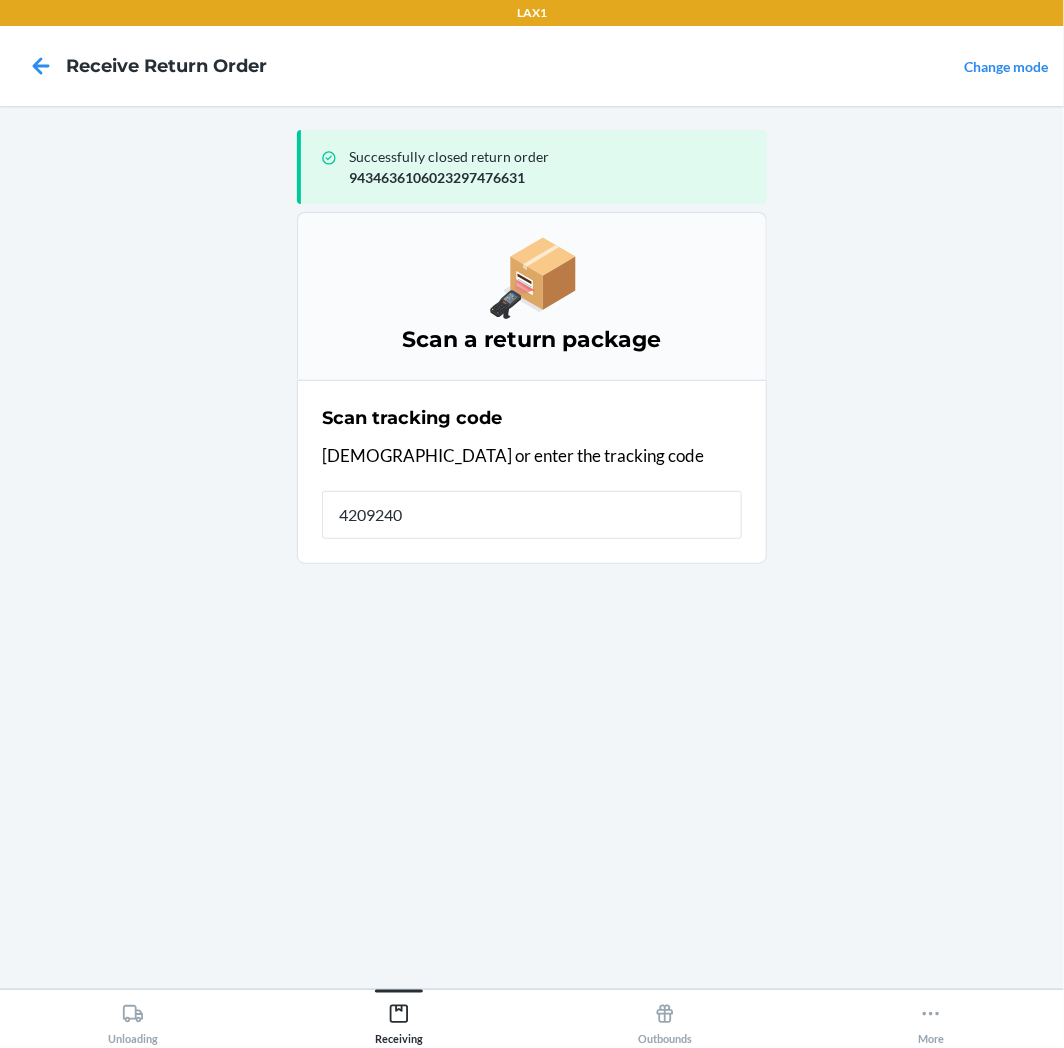 type on "42092408" 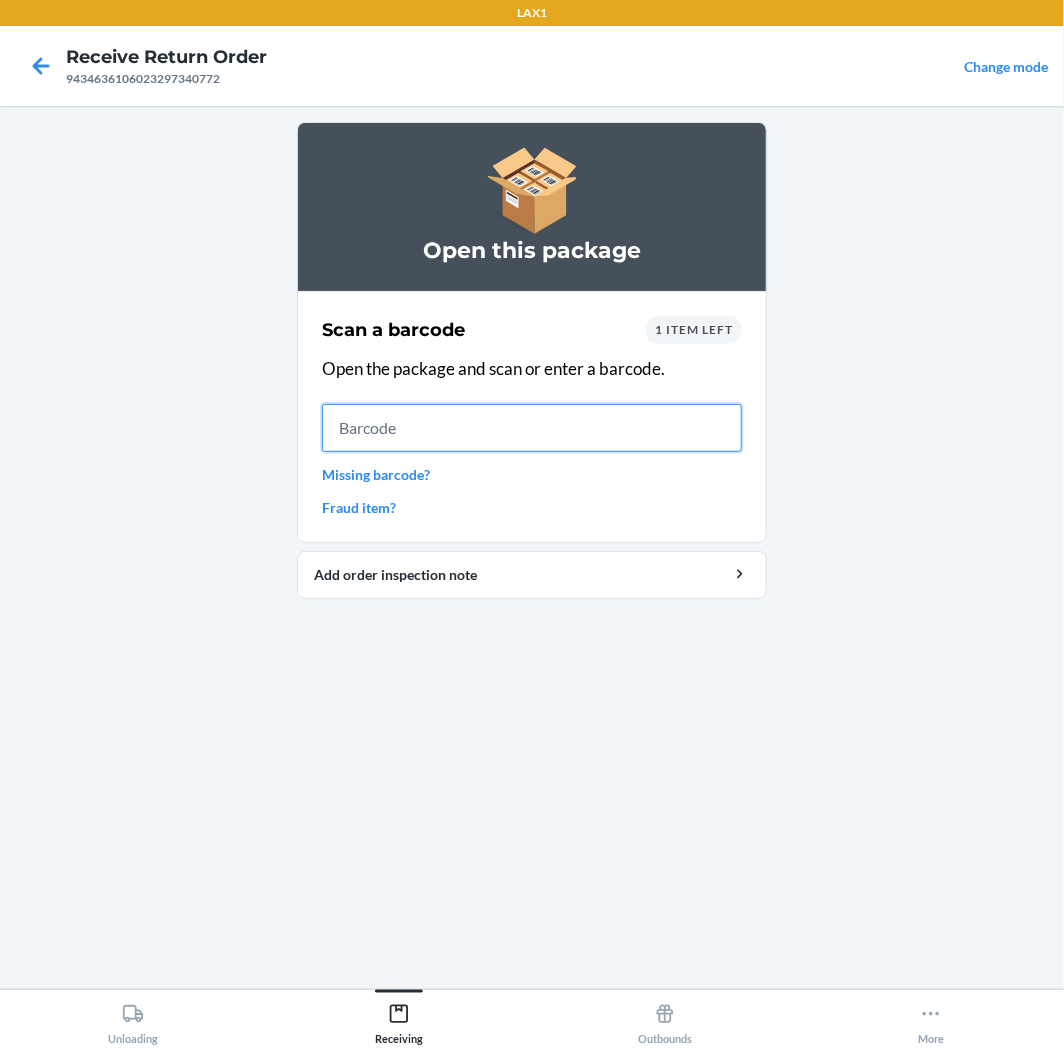click at bounding box center [532, 428] 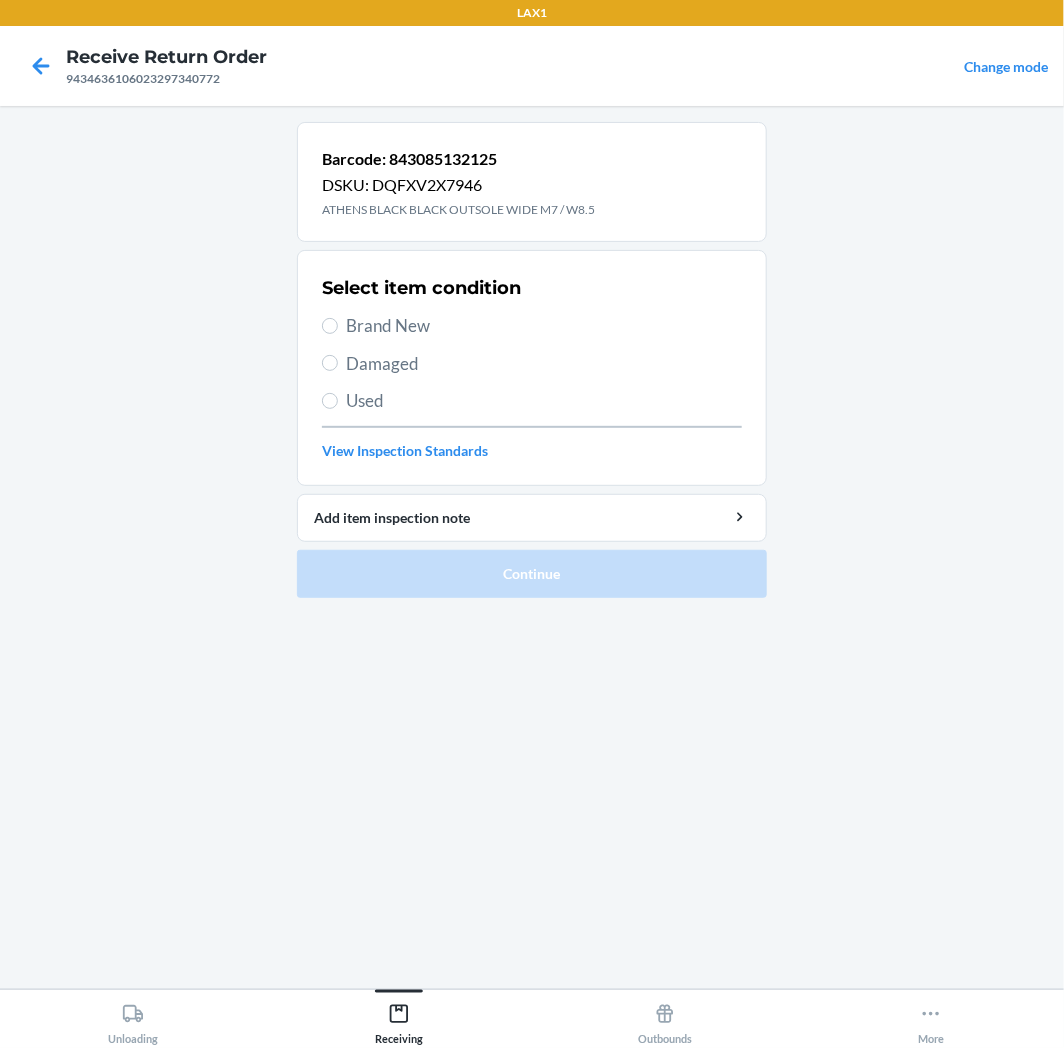 click on "Brand New" at bounding box center (544, 326) 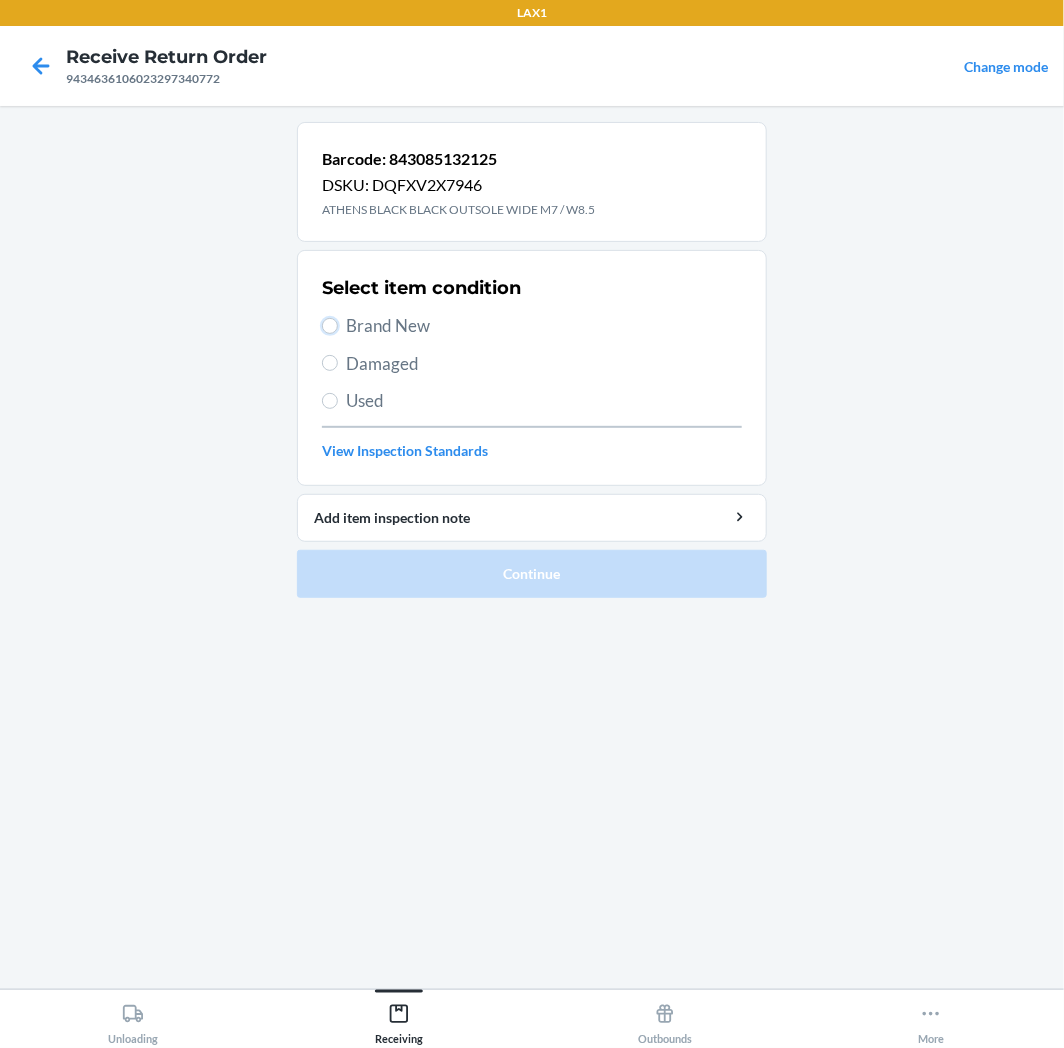 click on "Brand New" at bounding box center (330, 326) 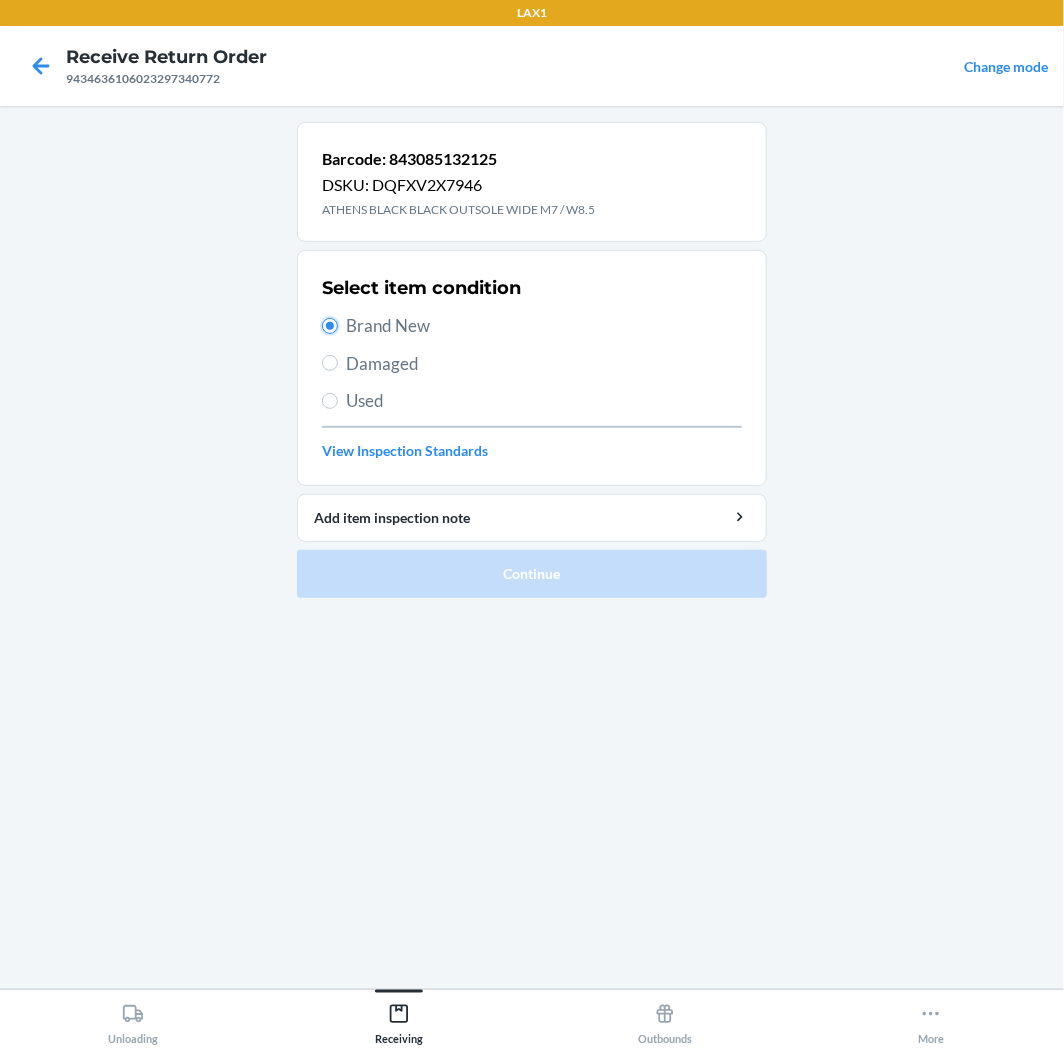 radio on "true" 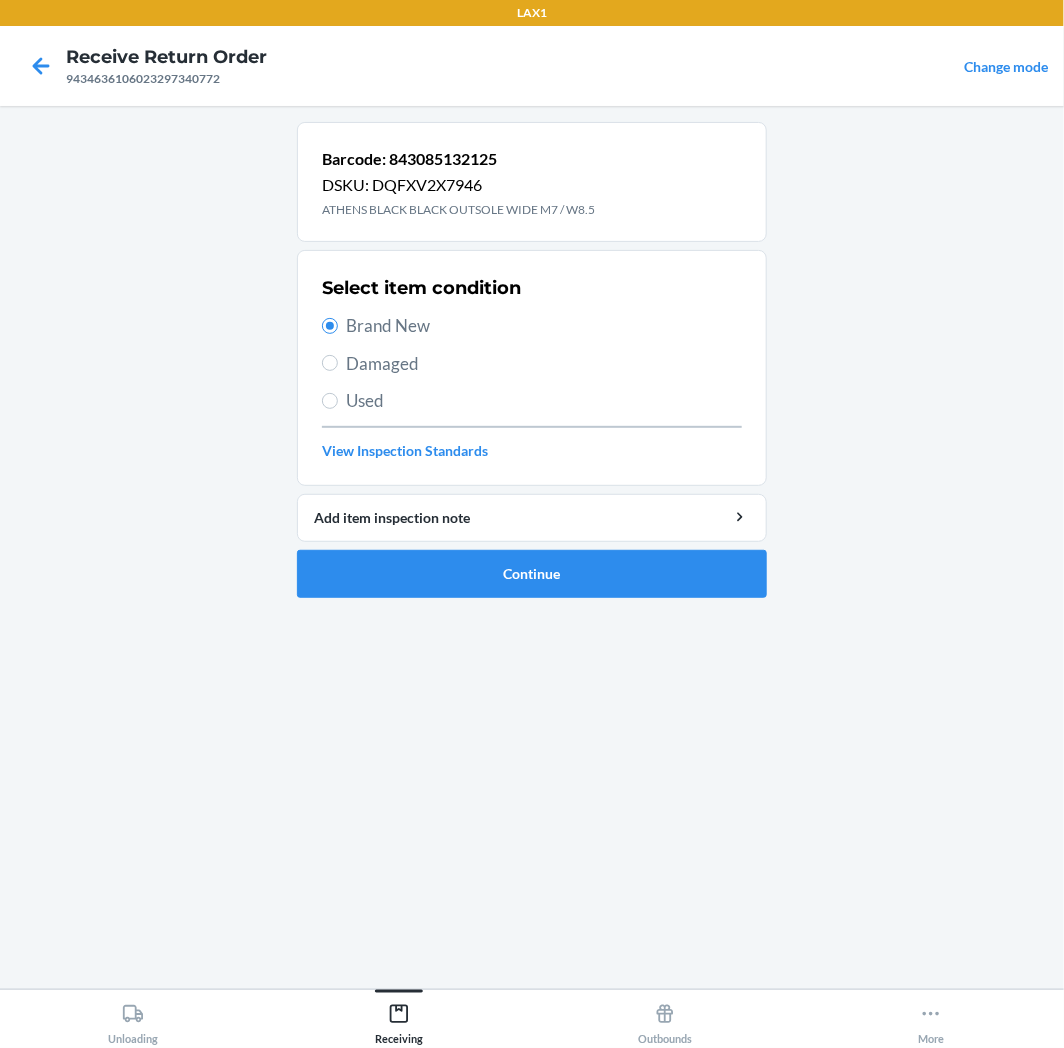 click on "Barcode: 843085132125 DSKU: DQFXV2X7946 ATHENS BLACK BLACK OUTSOLE WIDE M7 / W8.5 Select item condition Brand New Damaged Used View Inspection Standards Add item inspection note Continue" at bounding box center (532, 368) 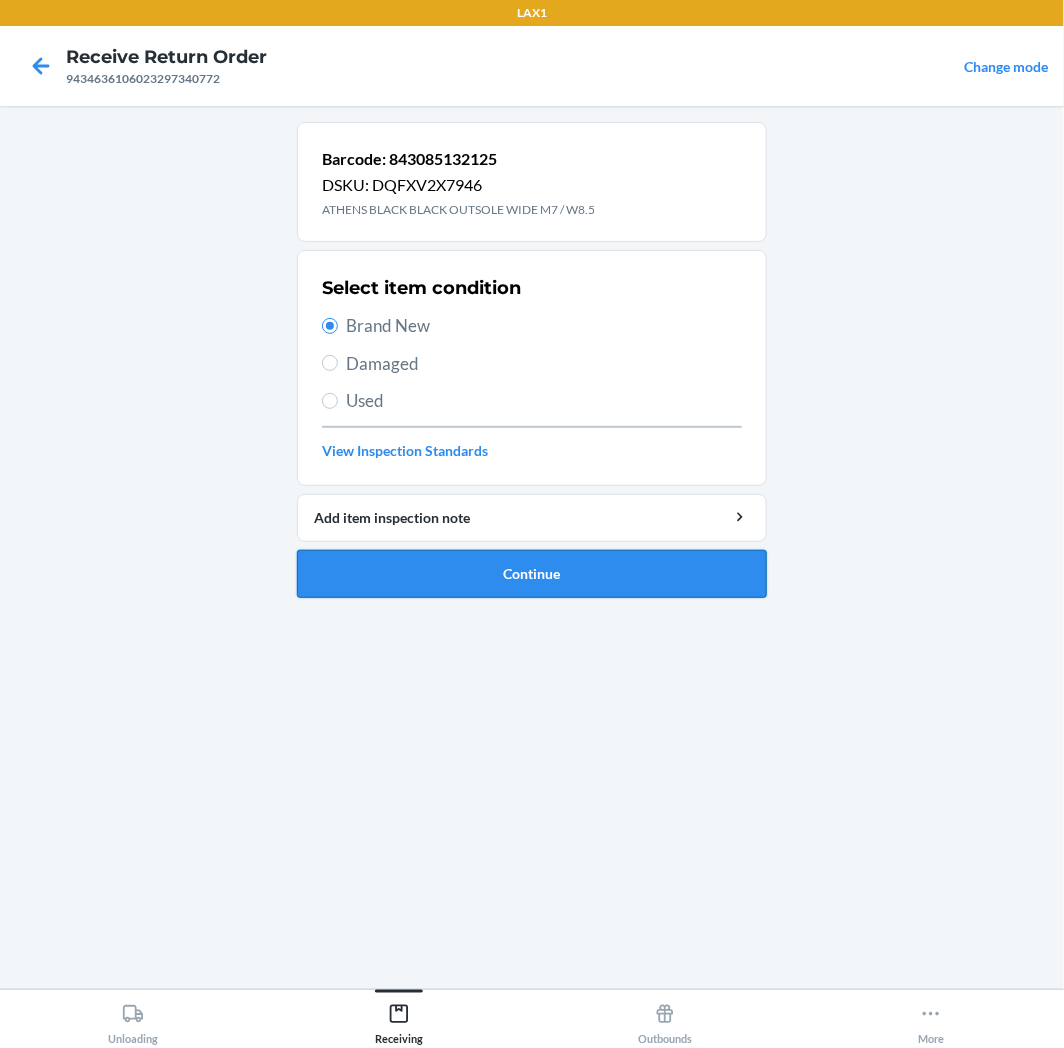 click on "Continue" at bounding box center [532, 574] 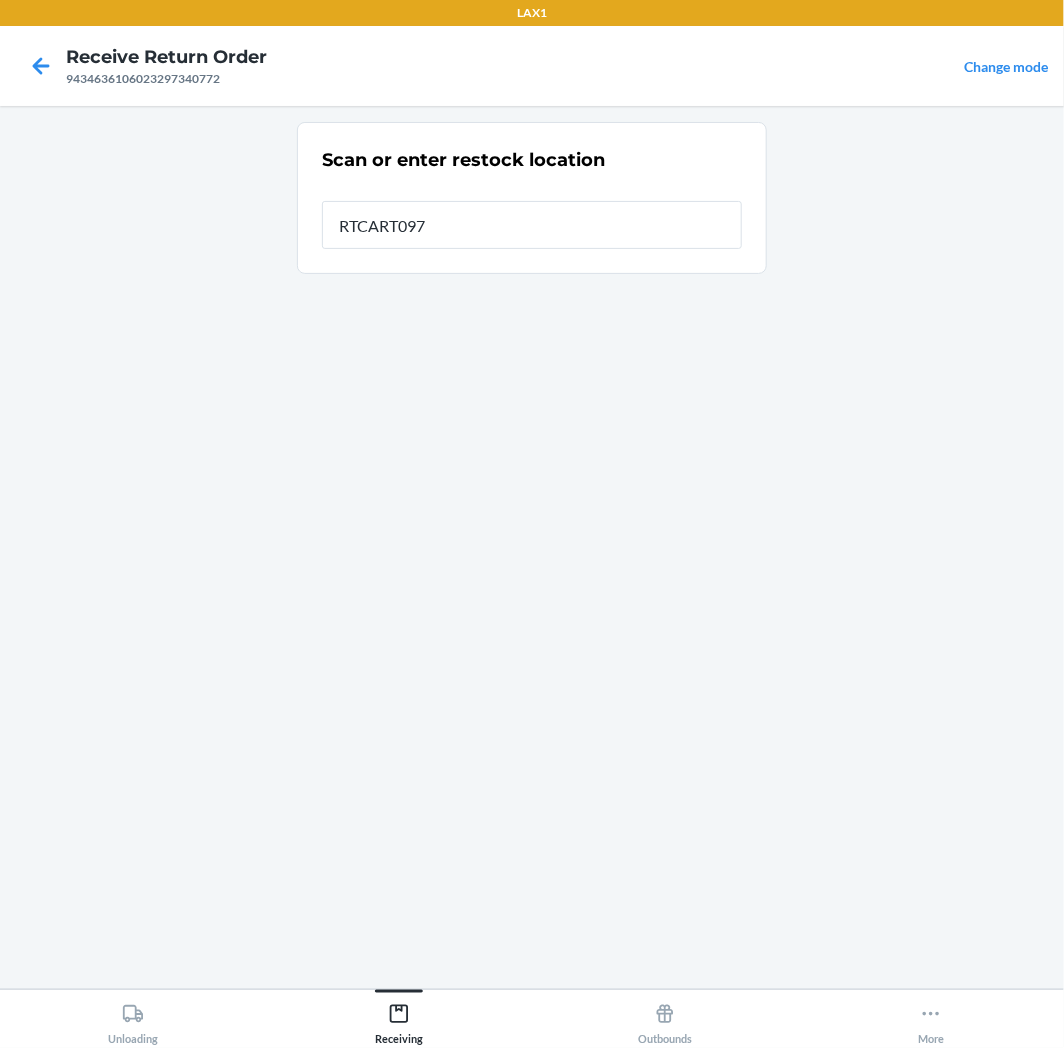 type on "RTCART097" 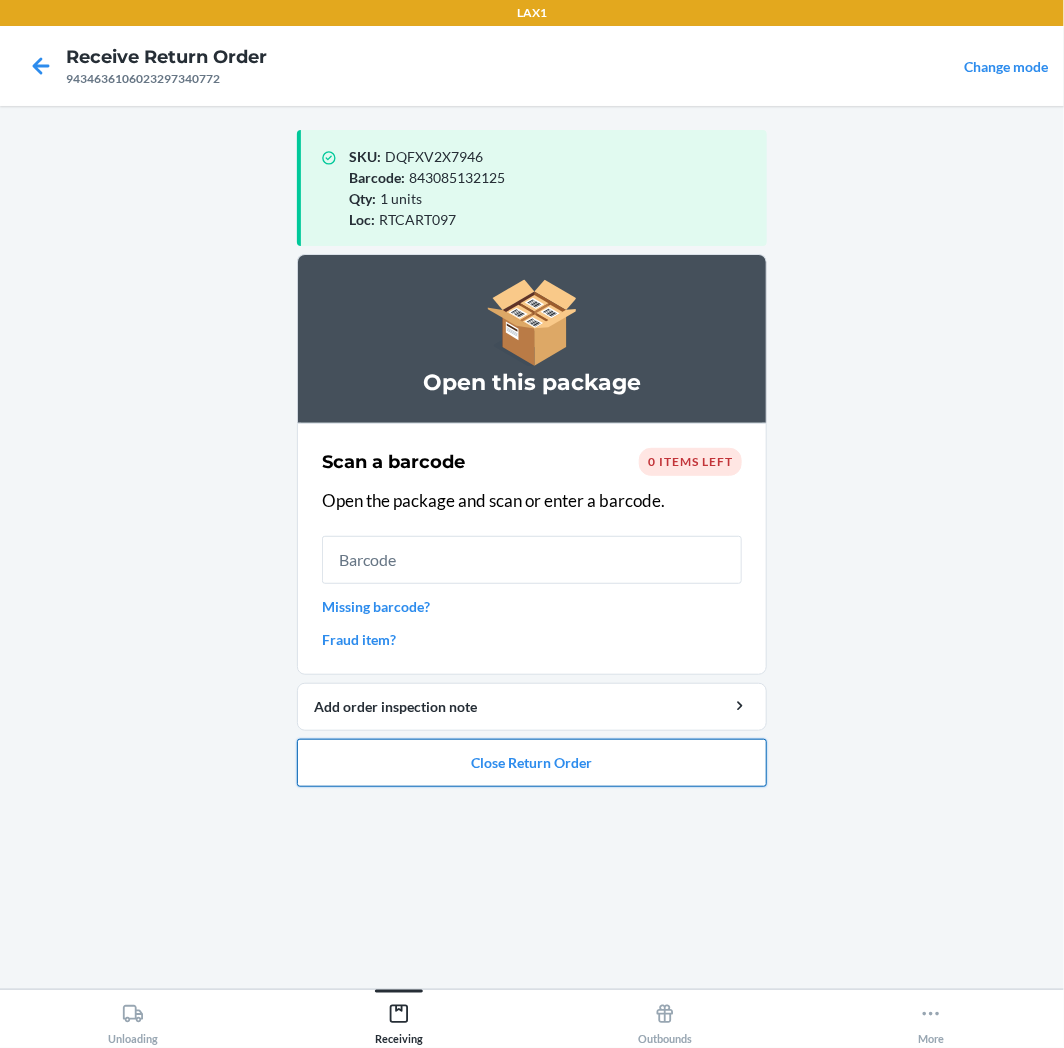 click on "Close Return Order" at bounding box center (532, 763) 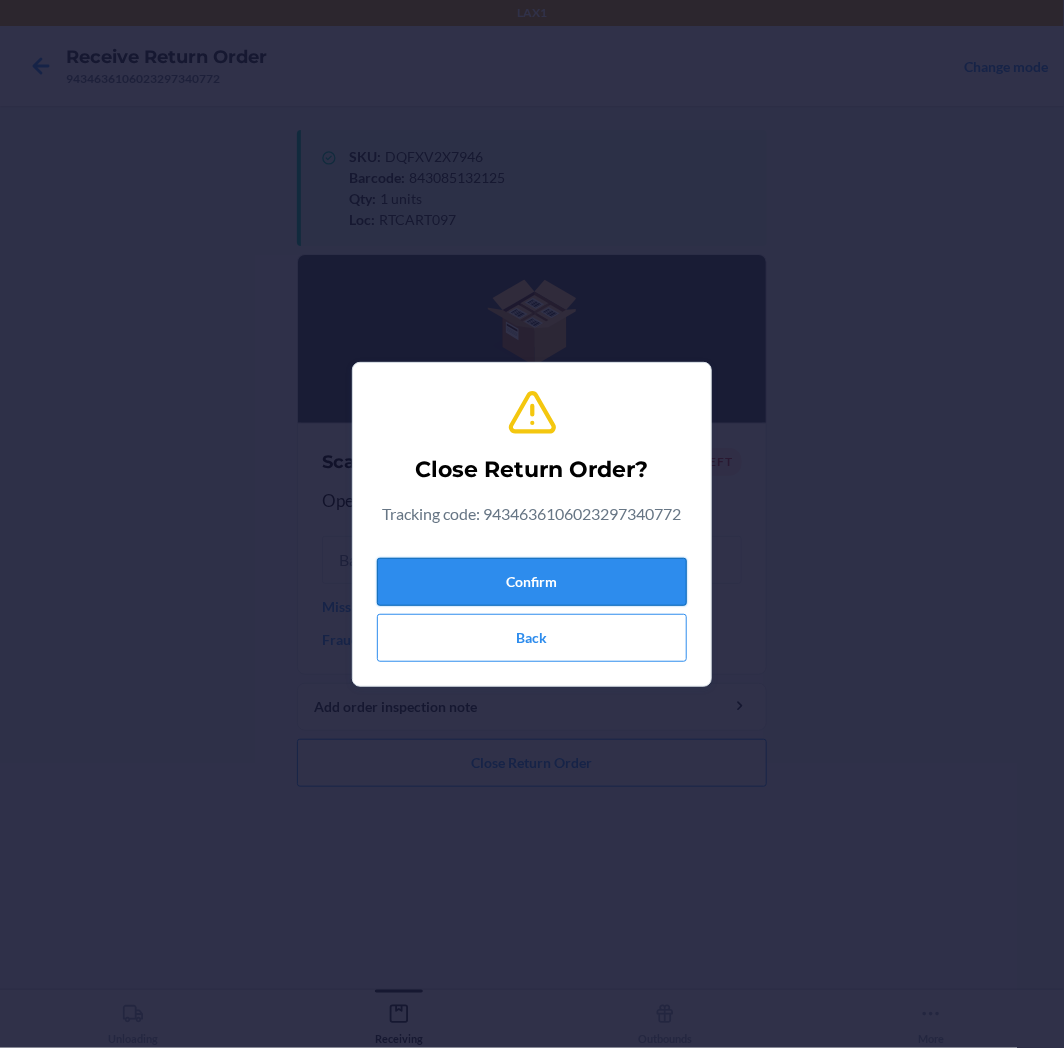 click on "Confirm" at bounding box center (532, 582) 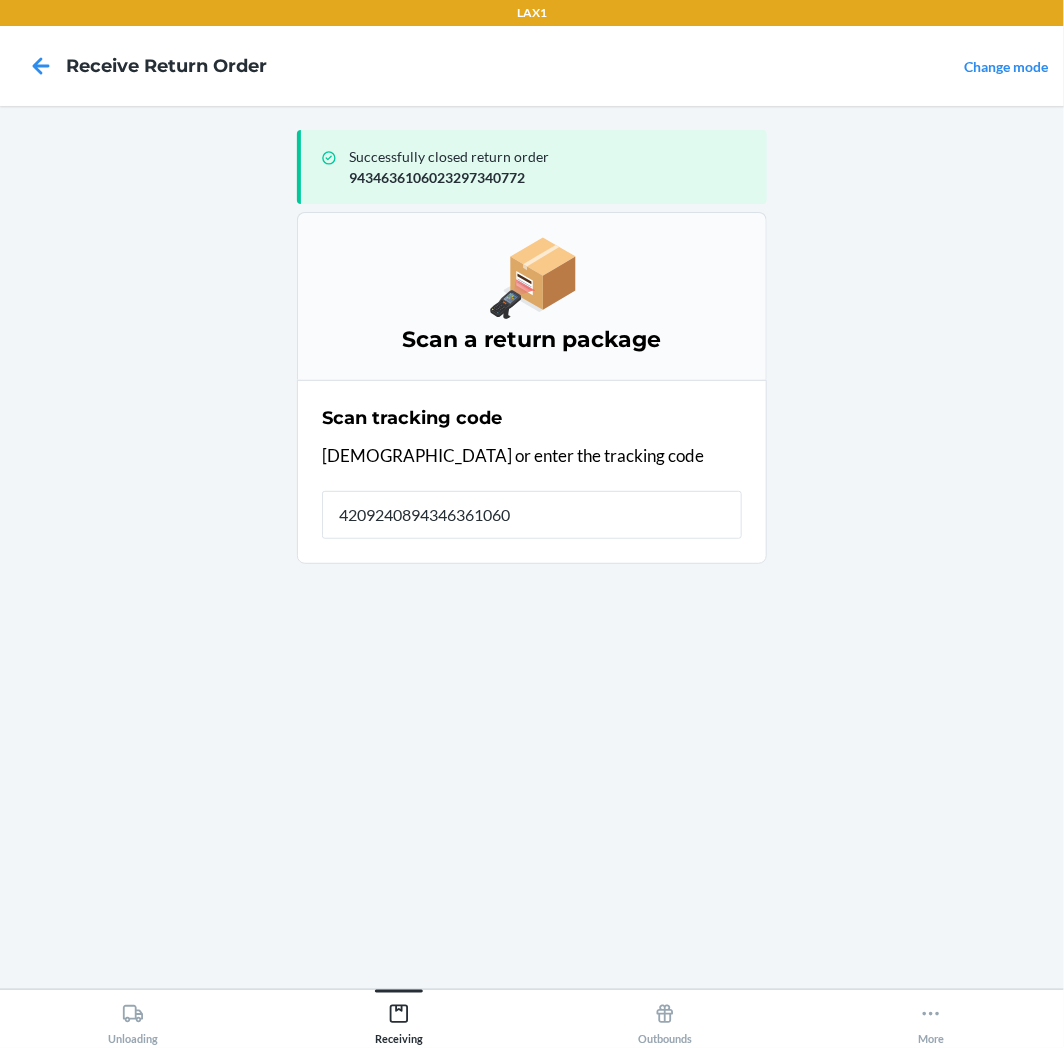 type on "42092408943463610602" 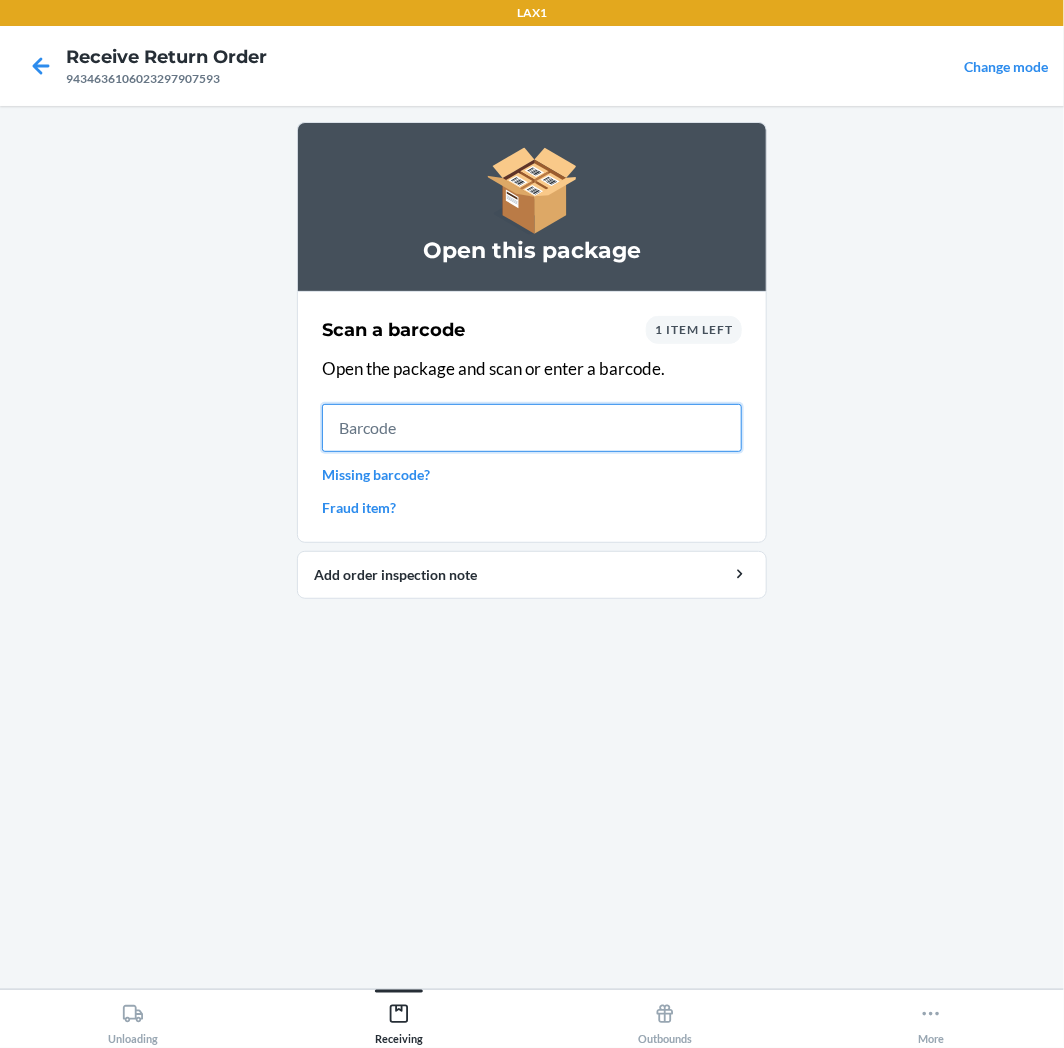click at bounding box center [532, 428] 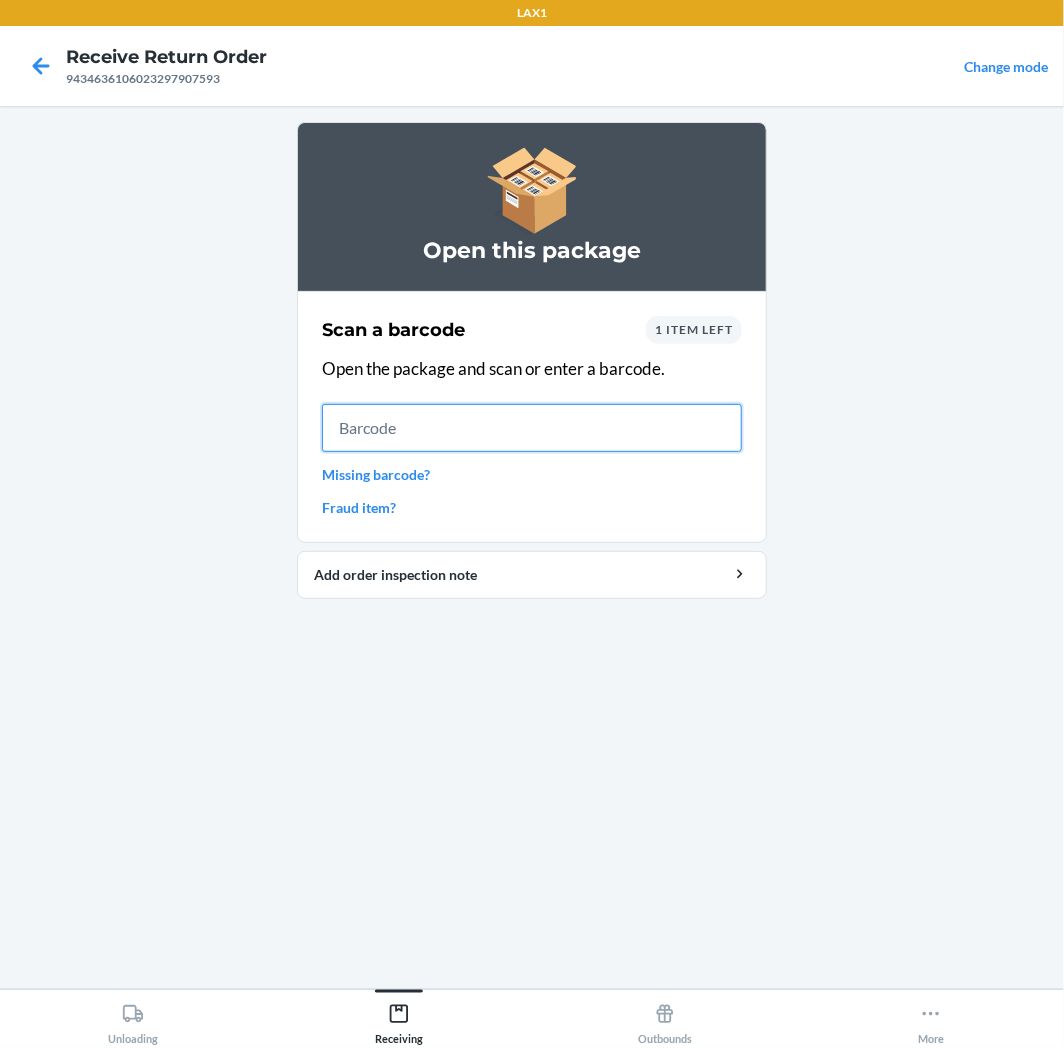 click at bounding box center (532, 428) 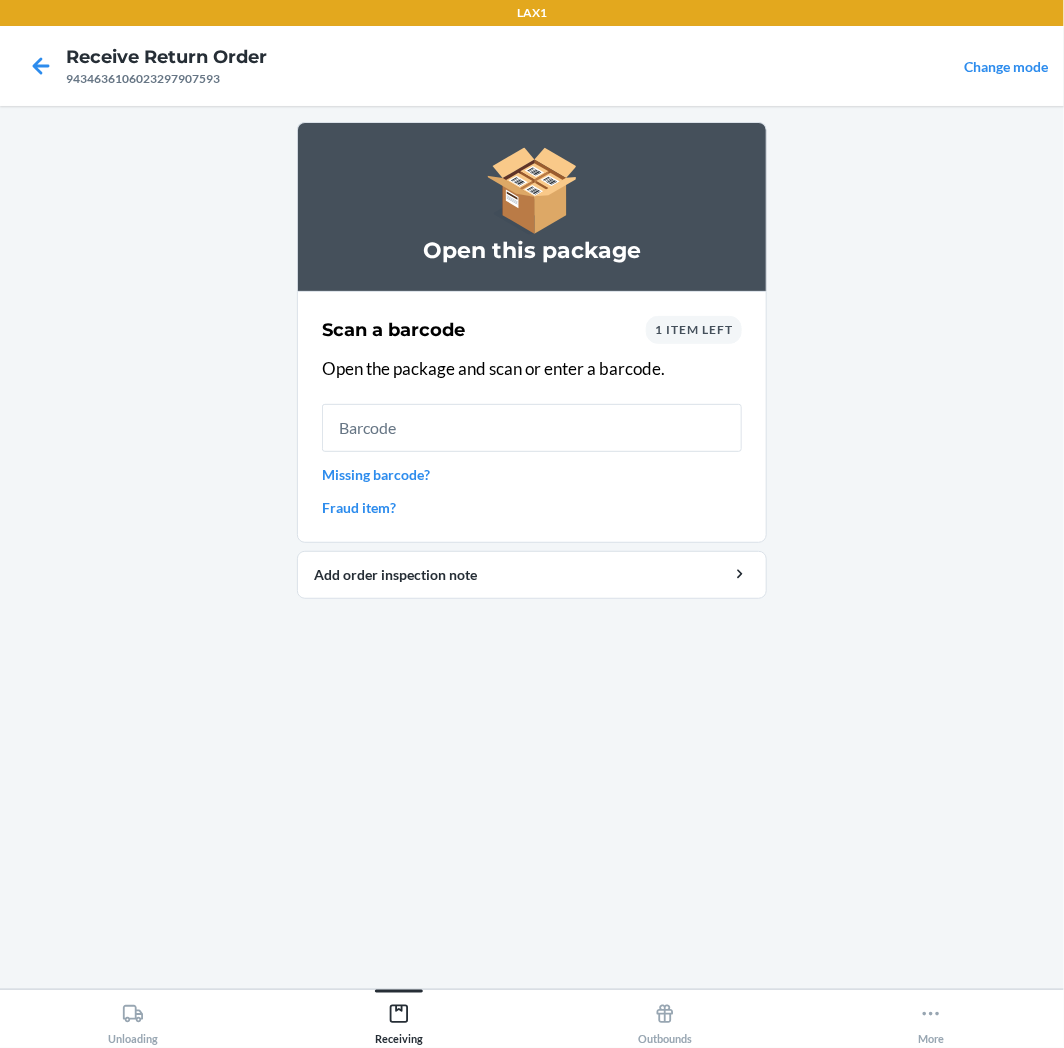 click on "1 item left" at bounding box center [694, 330] 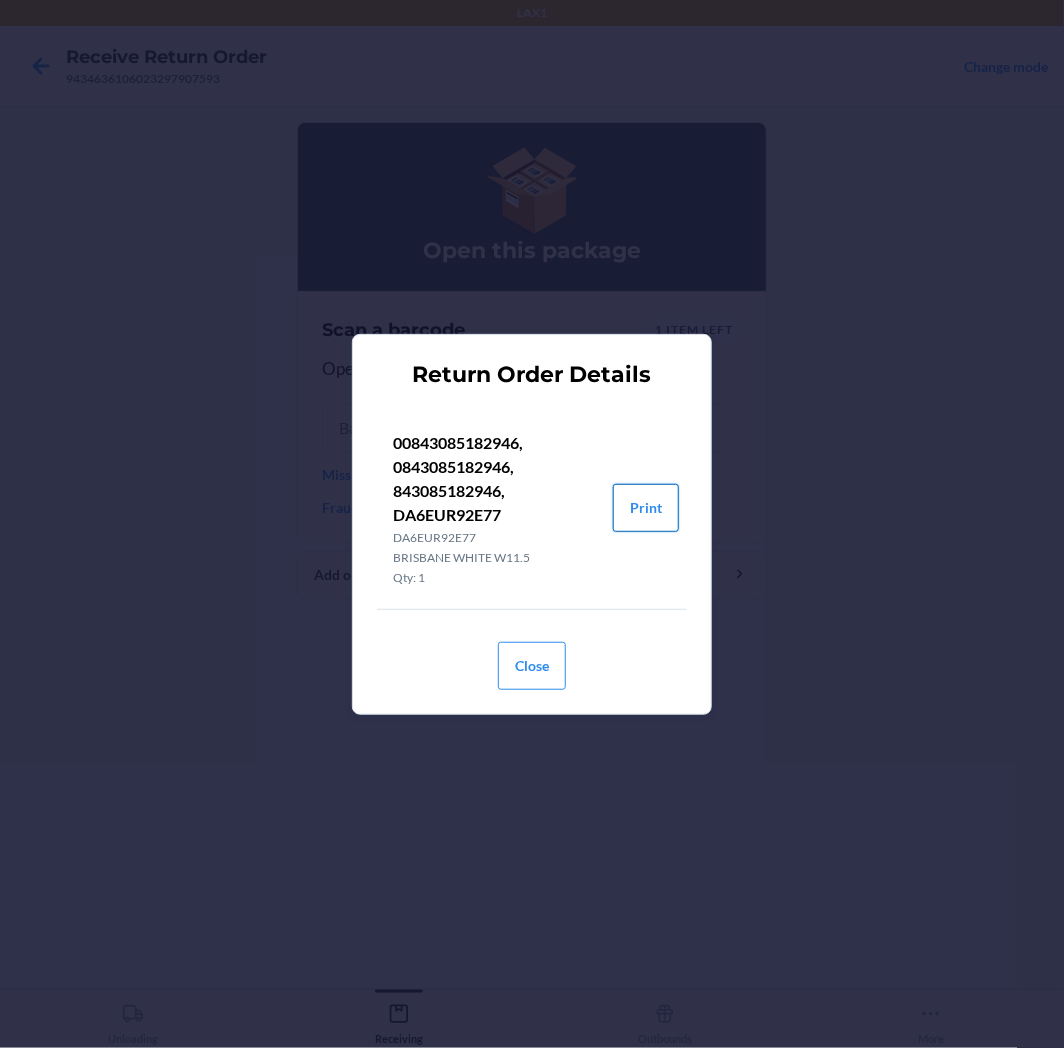 click on "Print" at bounding box center (646, 508) 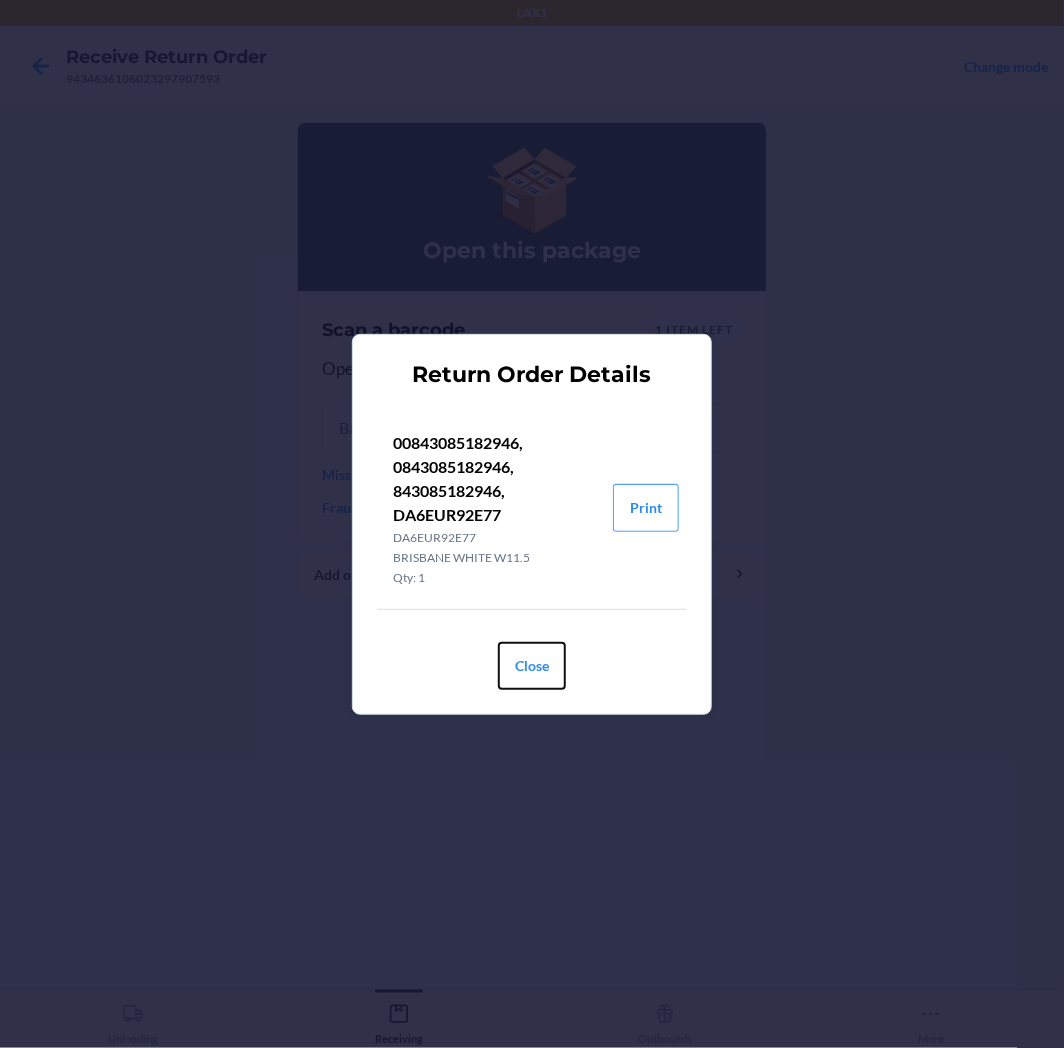 click on "Close" at bounding box center [532, 666] 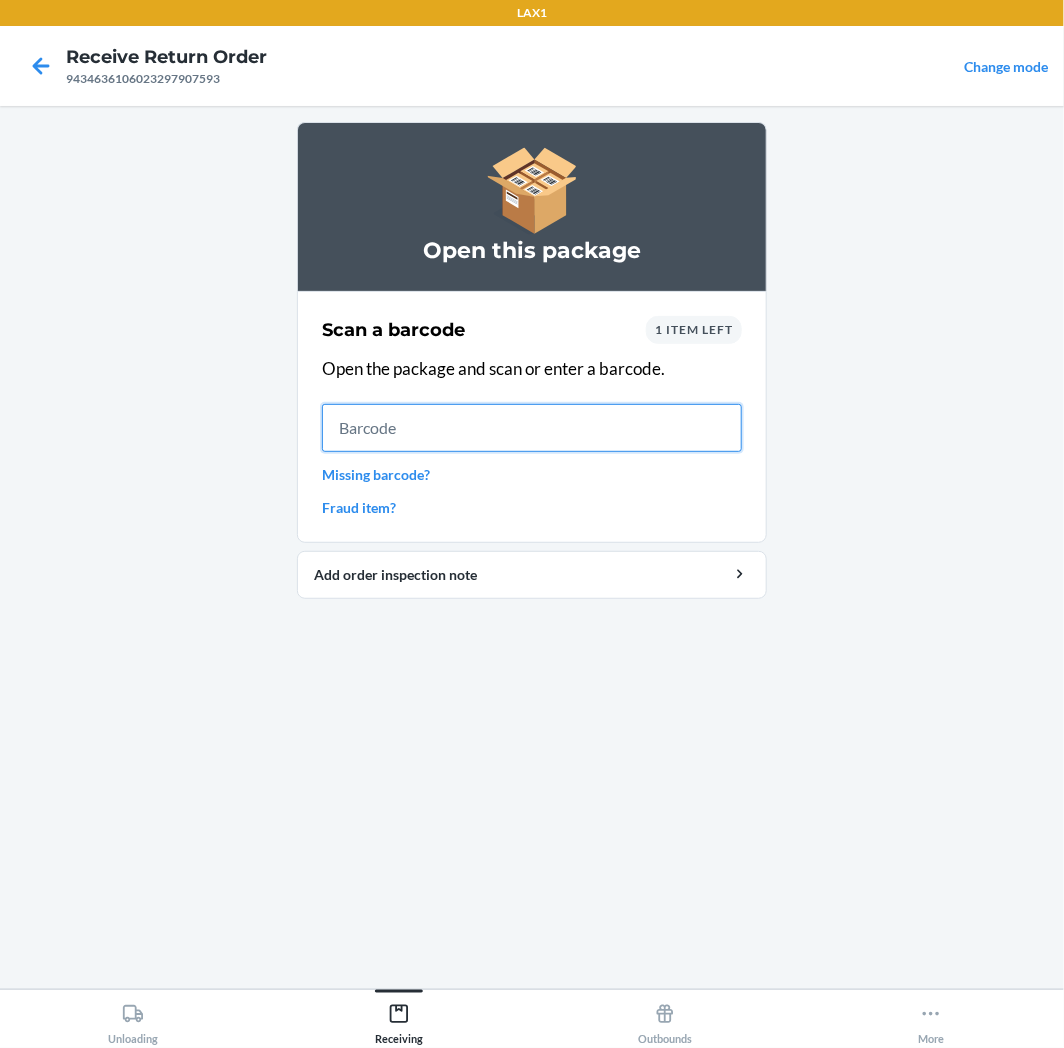 click at bounding box center (532, 428) 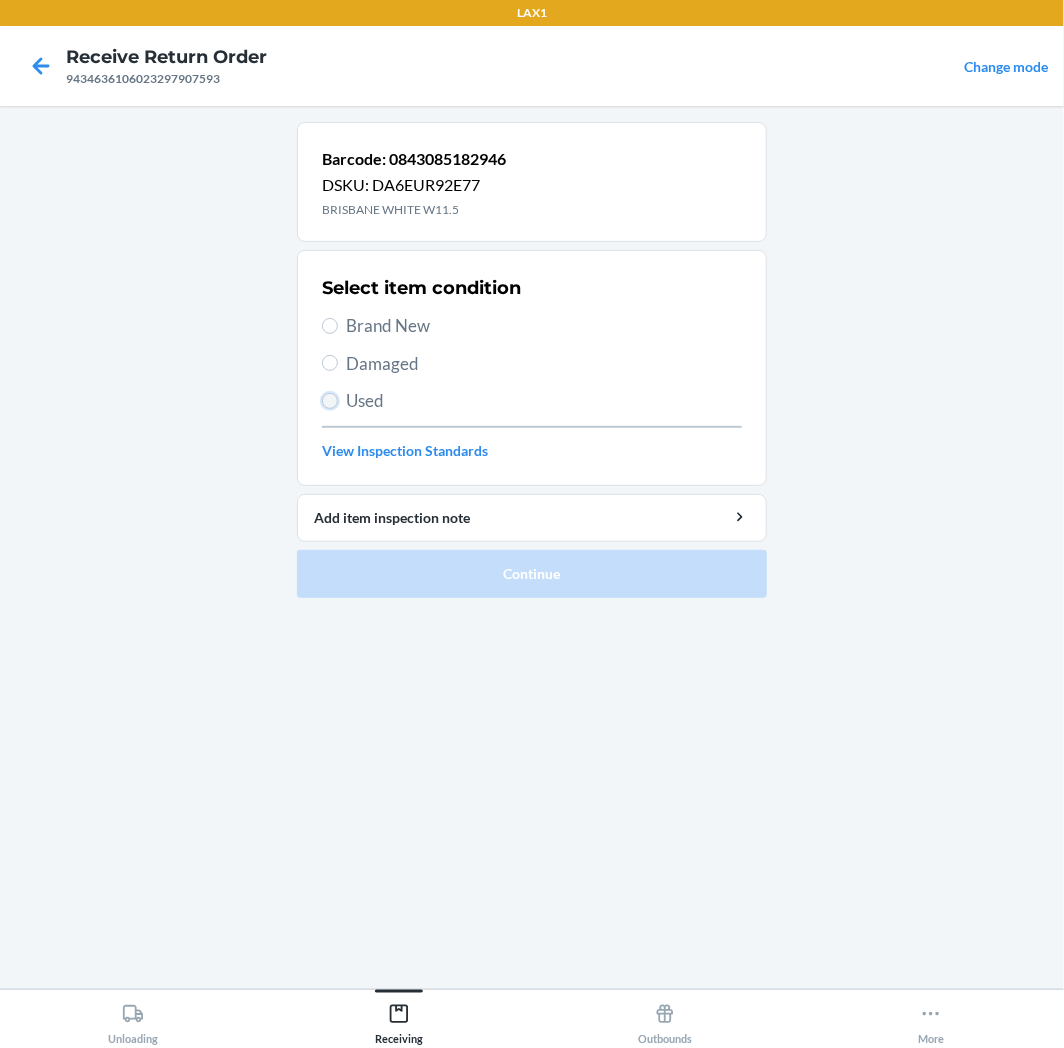 click on "Used" at bounding box center [330, 401] 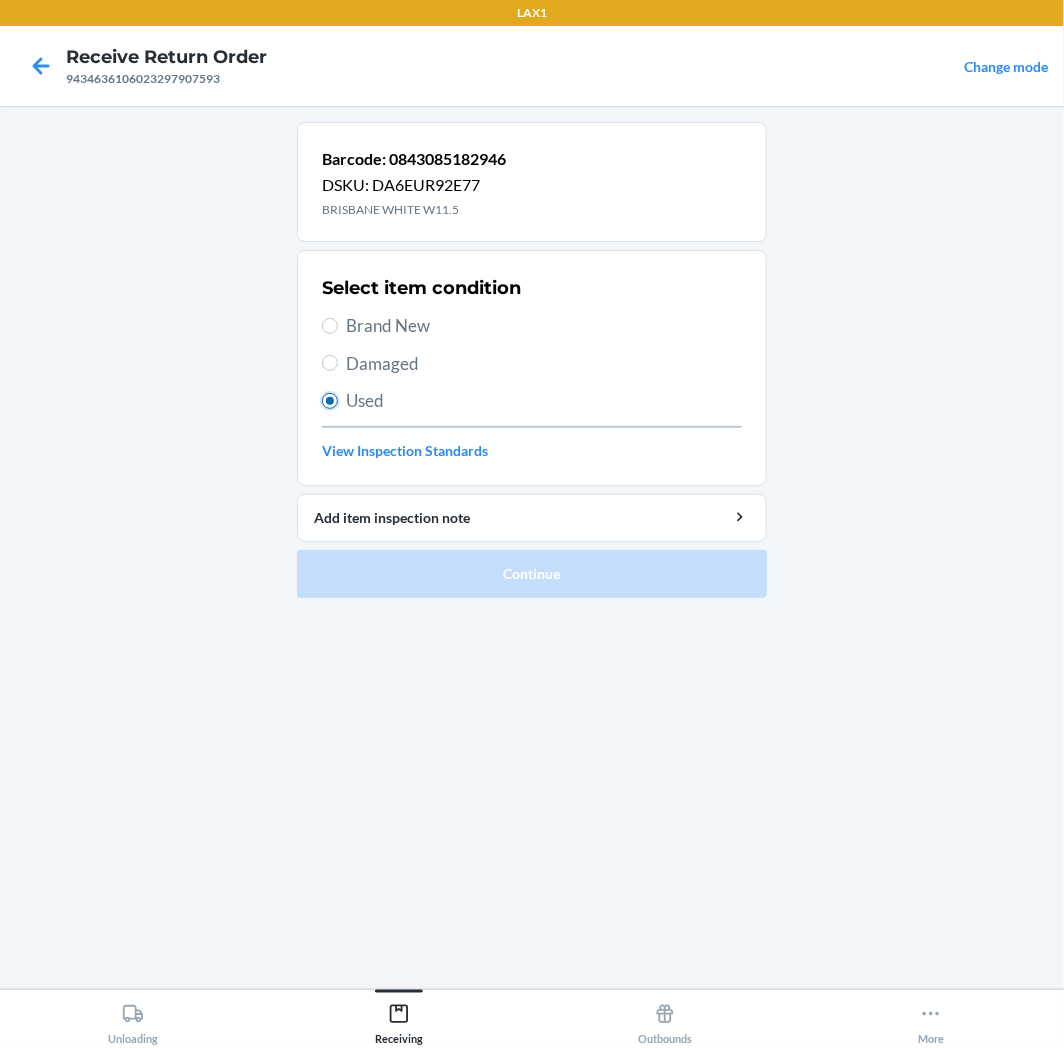 radio on "true" 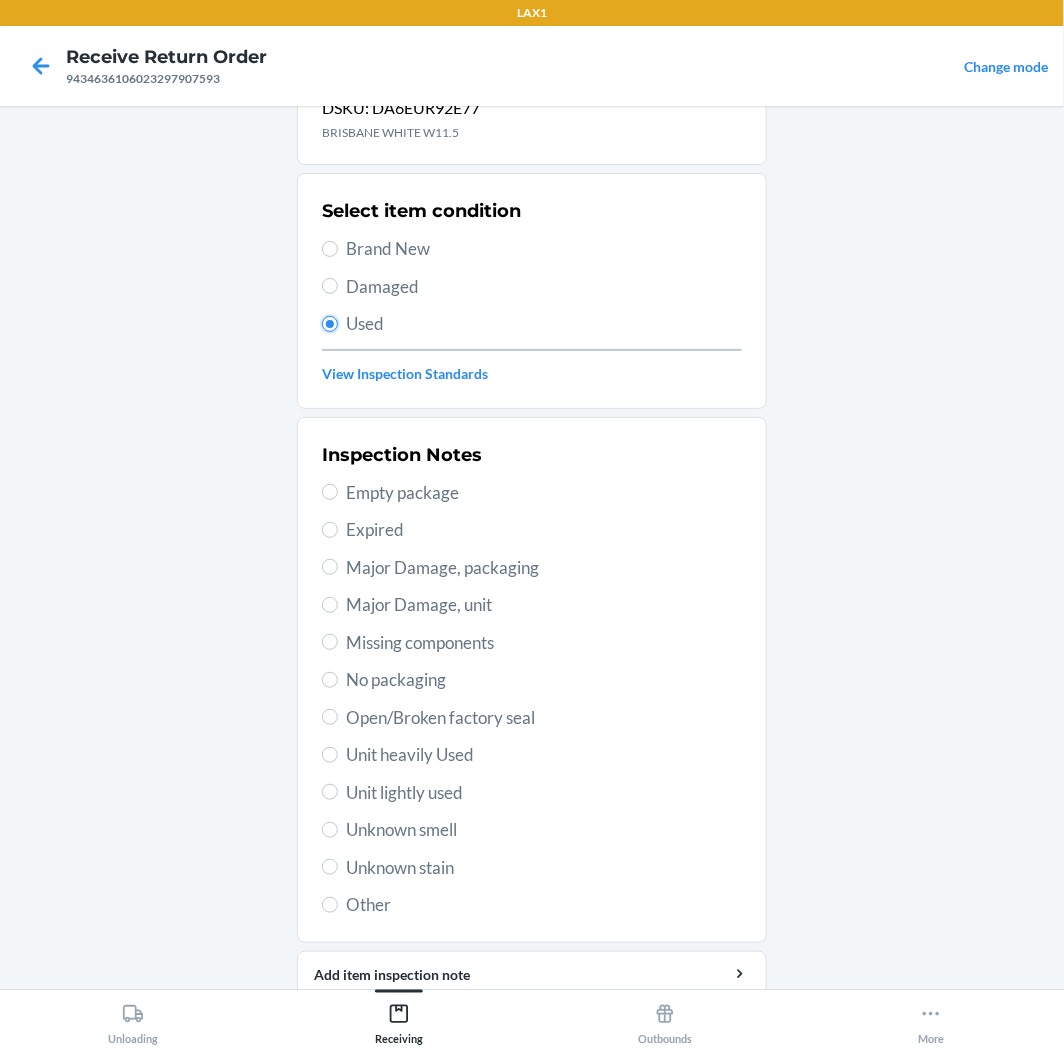 scroll, scrollTop: 157, scrollLeft: 0, axis: vertical 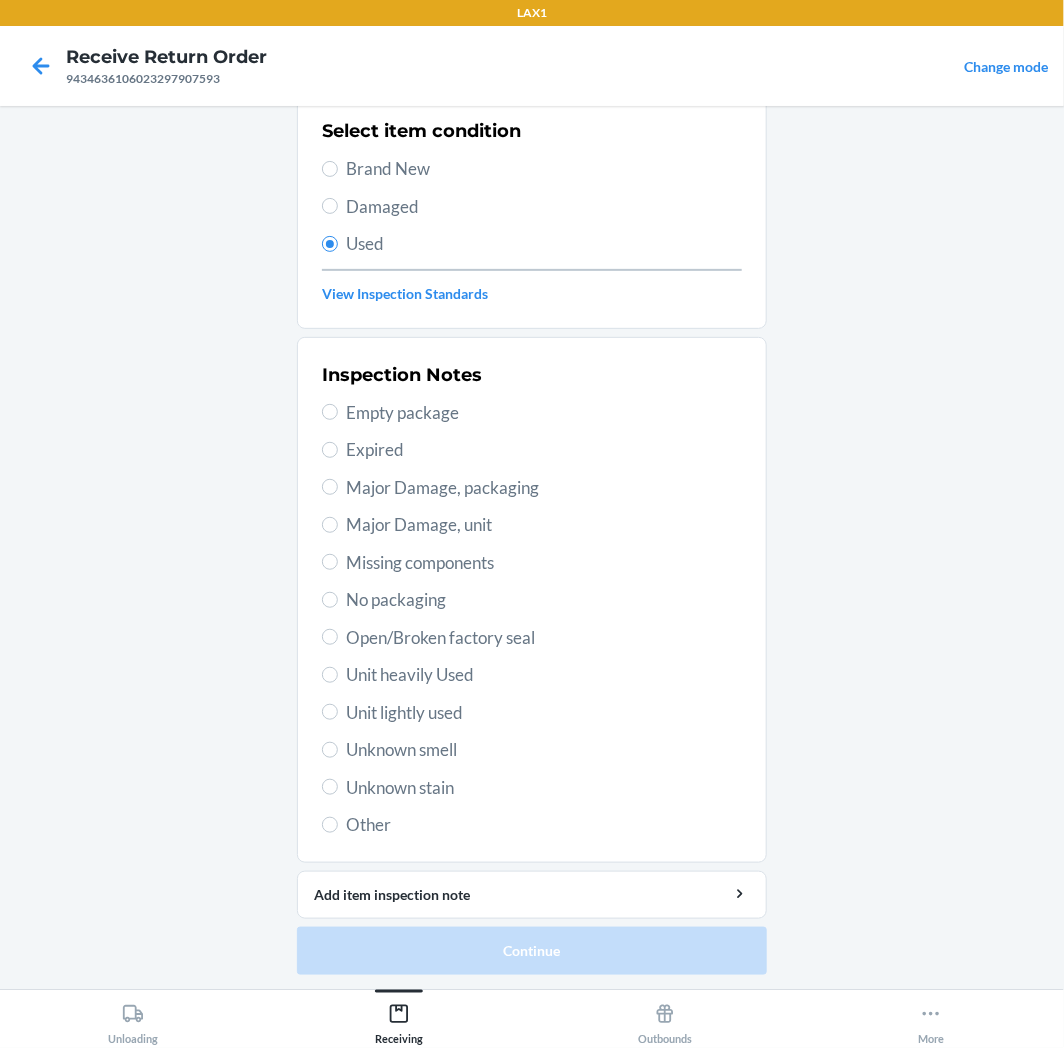 click on "Unit heavily Used" at bounding box center (544, 675) 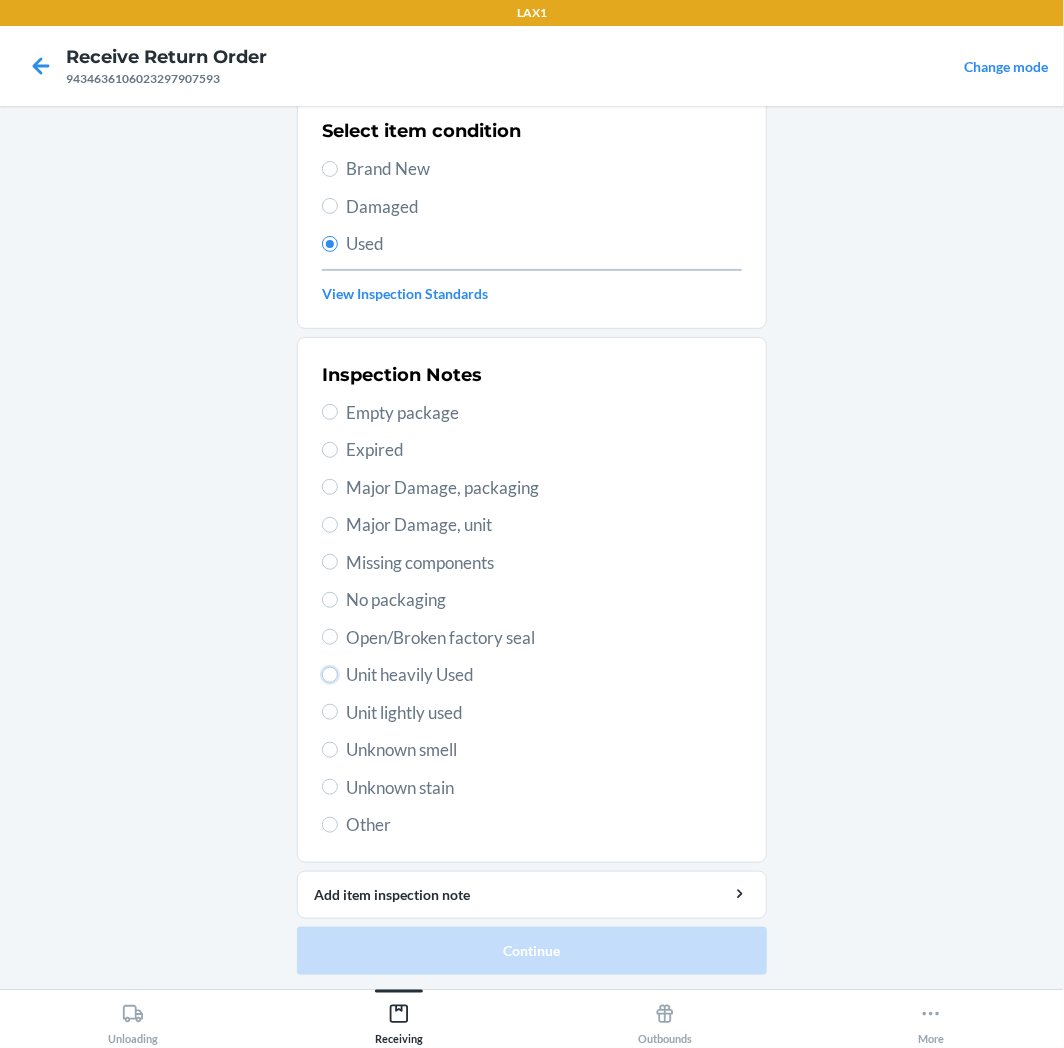 click on "Unit heavily Used" at bounding box center (330, 675) 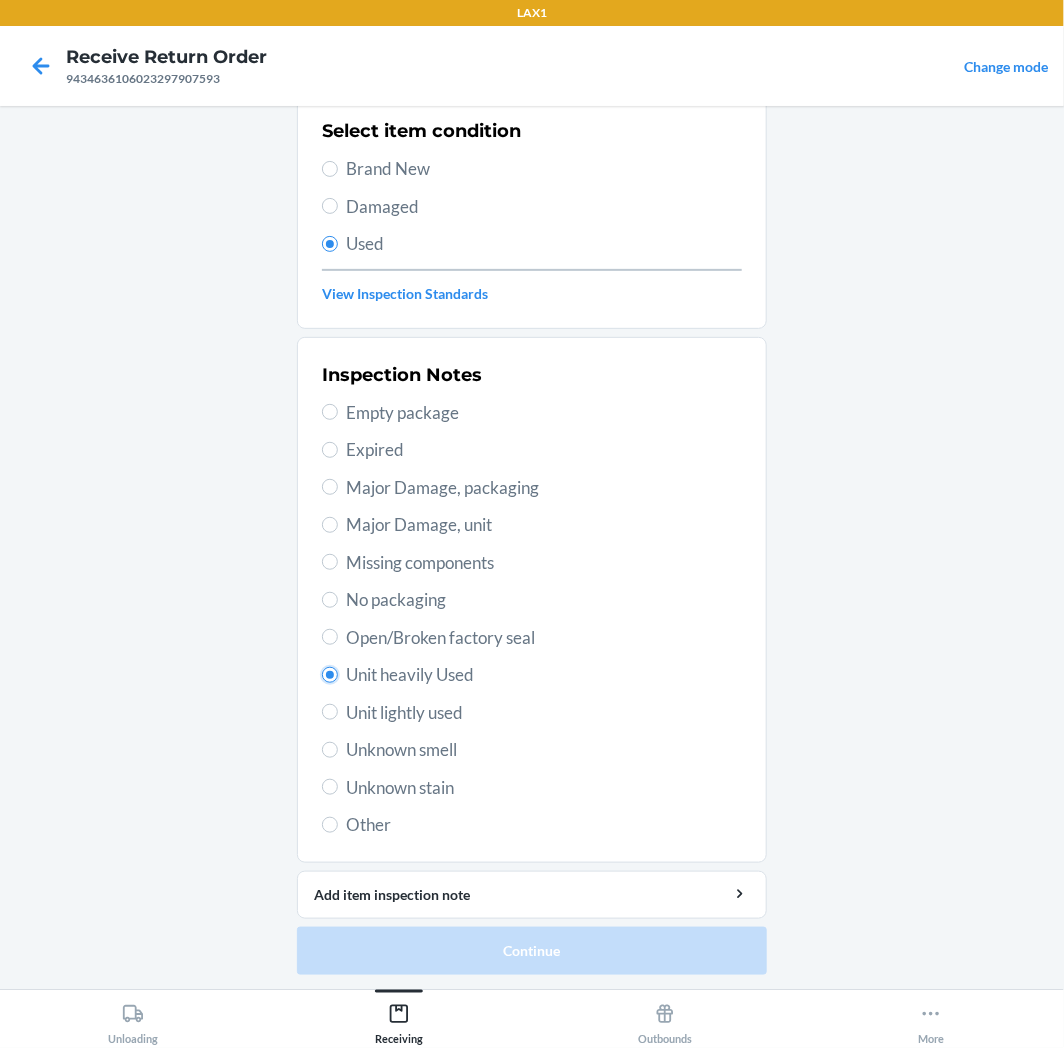 radio on "true" 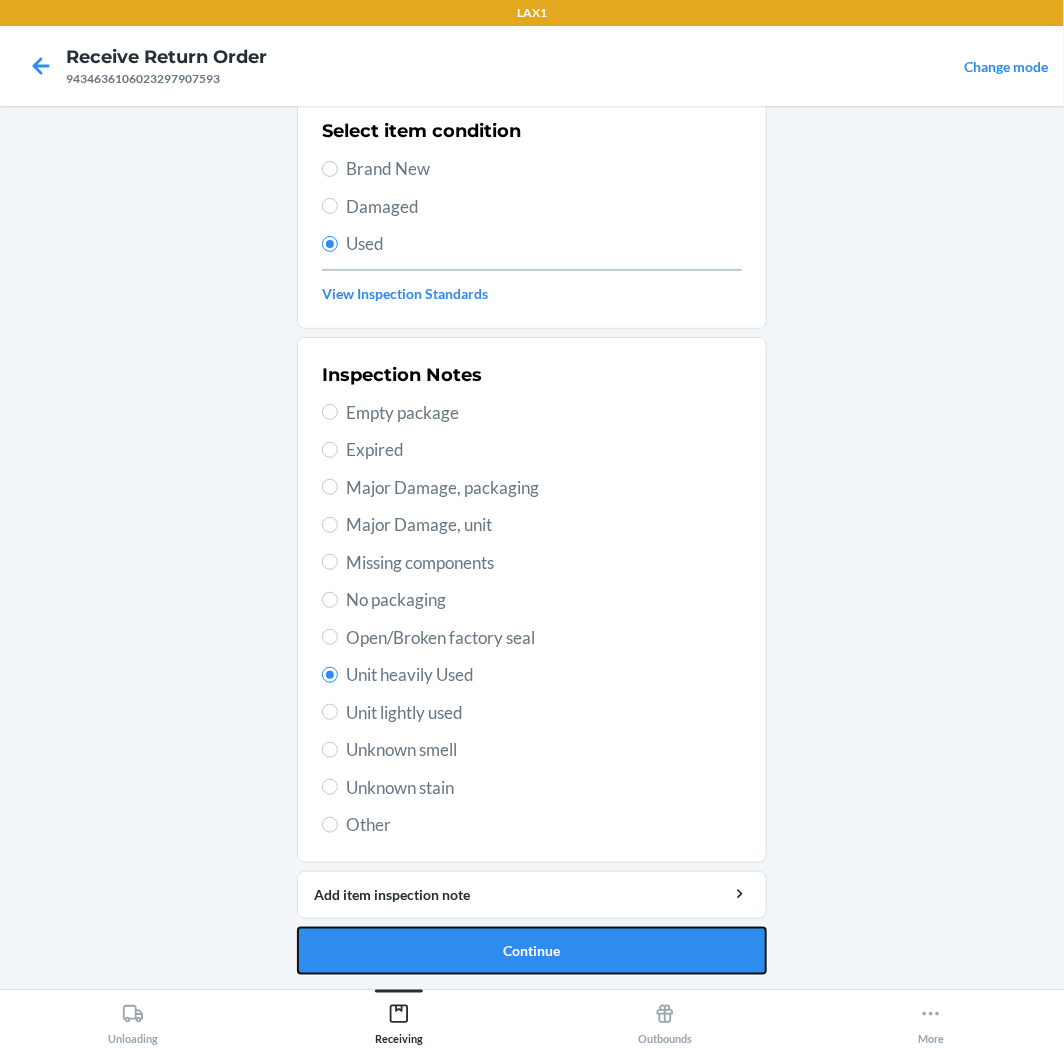 drag, startPoint x: 535, startPoint y: 950, endPoint x: 535, endPoint y: 912, distance: 38 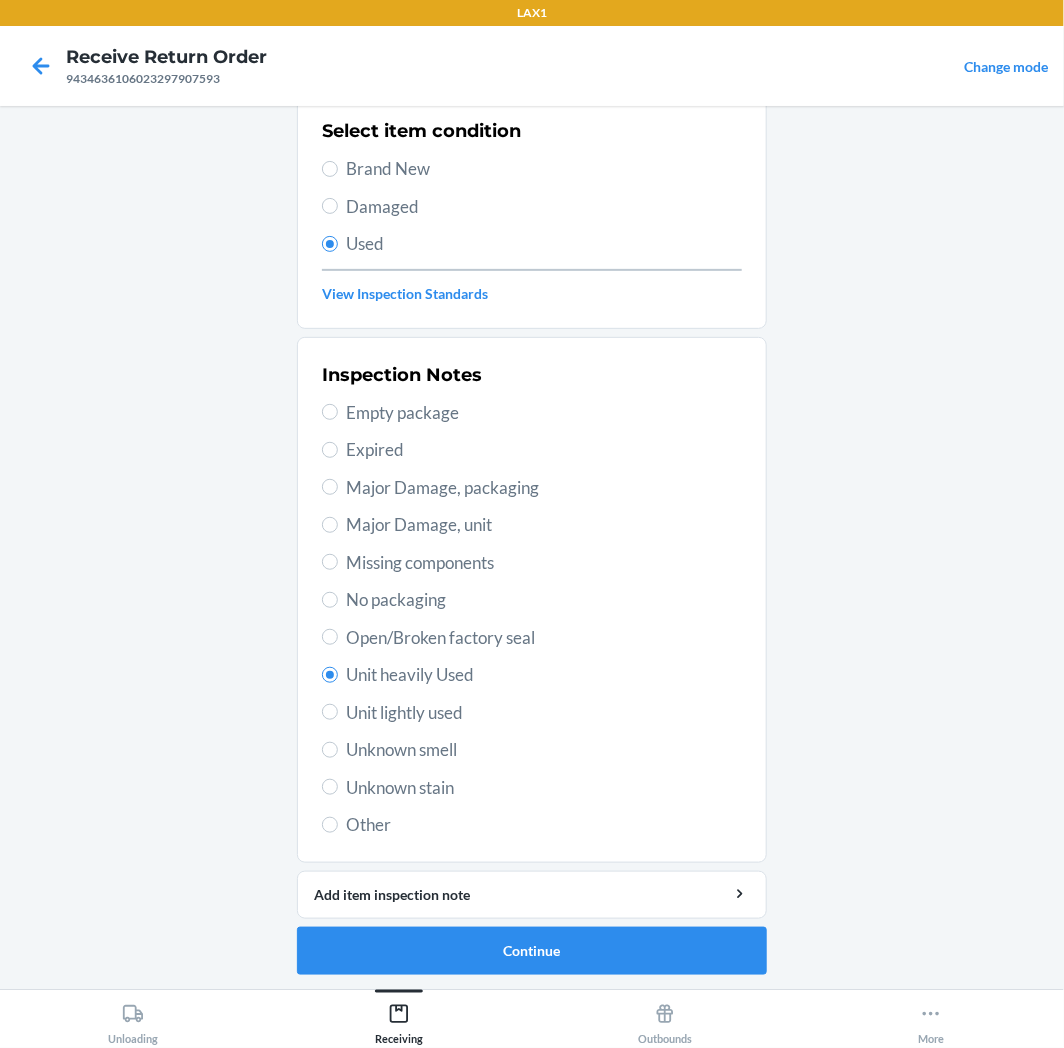 scroll, scrollTop: 0, scrollLeft: 0, axis: both 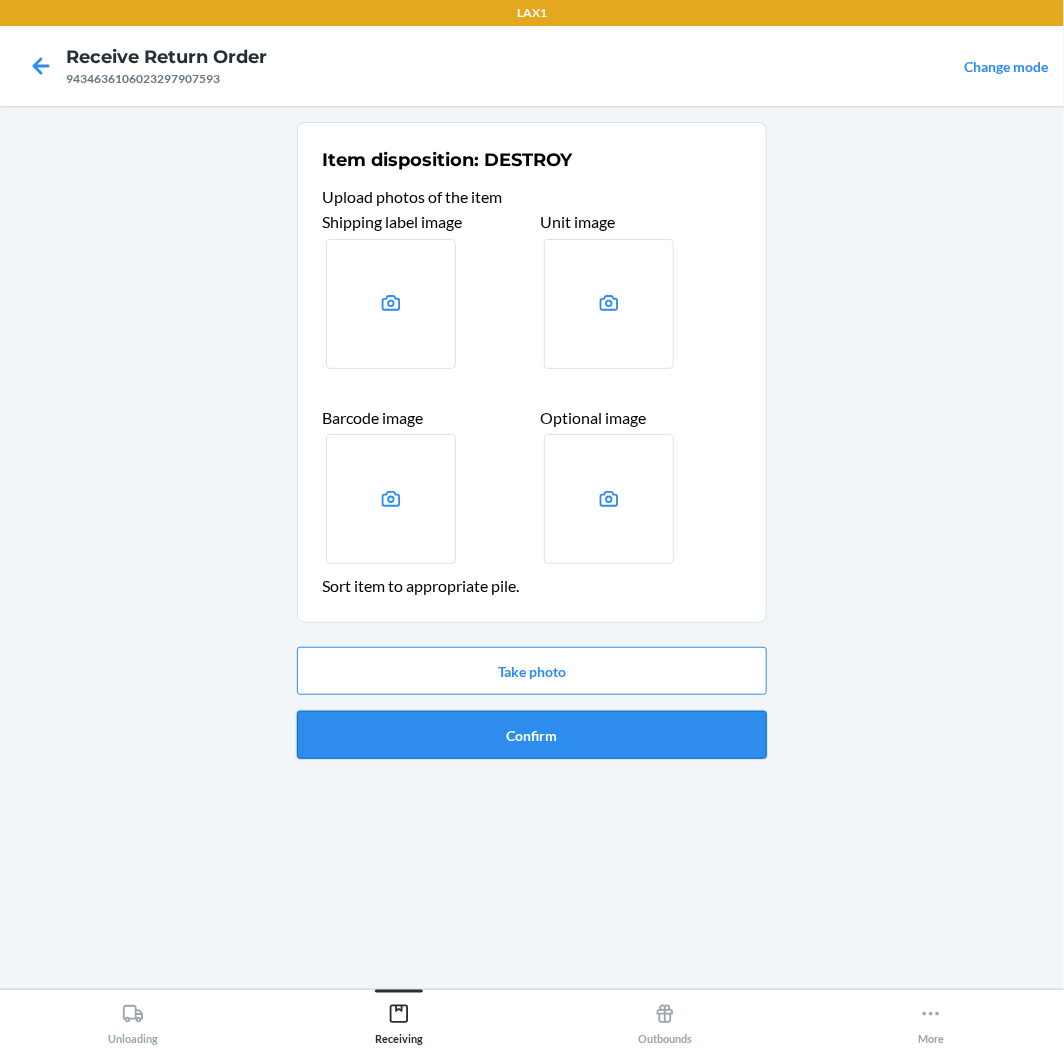 click on "Confirm" at bounding box center [532, 735] 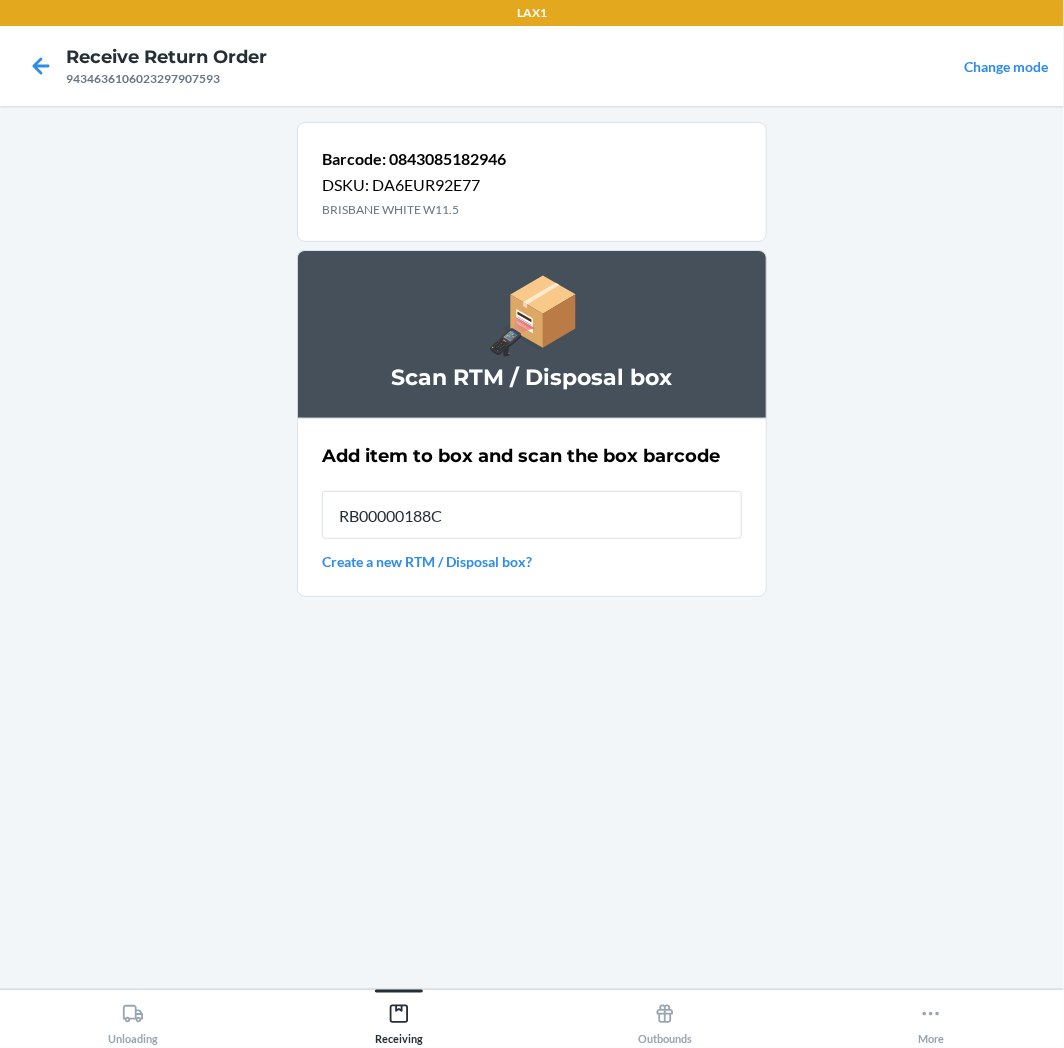 type on "RB00000188C" 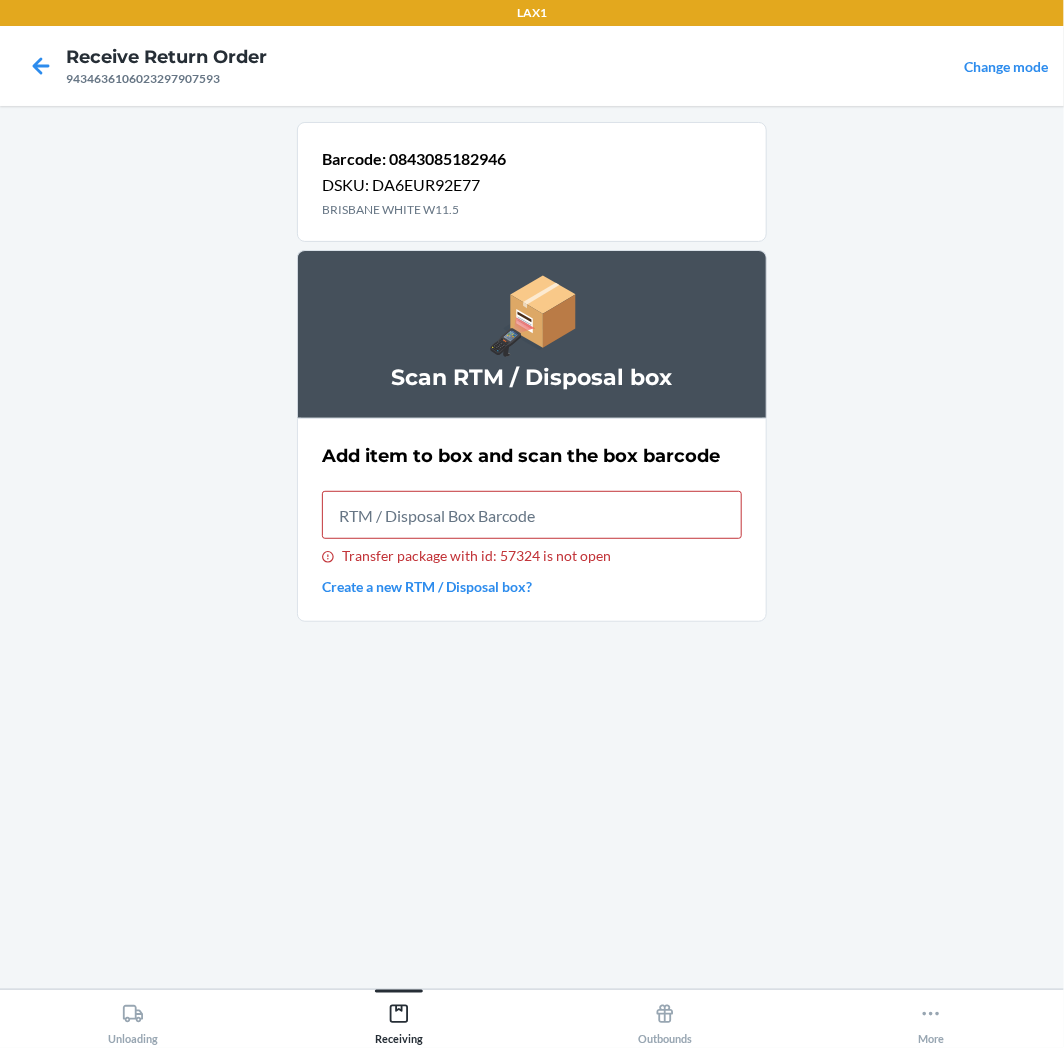 click on "Create a new RTM / Disposal box?" at bounding box center (532, 586) 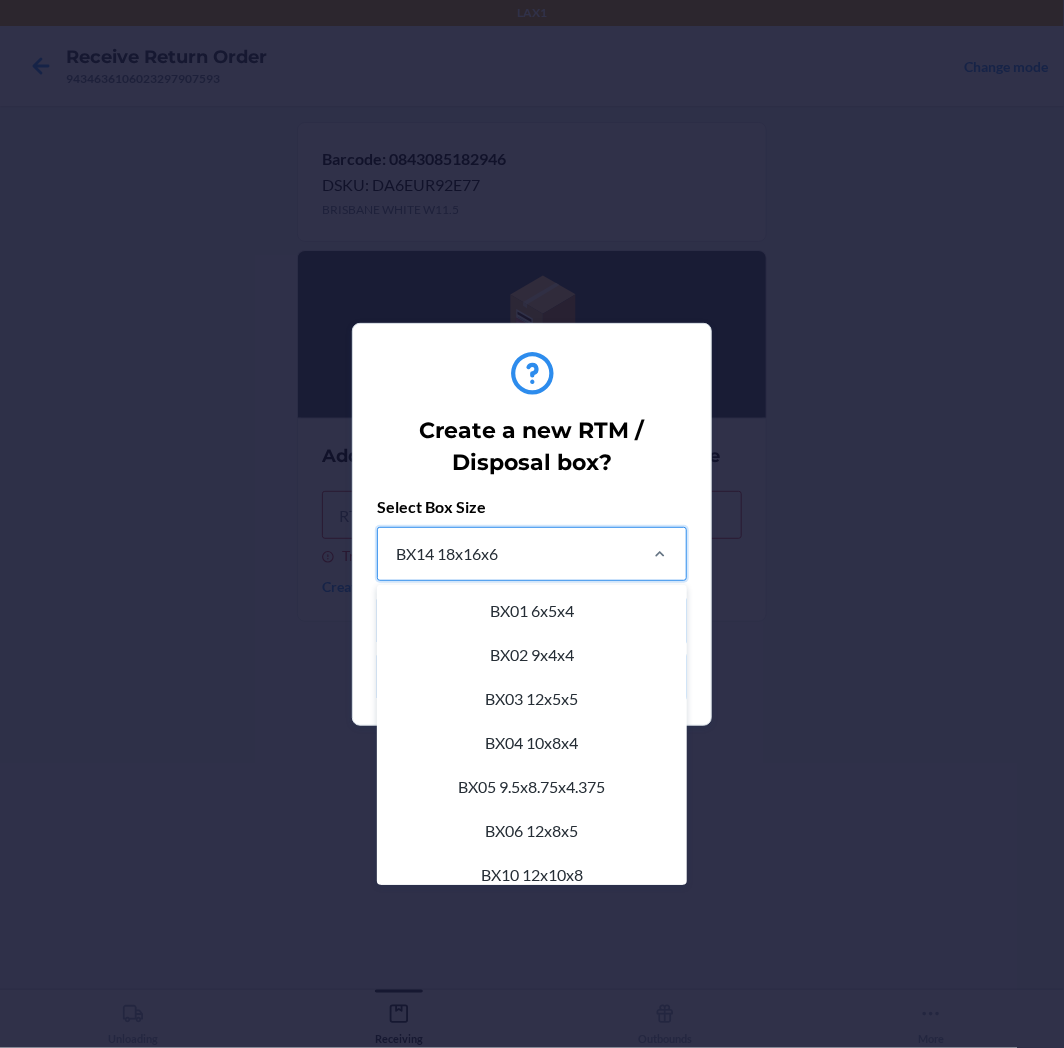 click on "BX14 18x16x6" at bounding box center (506, 554) 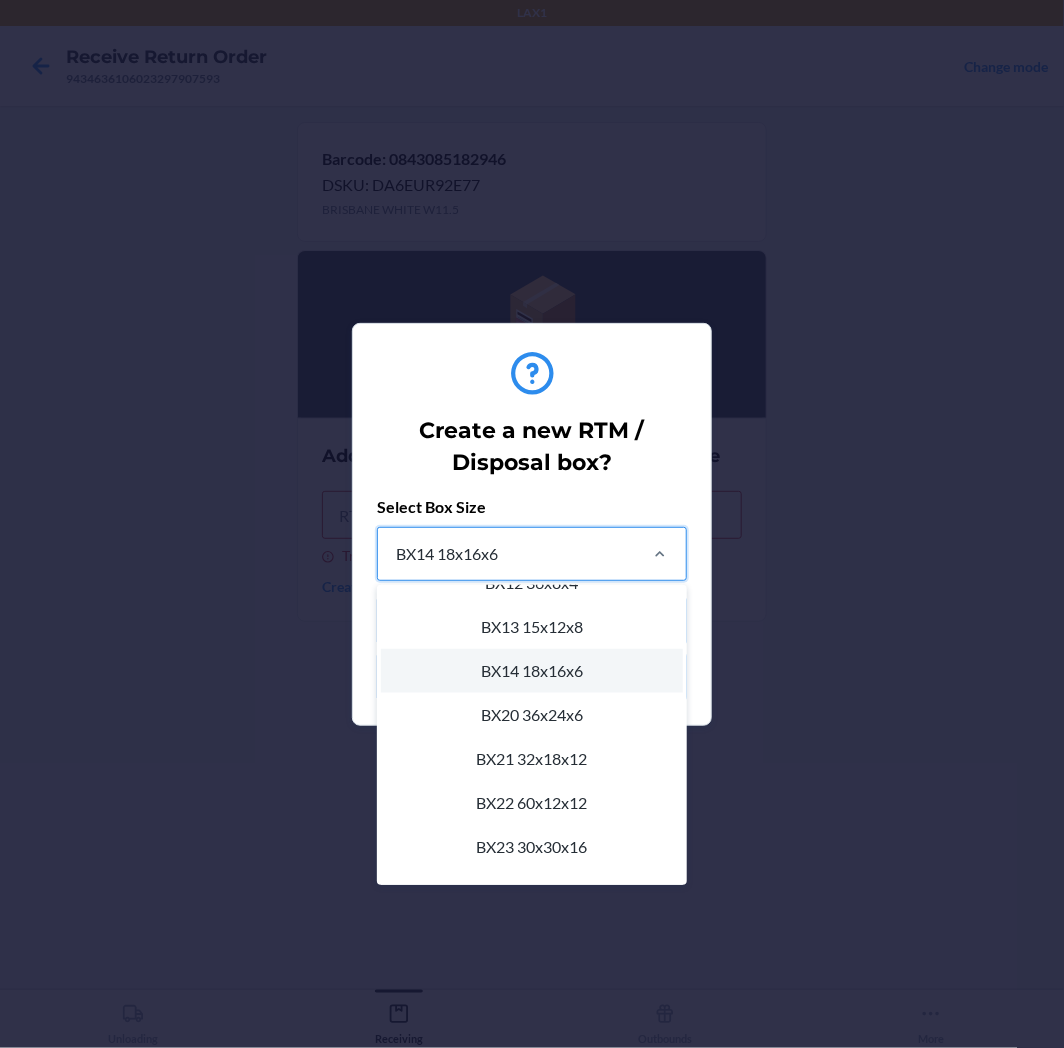scroll, scrollTop: 535, scrollLeft: 0, axis: vertical 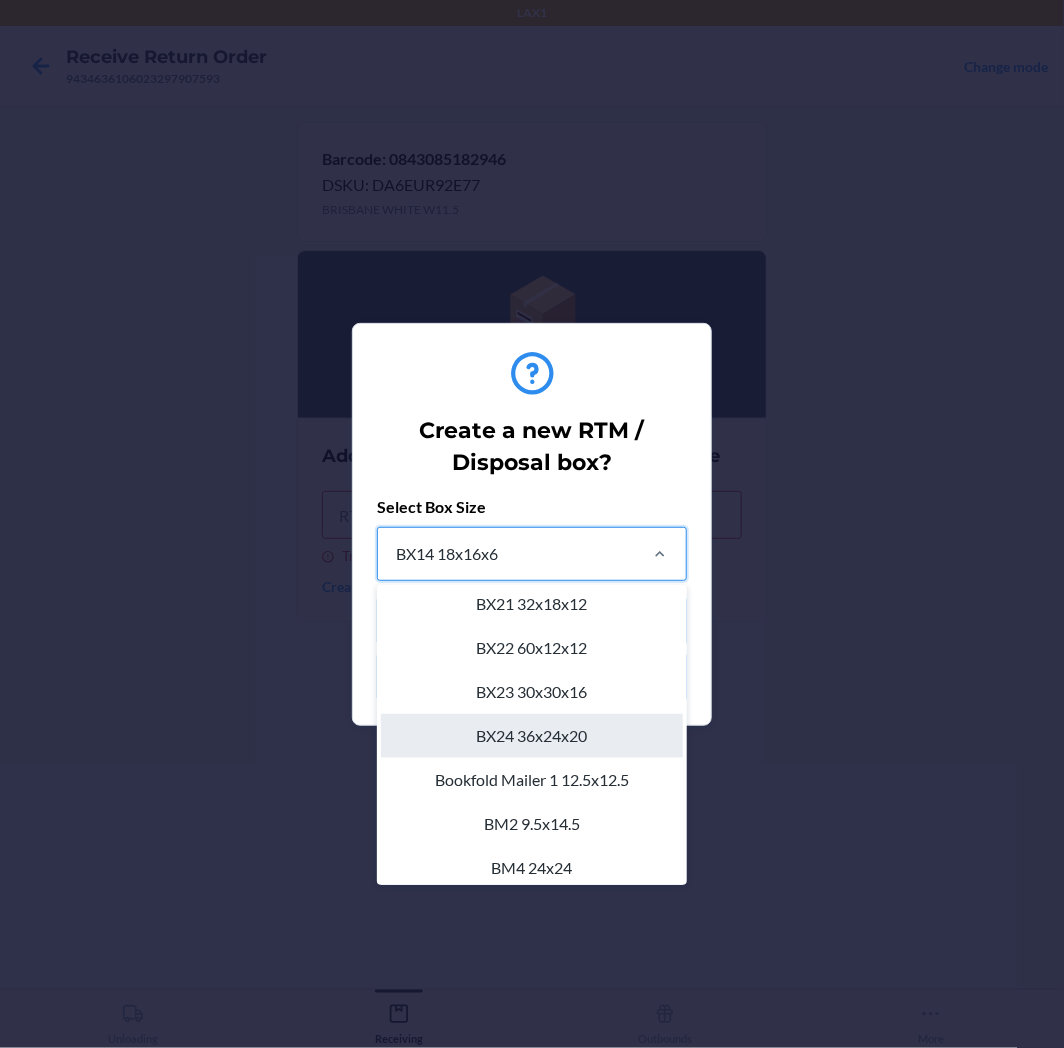 click on "BX24 36x24x20" at bounding box center (532, 736) 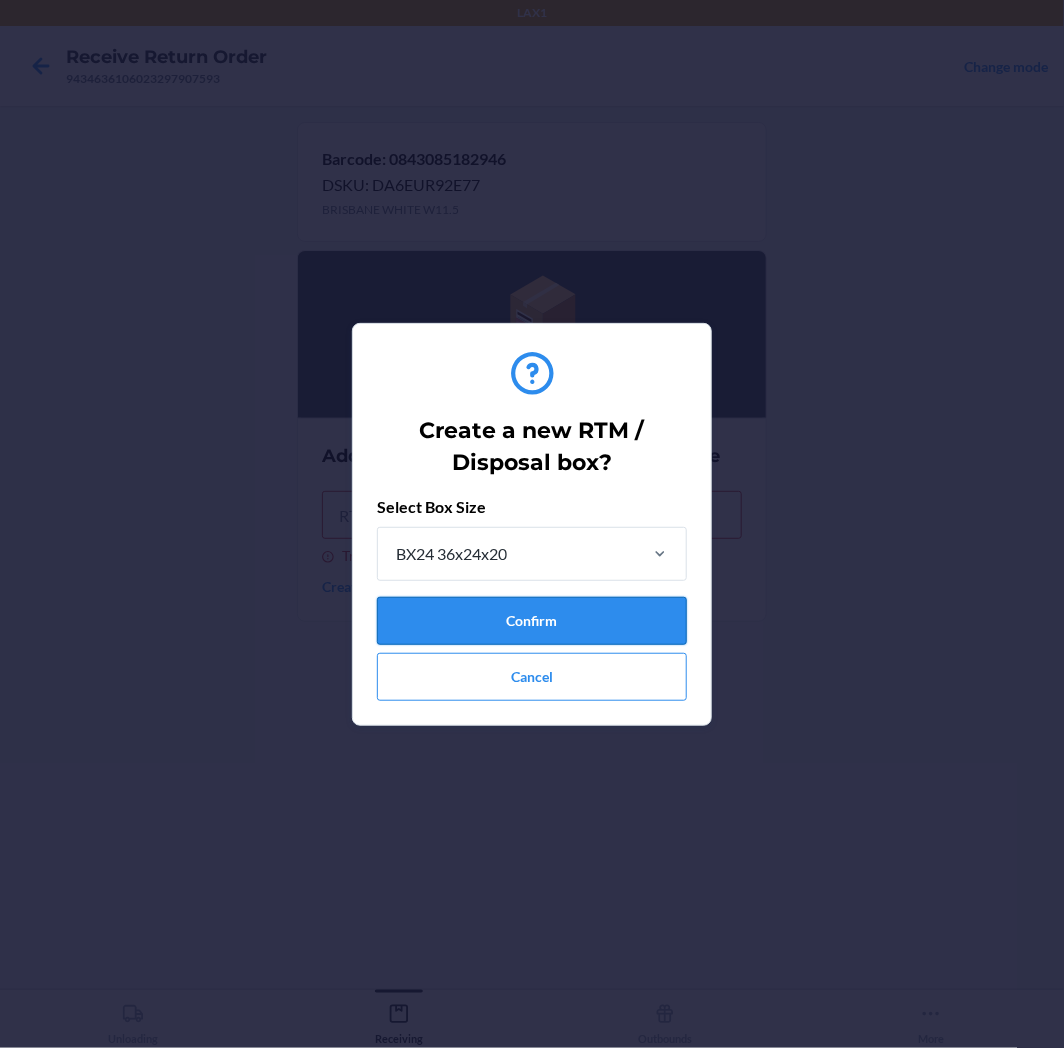 click on "Confirm" at bounding box center (532, 621) 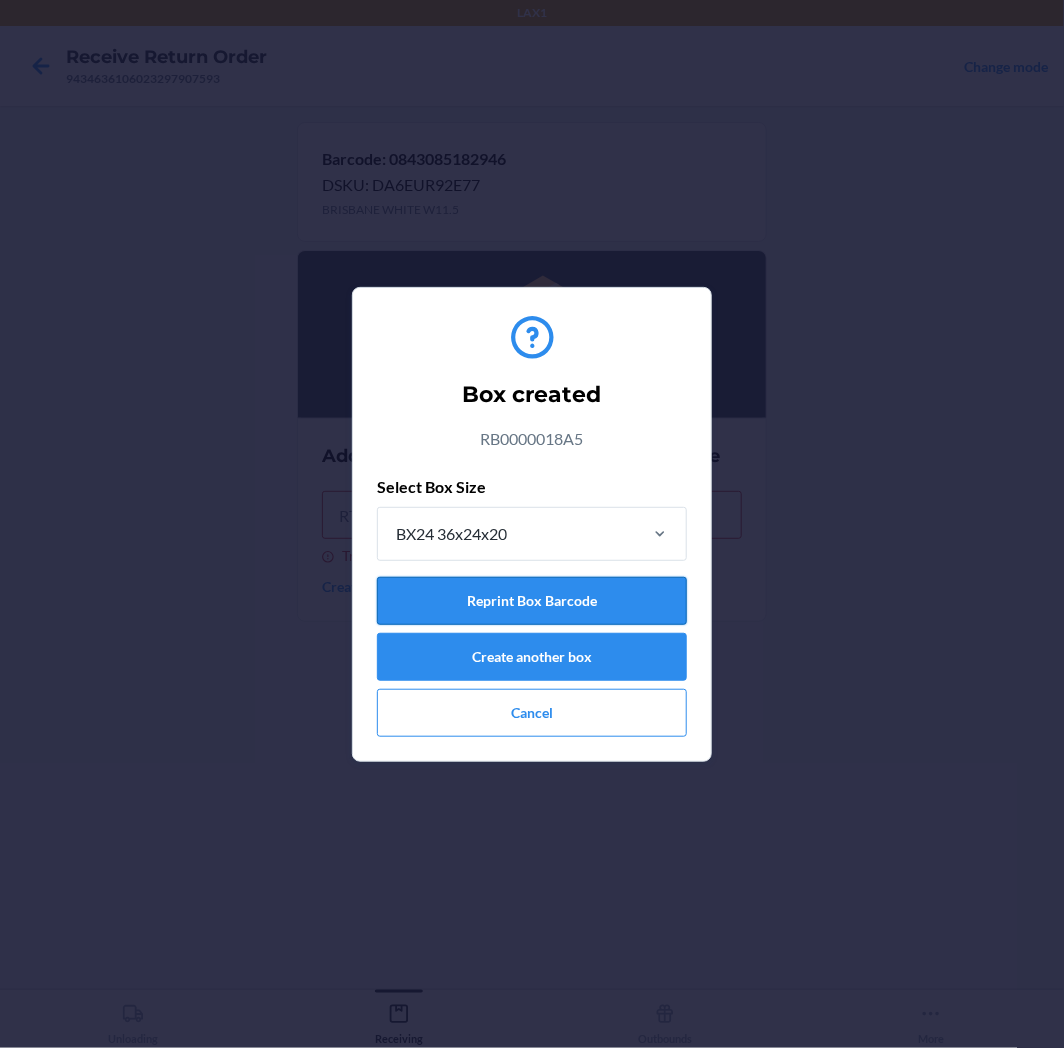 click on "Reprint Box Barcode" at bounding box center [532, 601] 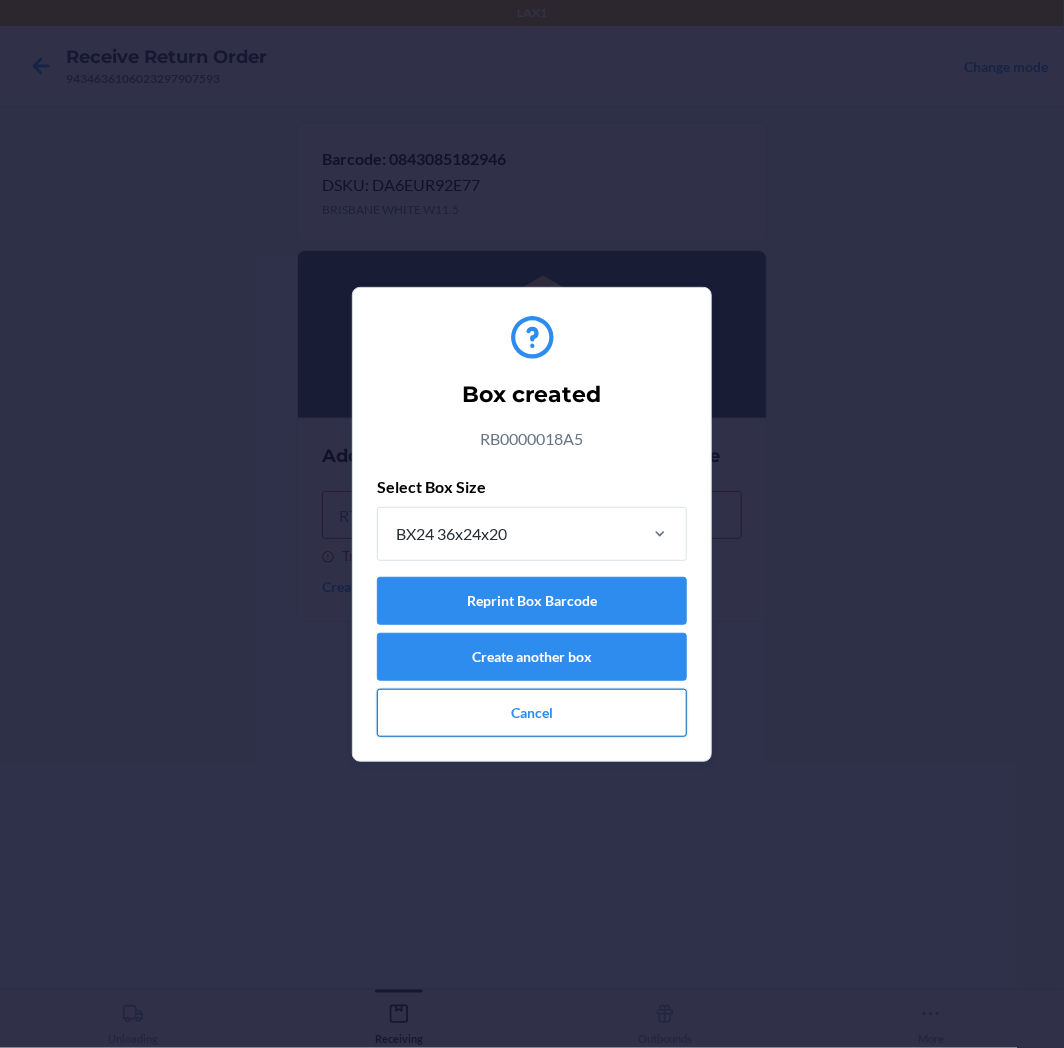 click on "Cancel" at bounding box center (532, 713) 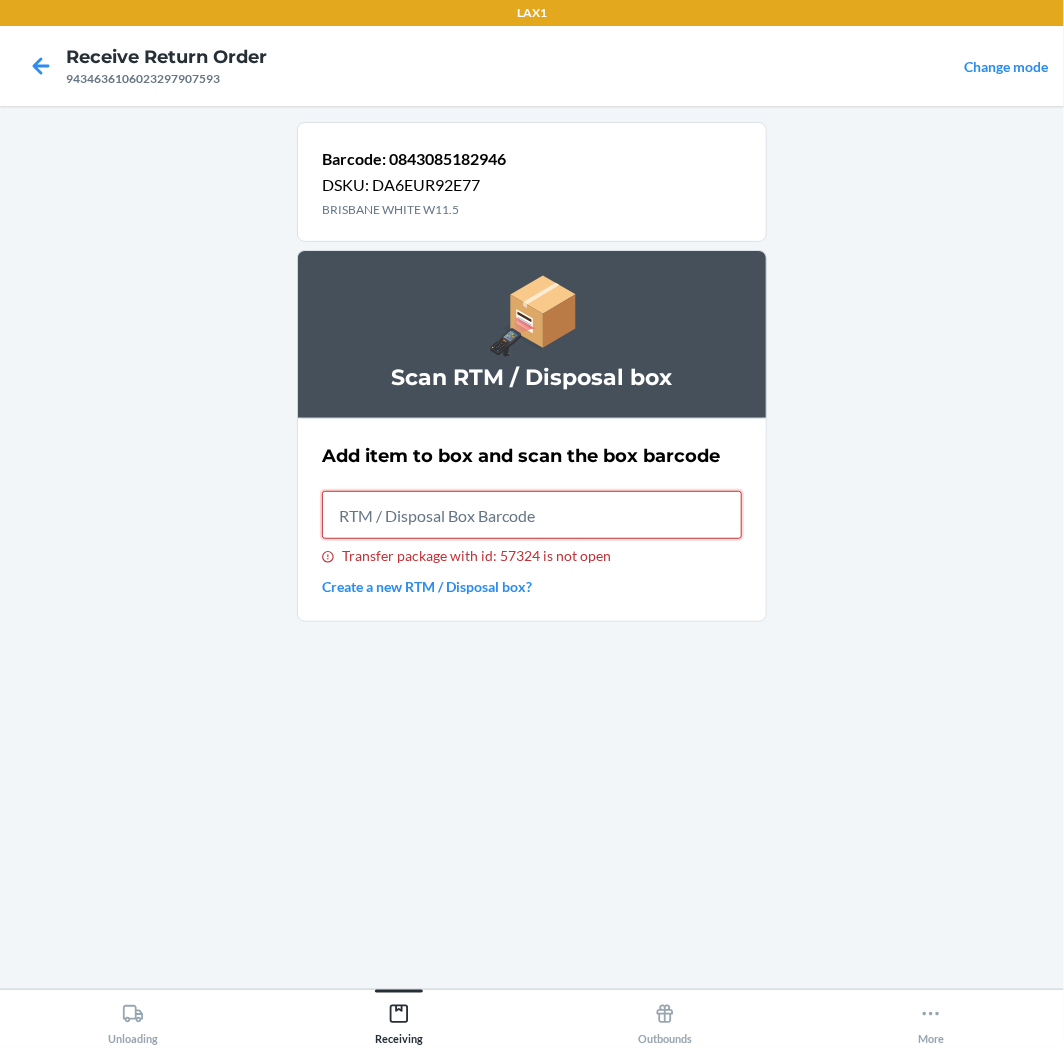 click on "Transfer package with id: 57324 is not open" at bounding box center [532, 515] 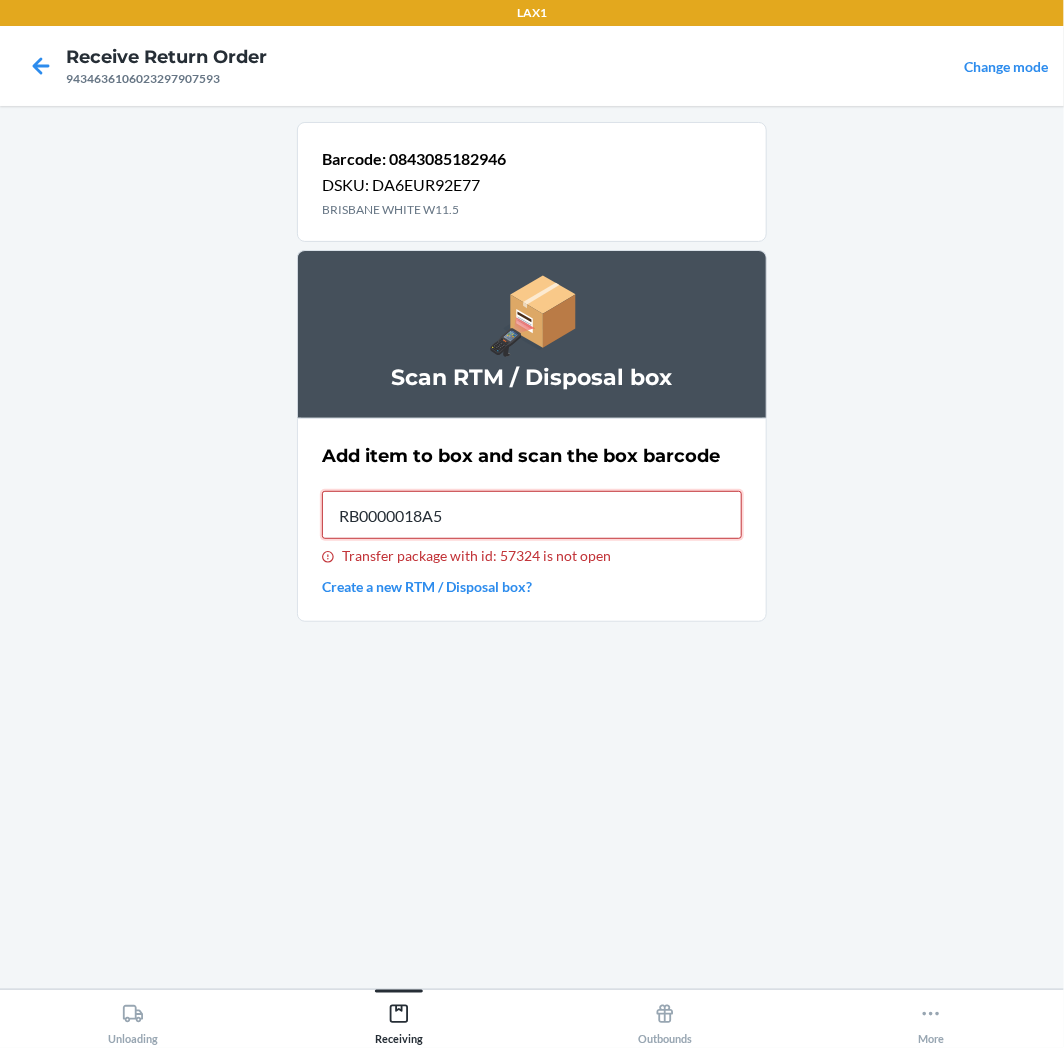 type on "RB0000018A5" 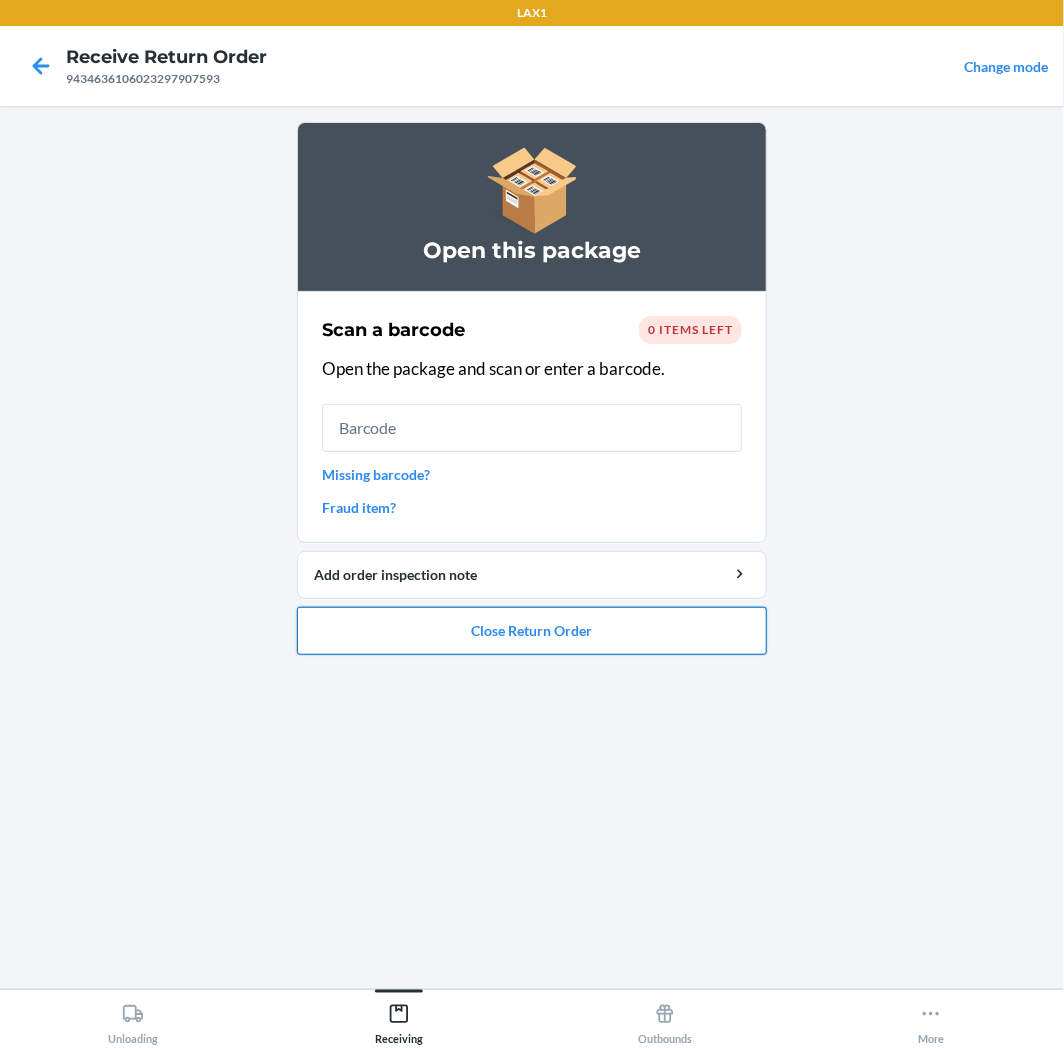 click on "Close Return Order" at bounding box center [532, 631] 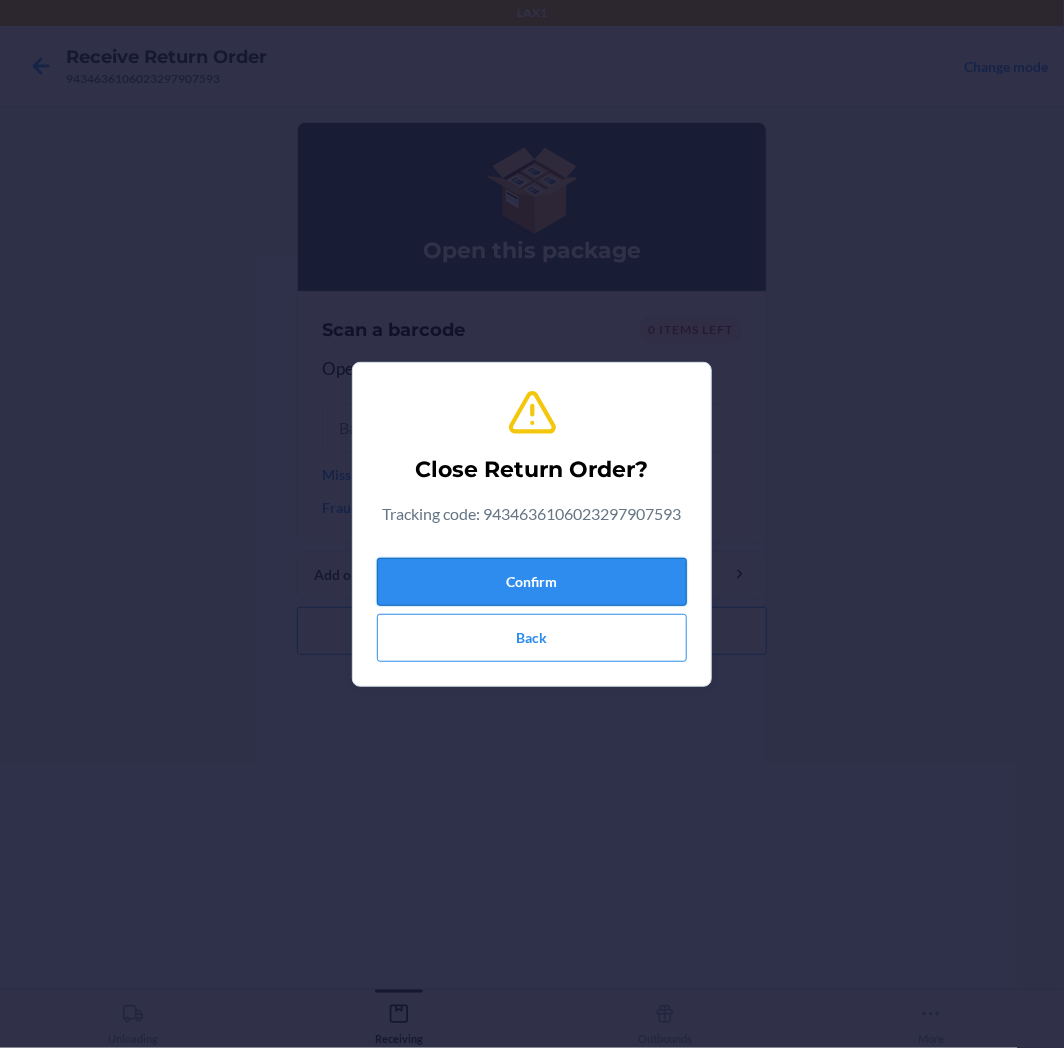click on "Confirm" at bounding box center [532, 582] 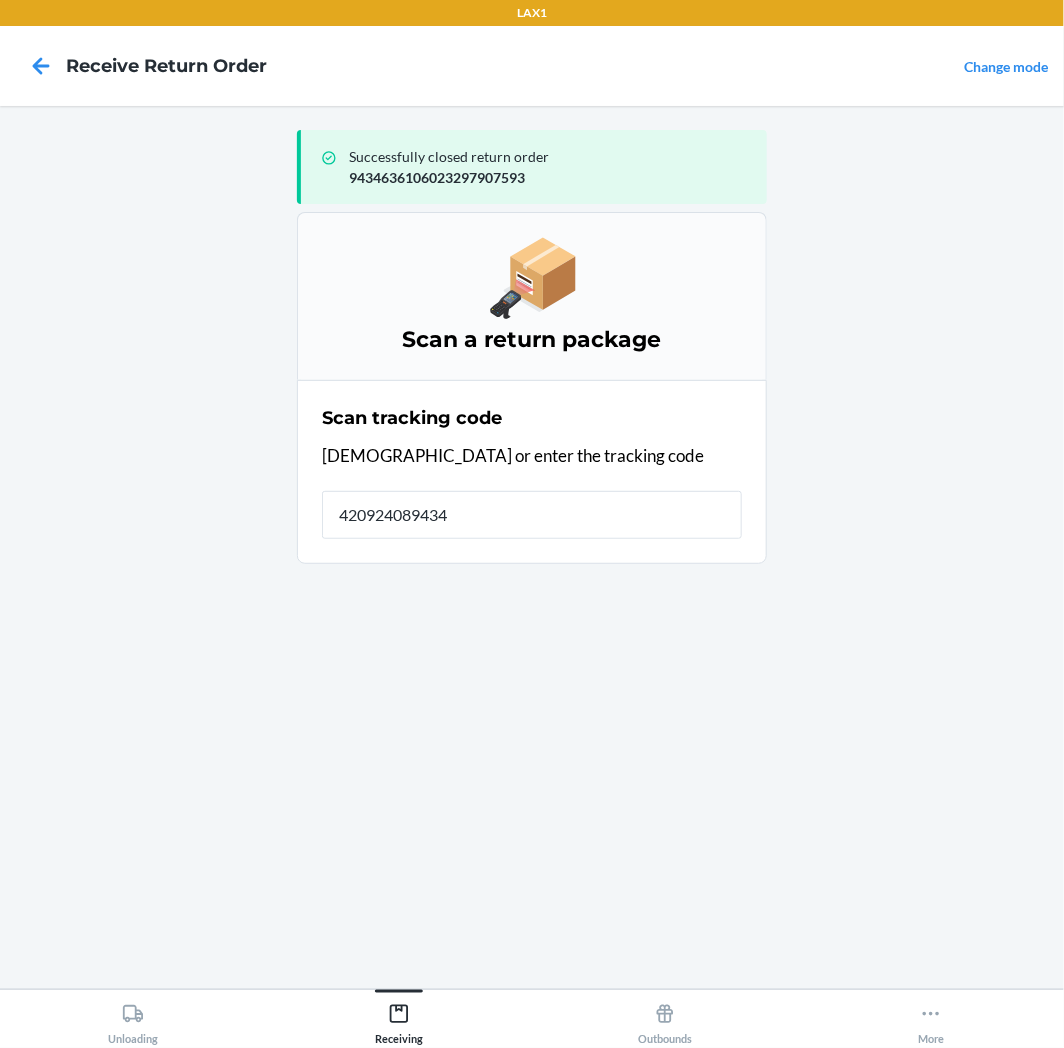 type on "4209240894346" 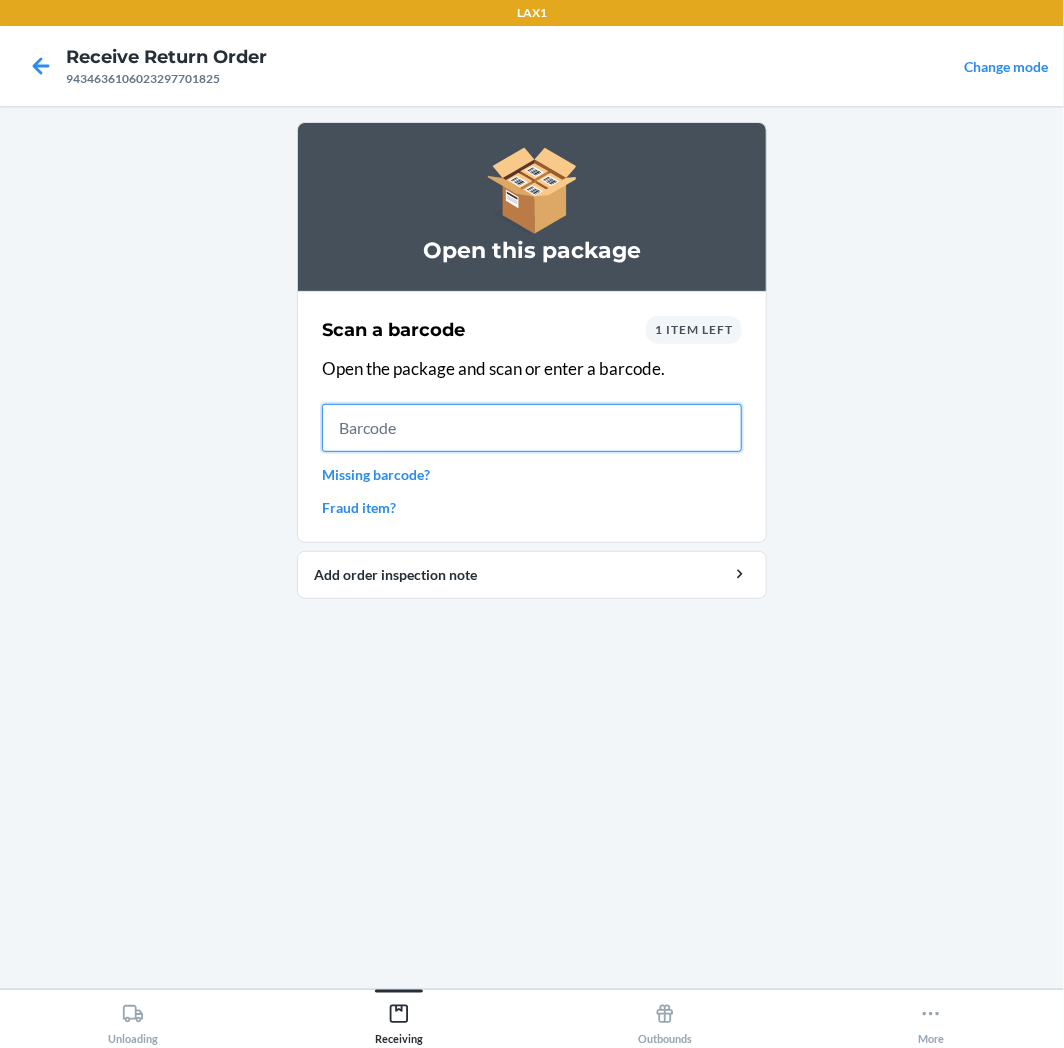 click at bounding box center [532, 428] 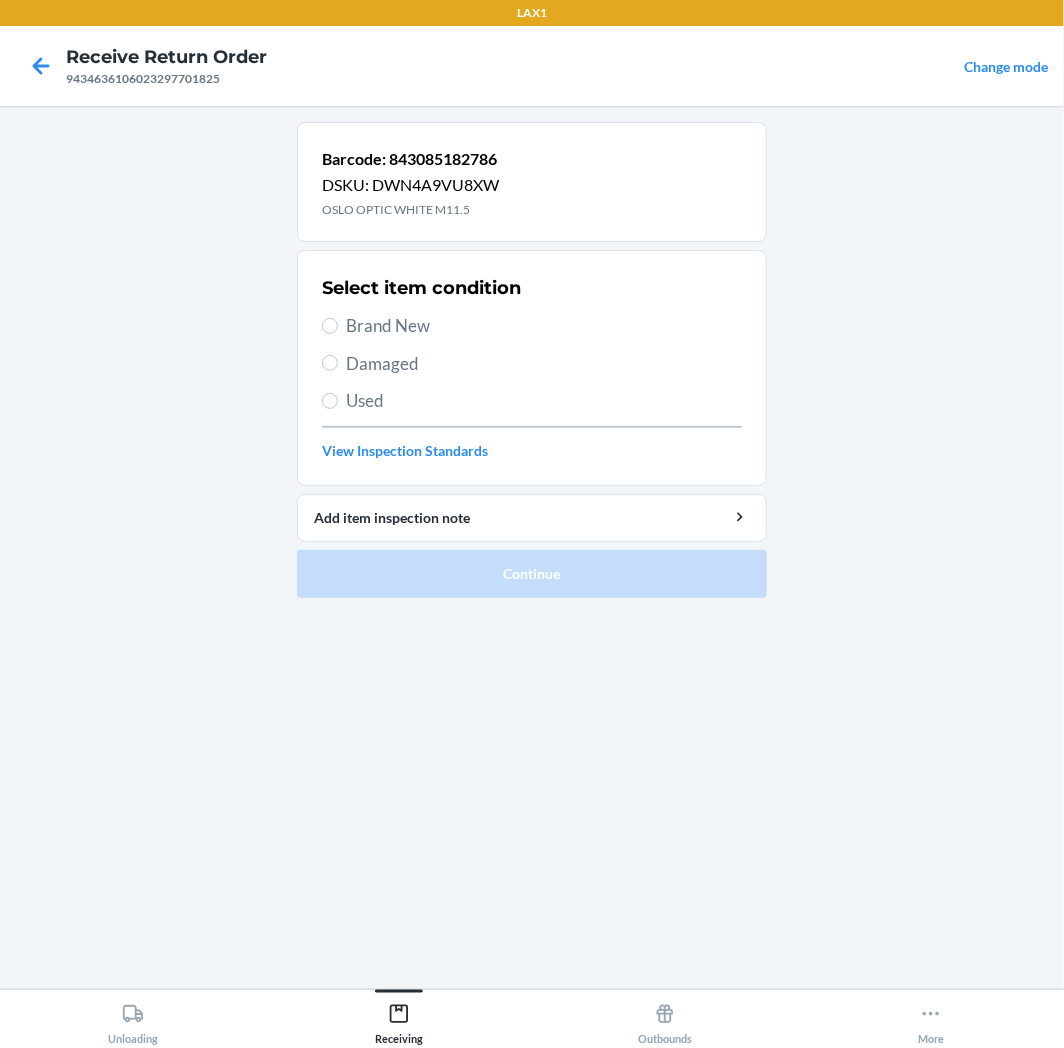 click on "Used" at bounding box center [532, 401] 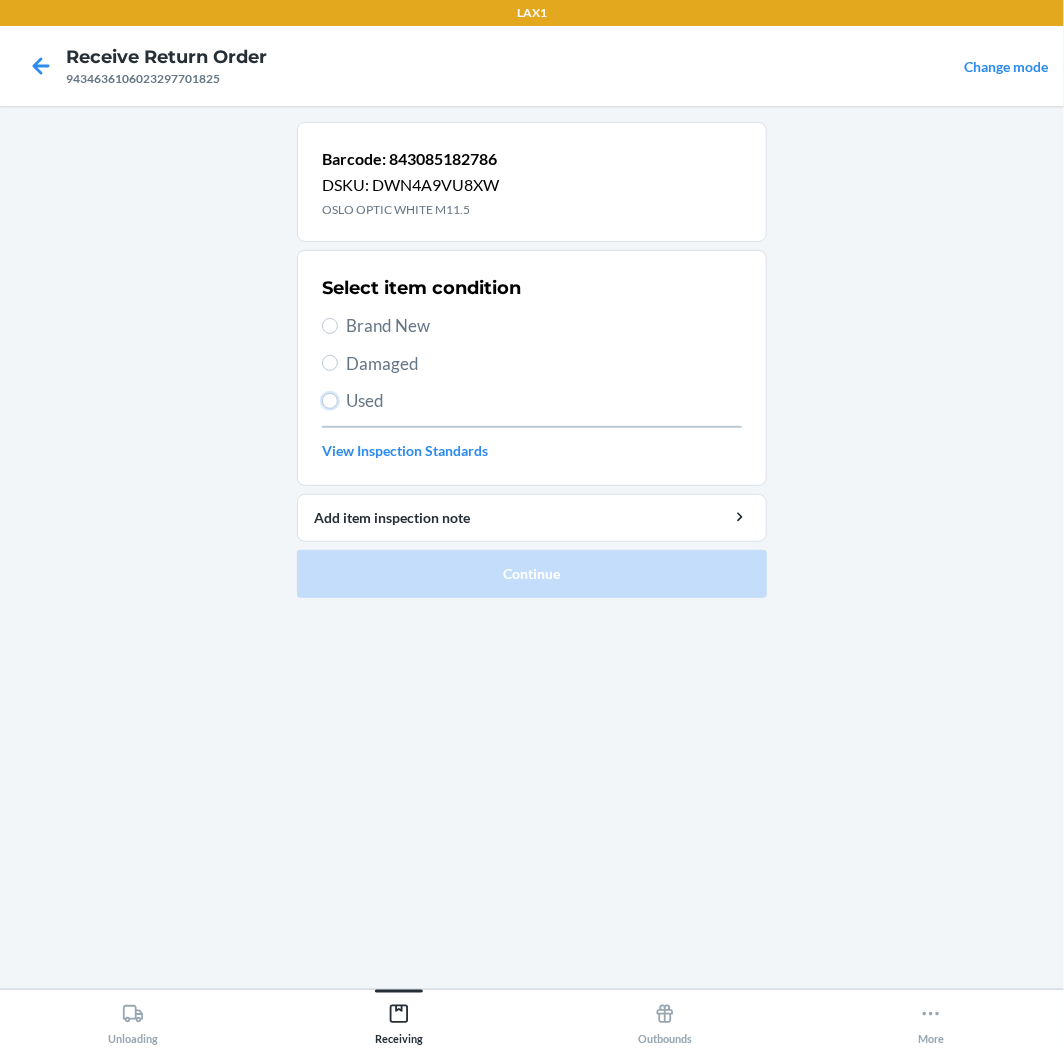 click on "Used" at bounding box center [330, 401] 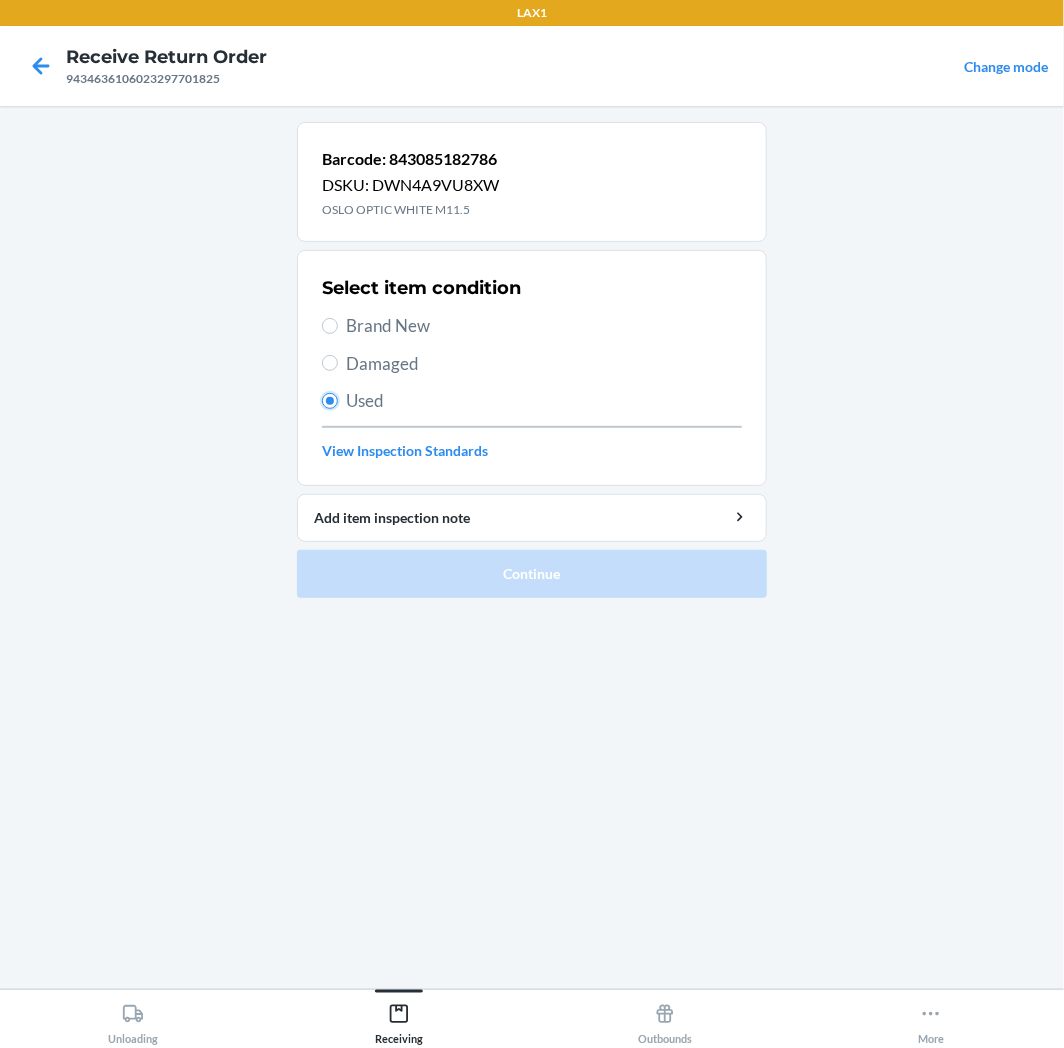radio on "true" 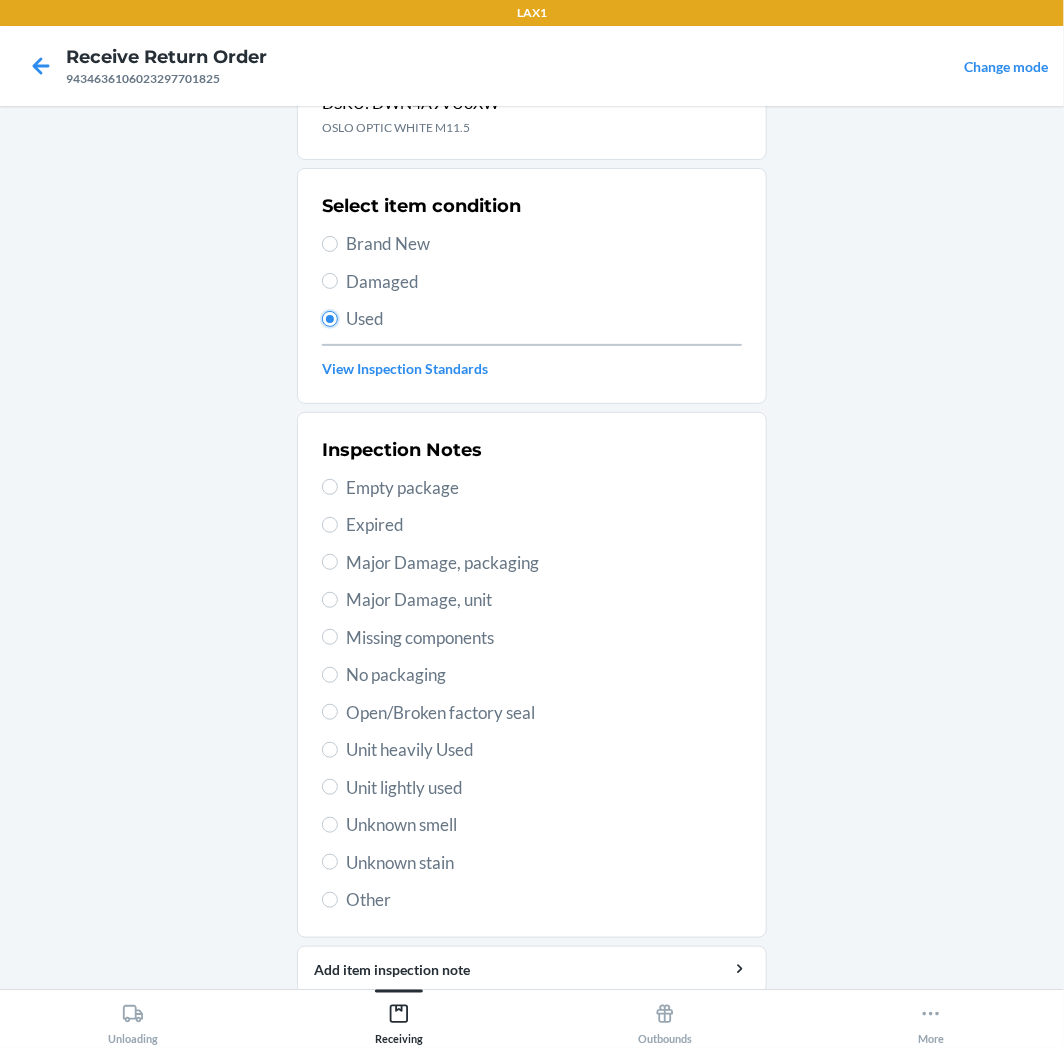 scroll, scrollTop: 157, scrollLeft: 0, axis: vertical 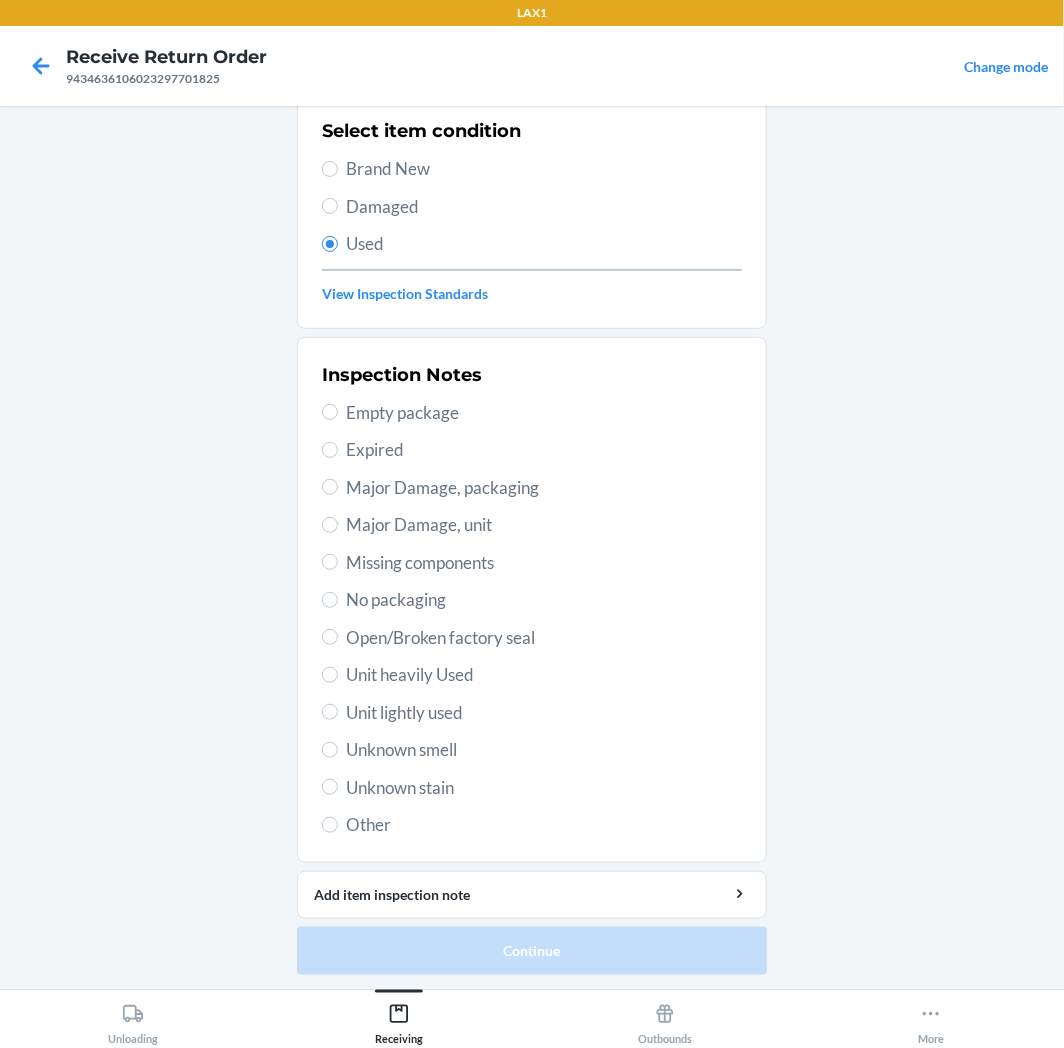 drag, startPoint x: 402, startPoint y: 672, endPoint x: 461, endPoint y: 833, distance: 171.47011 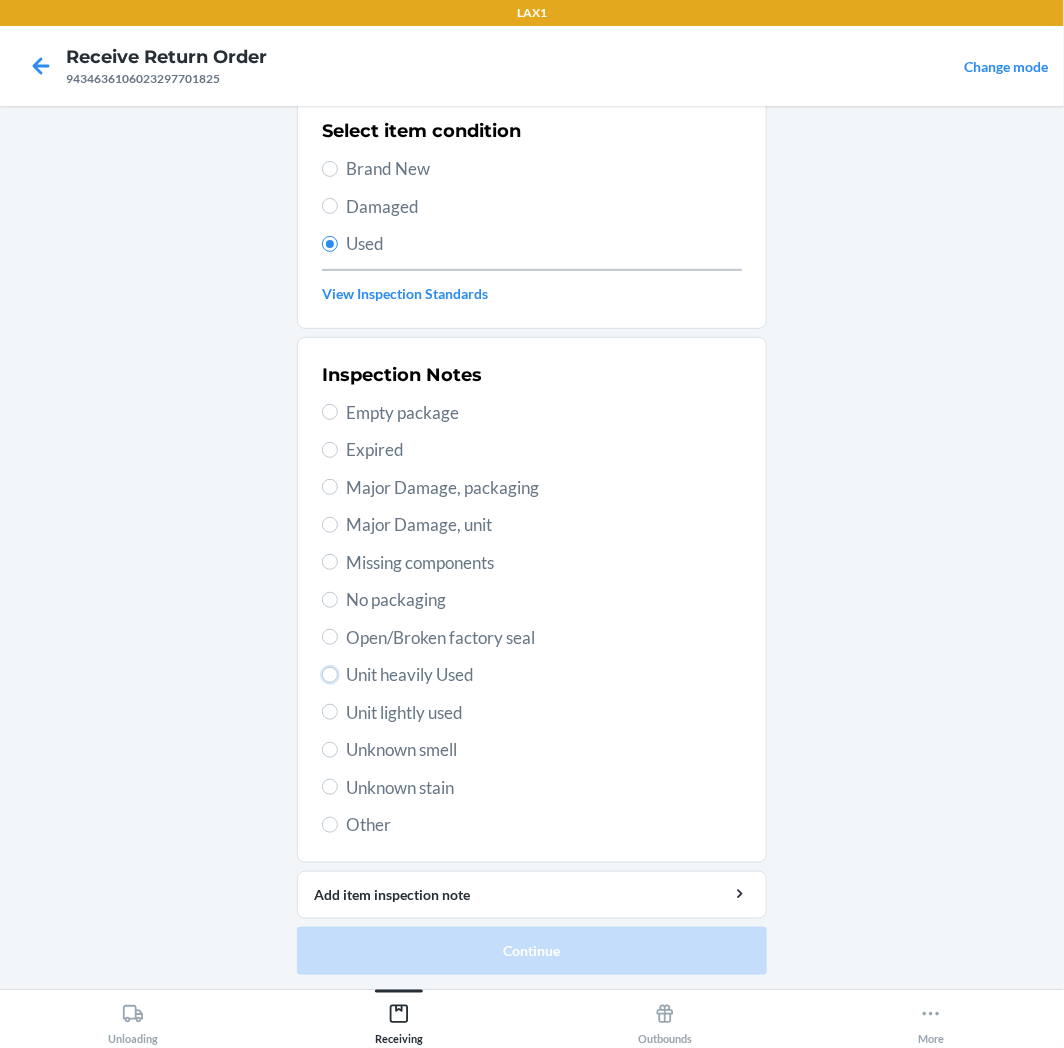 click on "Unit heavily Used" at bounding box center [330, 675] 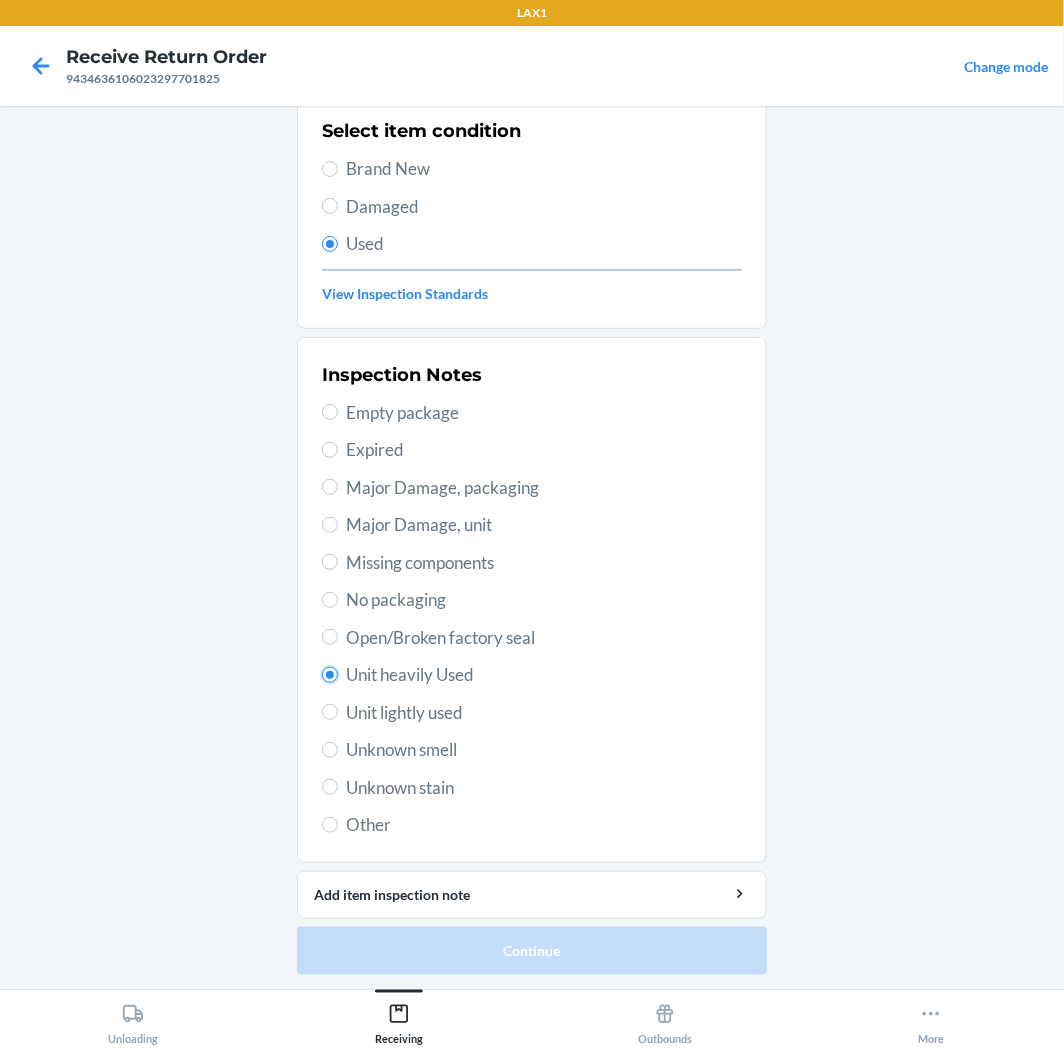 radio on "true" 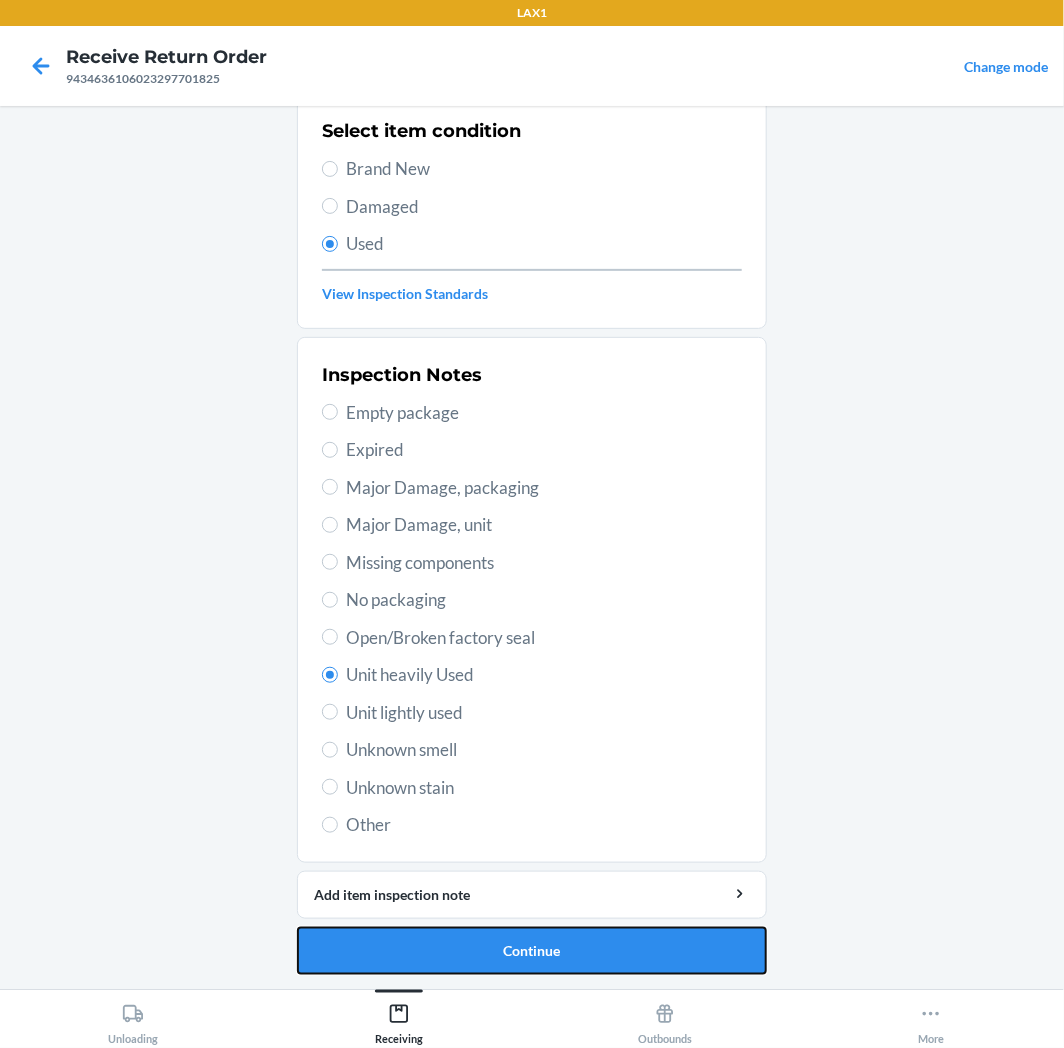 click on "Continue" at bounding box center [532, 951] 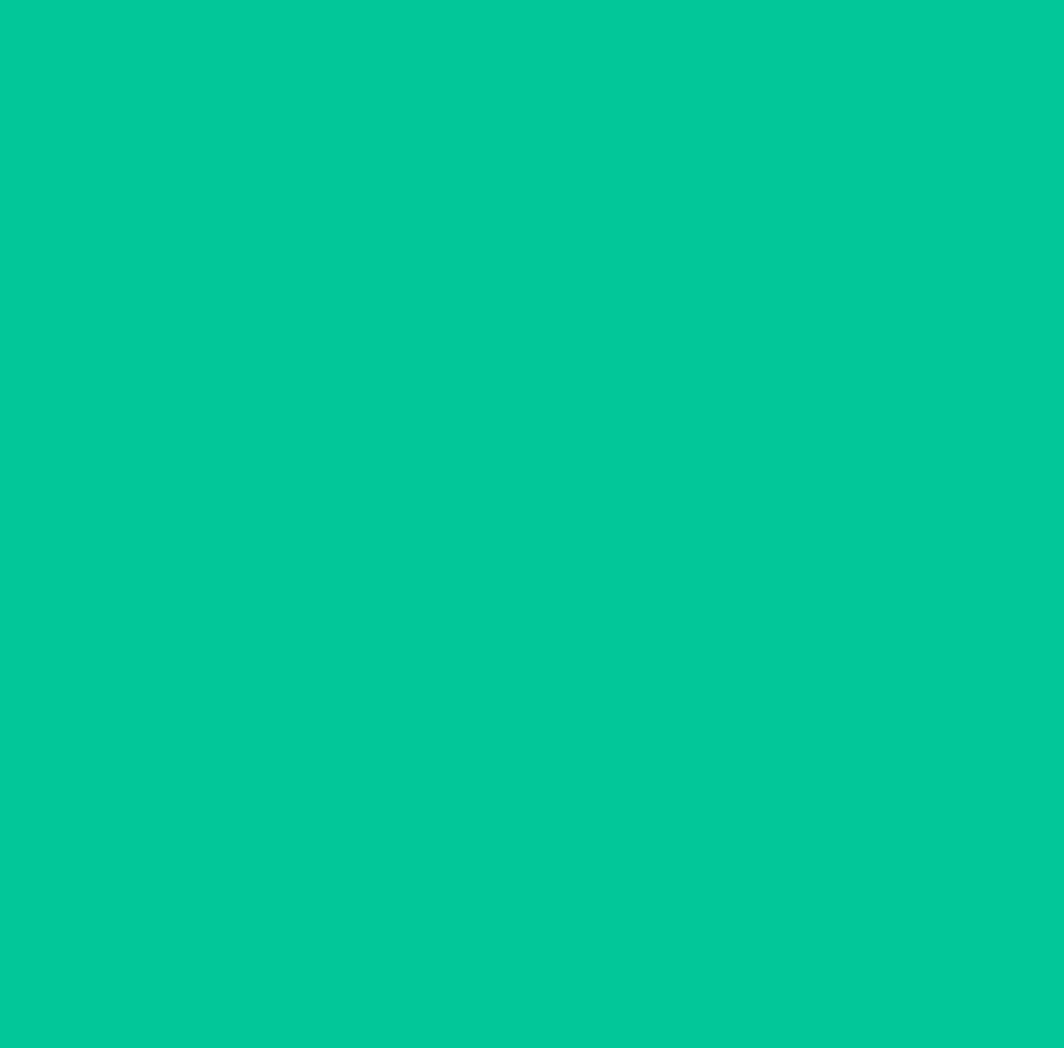 scroll, scrollTop: 0, scrollLeft: 0, axis: both 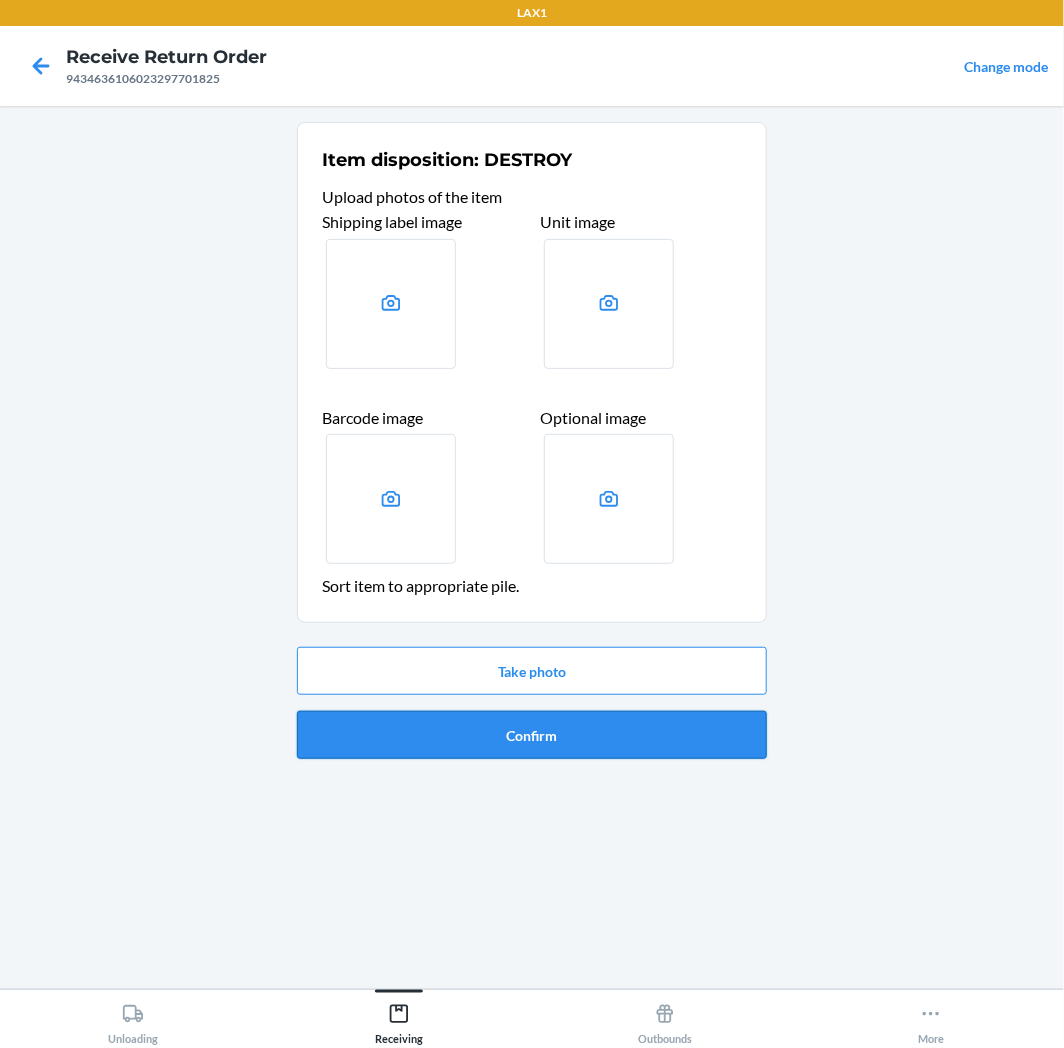 click on "Confirm" at bounding box center [532, 735] 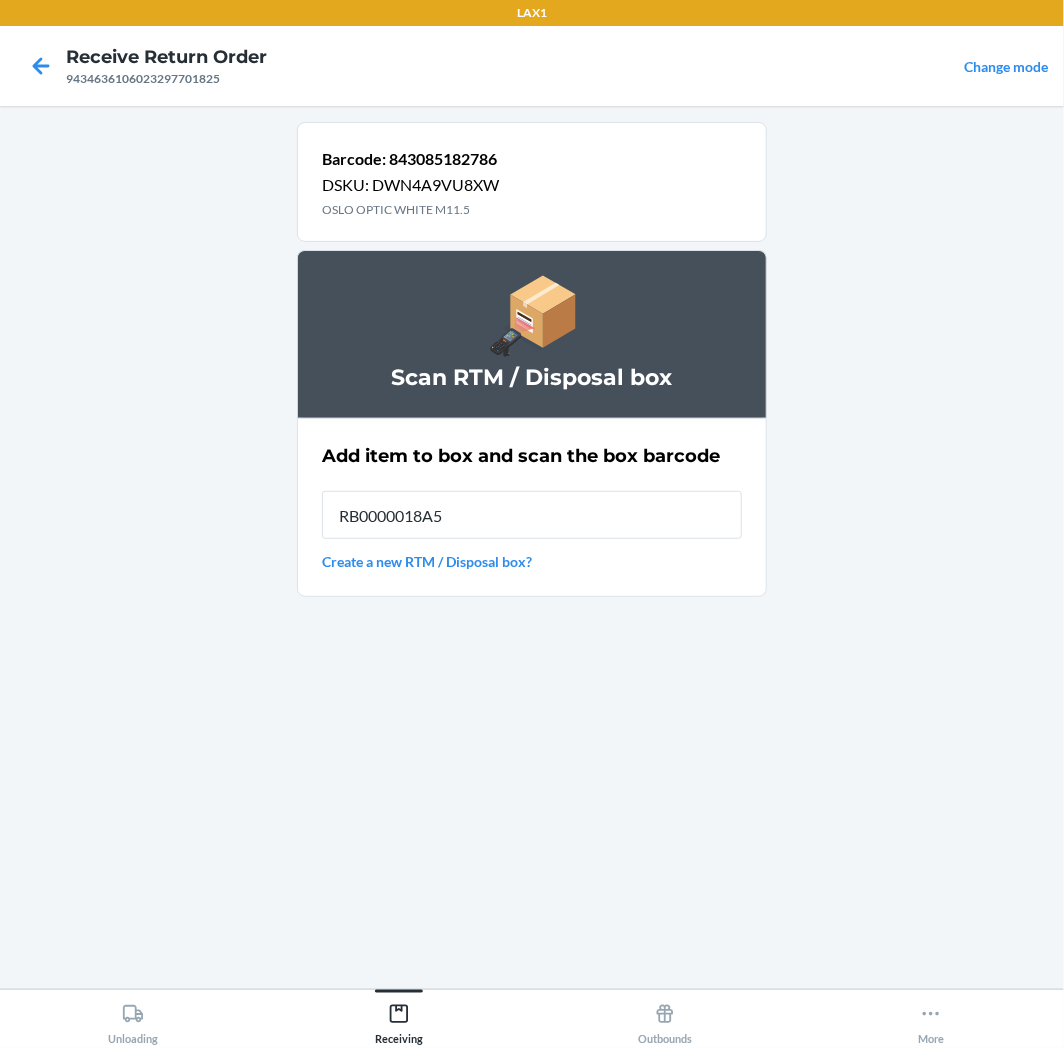 type on "RB0000018A5" 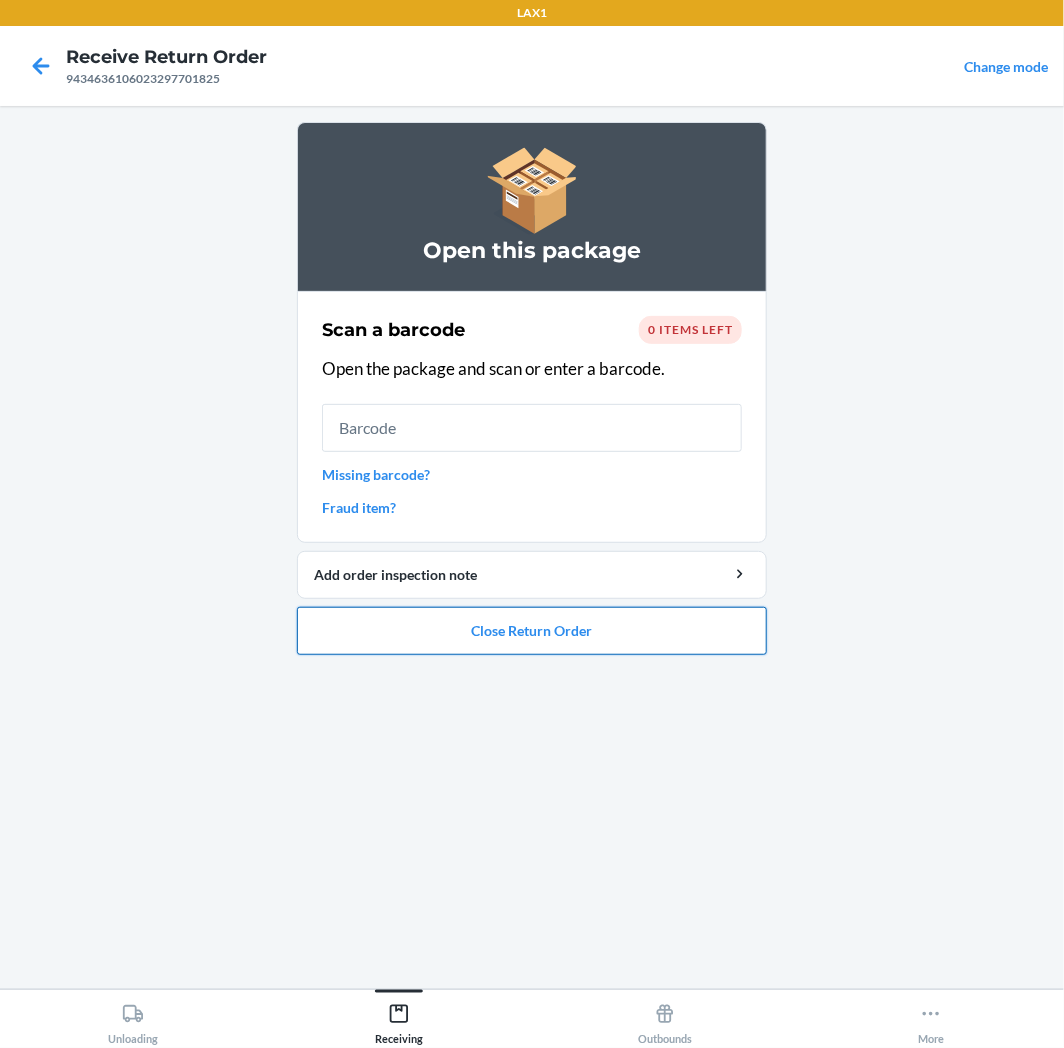 click on "Close Return Order" at bounding box center (532, 631) 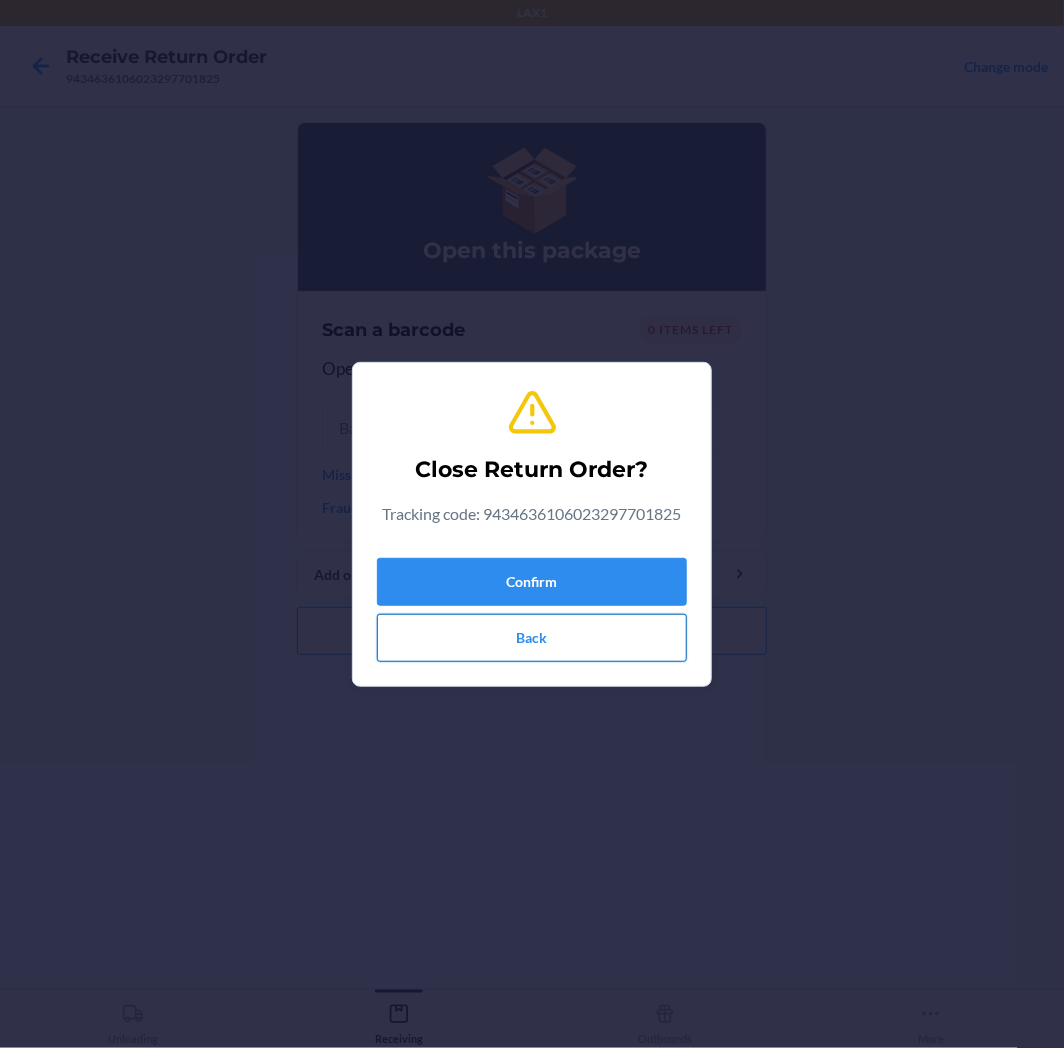 click on "Back" at bounding box center [532, 638] 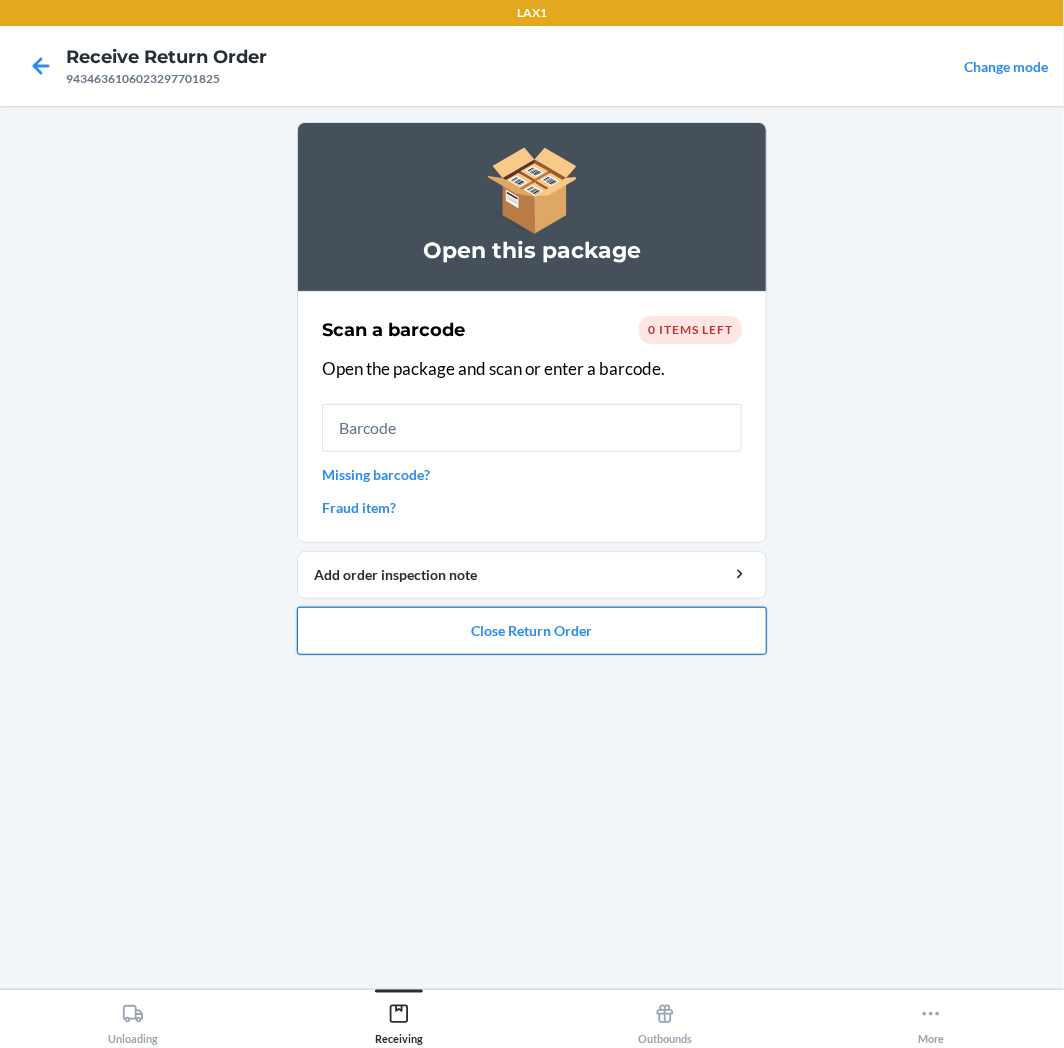 click on "Close Return Order" at bounding box center (532, 631) 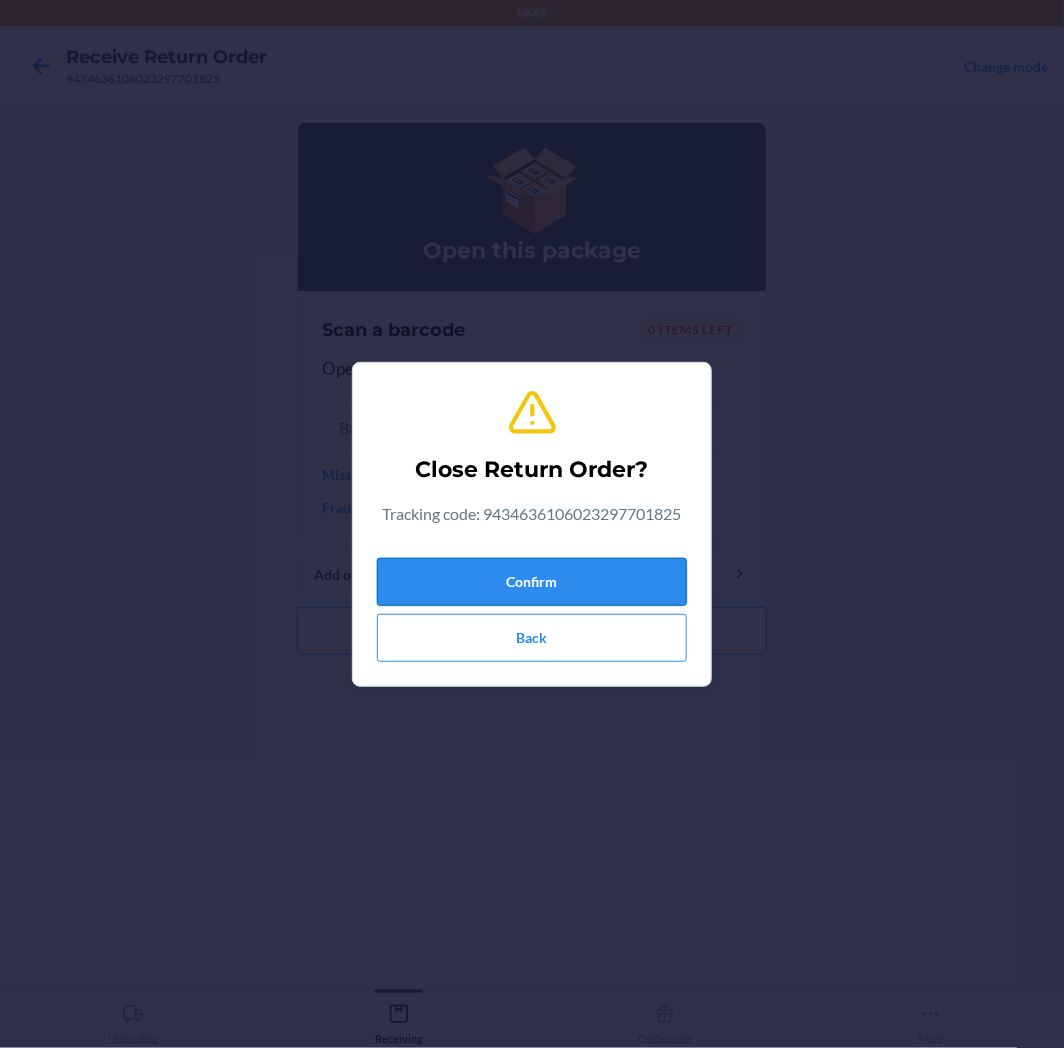 click on "Confirm" at bounding box center [532, 582] 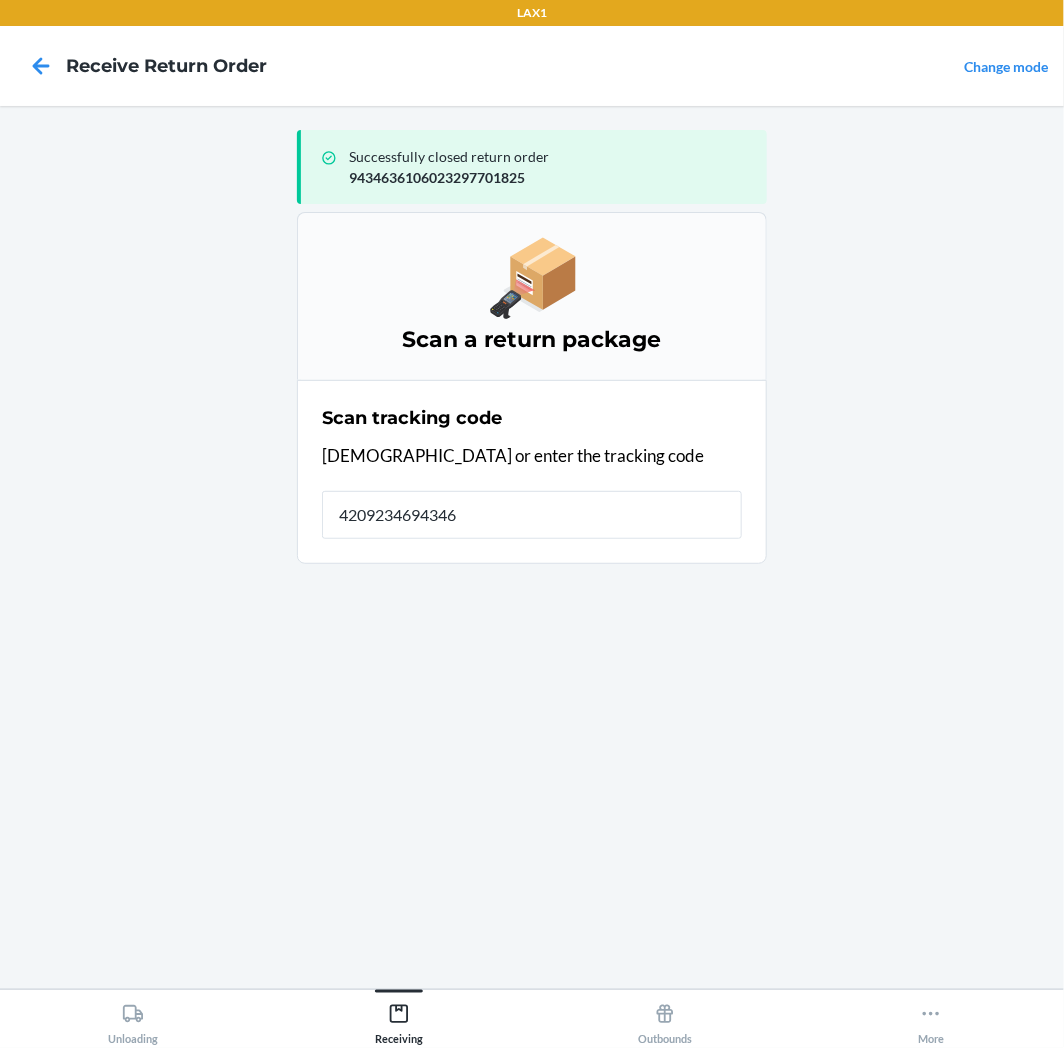 type on "42092346943463" 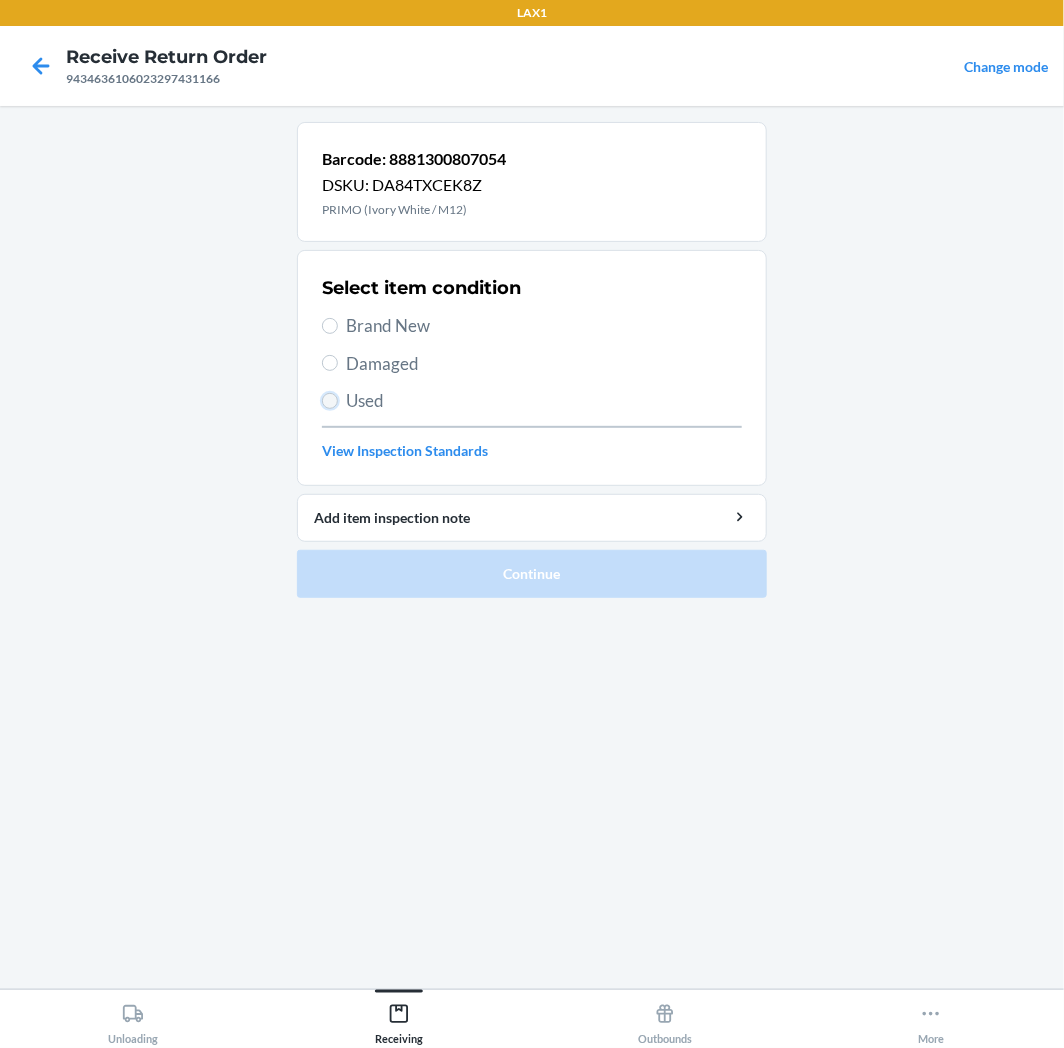 click on "Used" at bounding box center (330, 401) 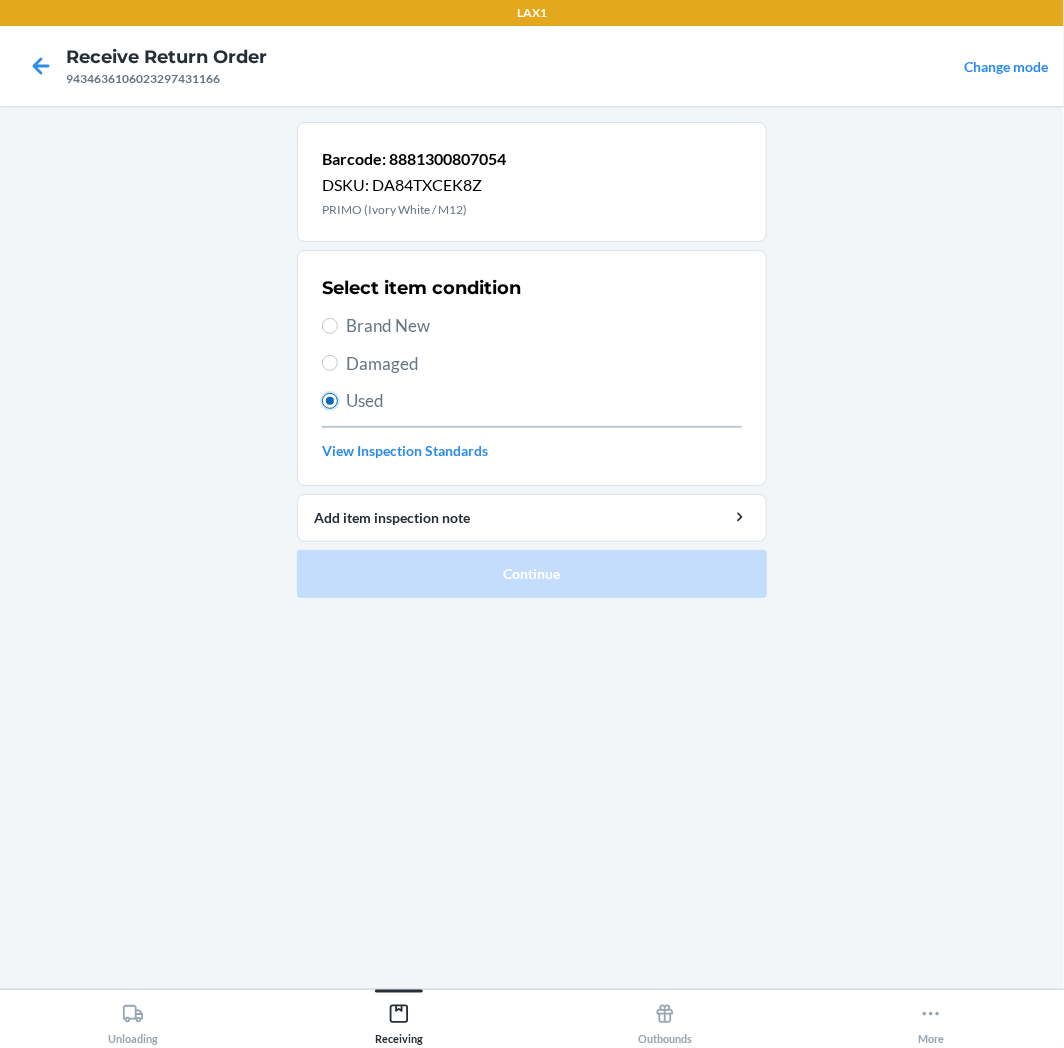 radio on "true" 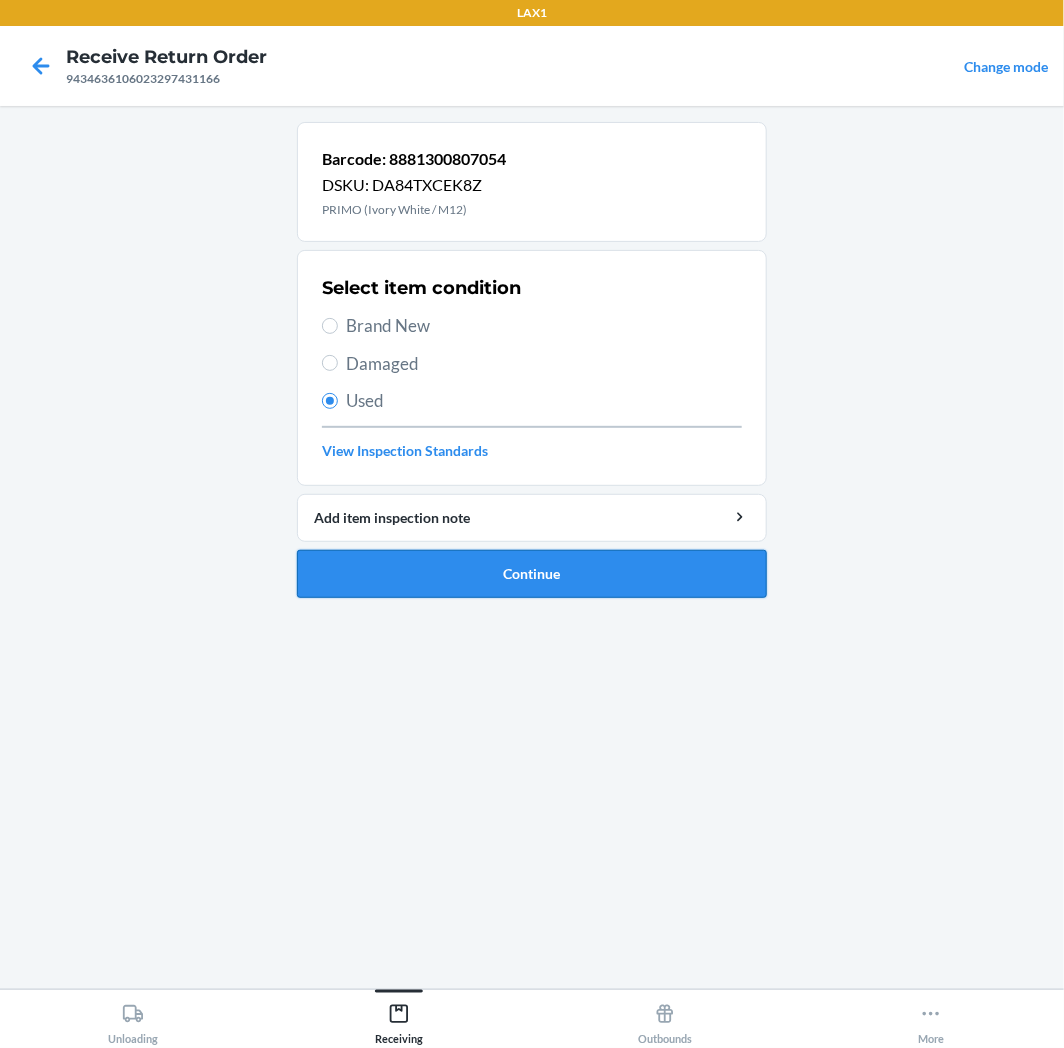 click on "Continue" at bounding box center [532, 574] 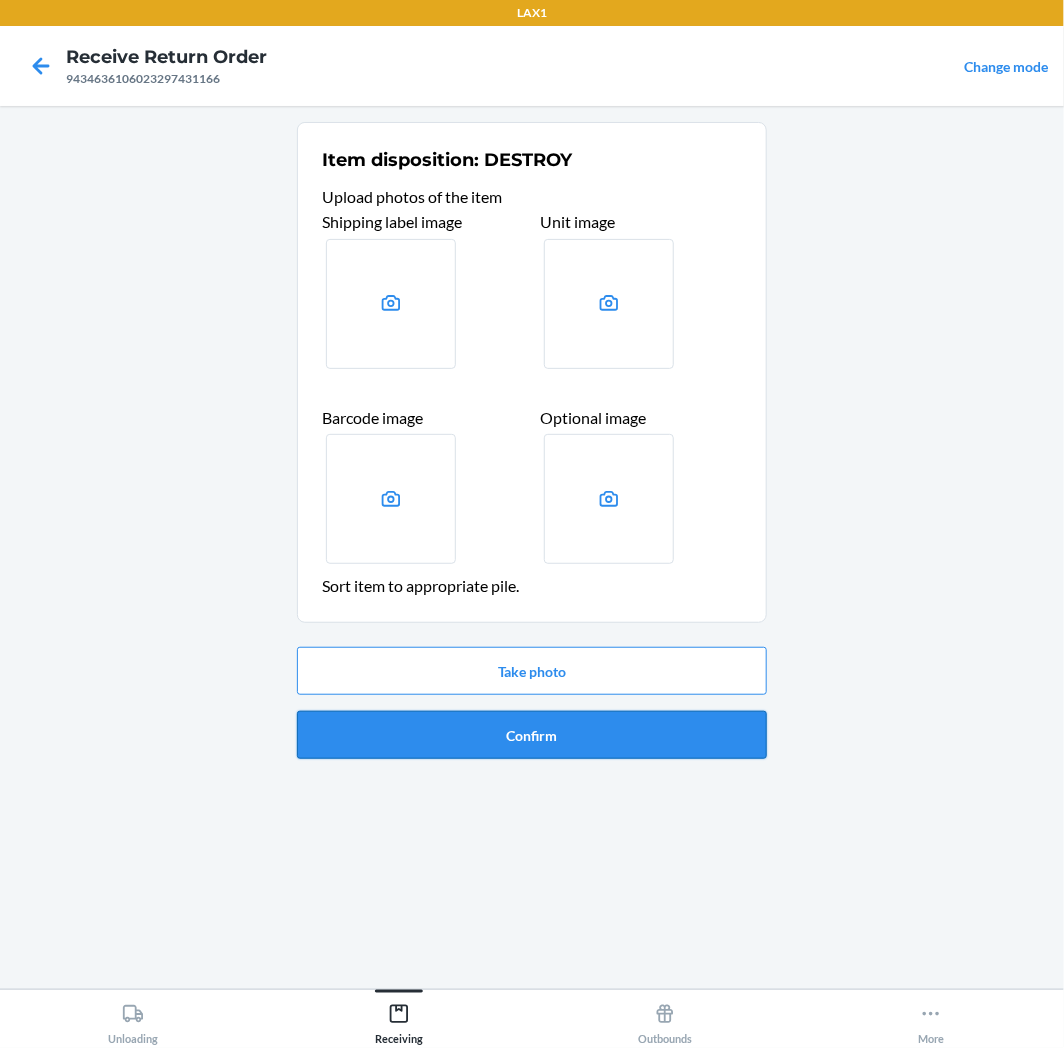 click on "Confirm" at bounding box center (532, 735) 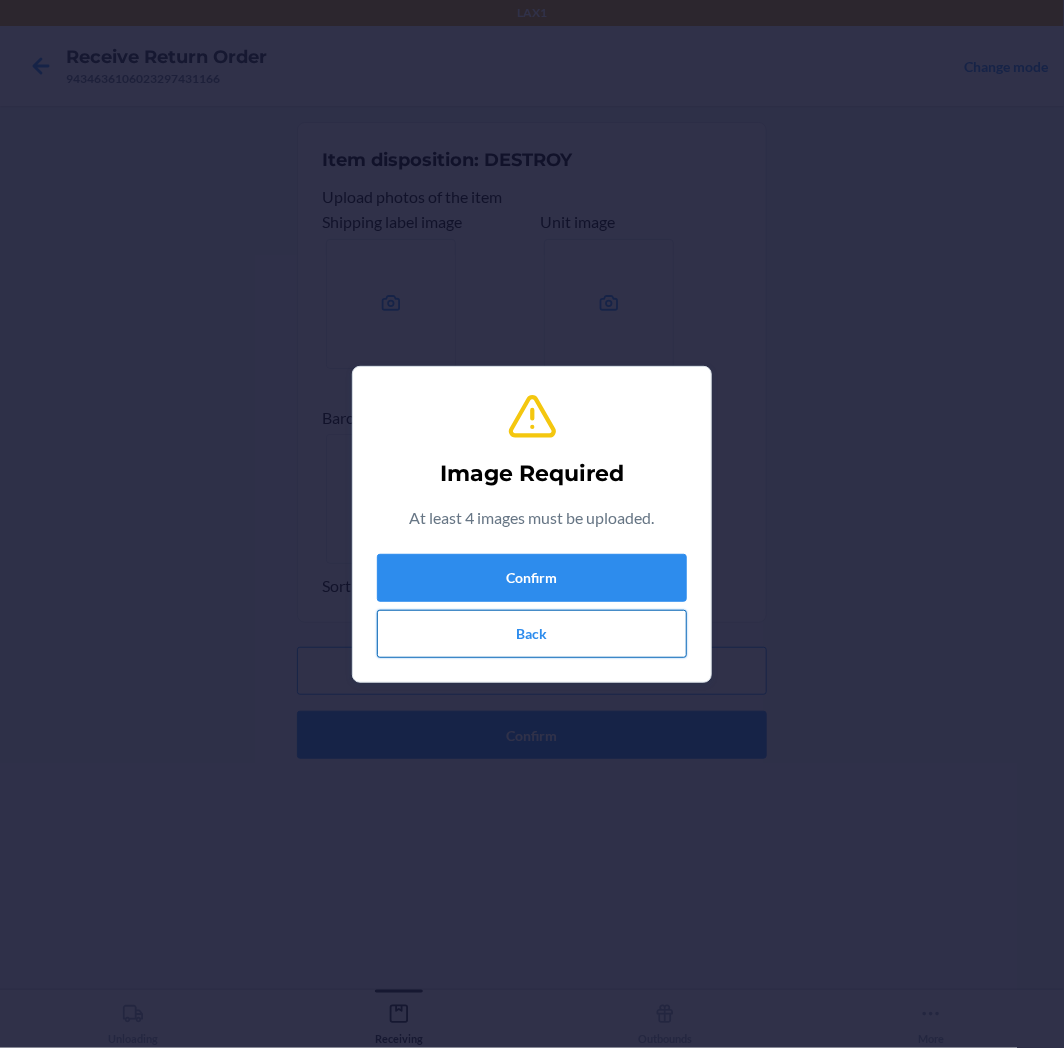 click on "Back" at bounding box center (532, 634) 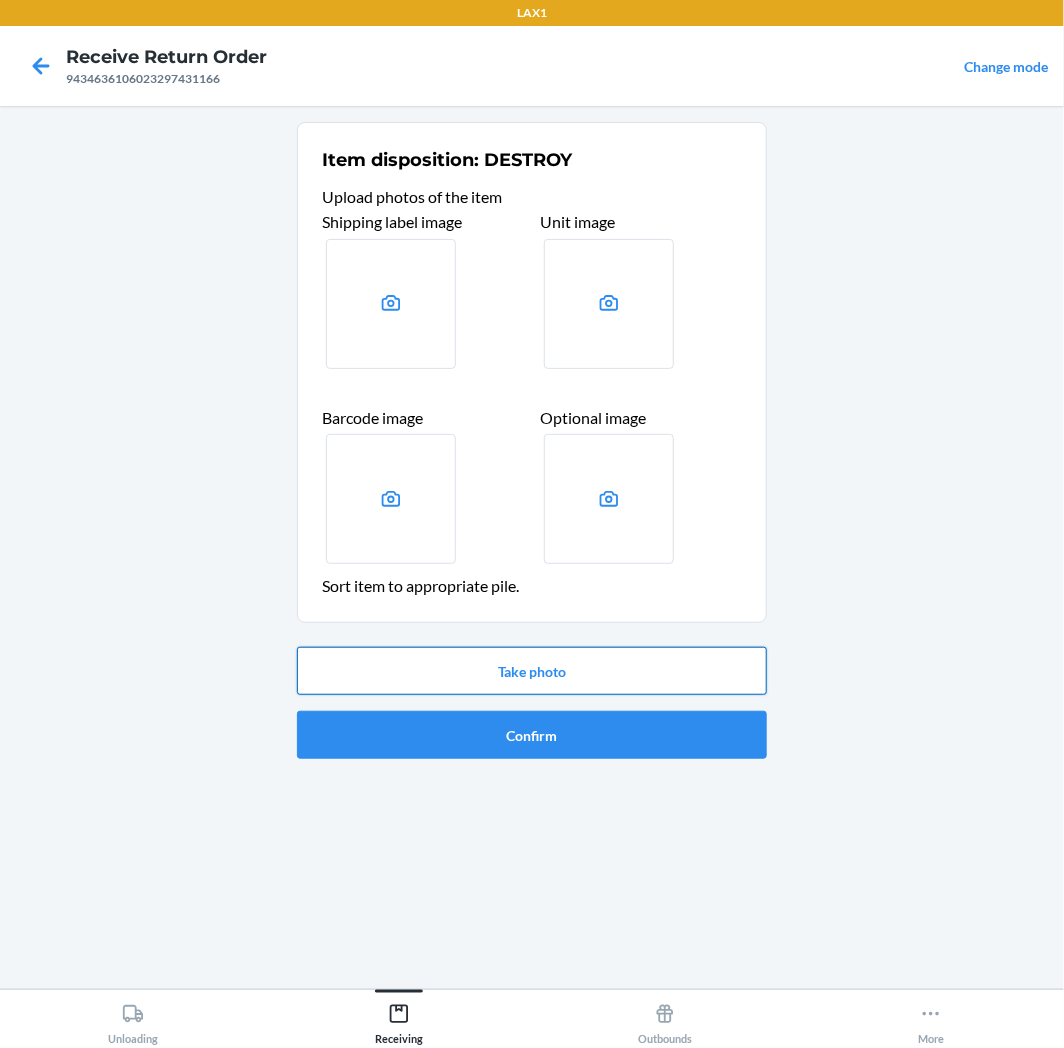 click on "Take photo" at bounding box center [532, 671] 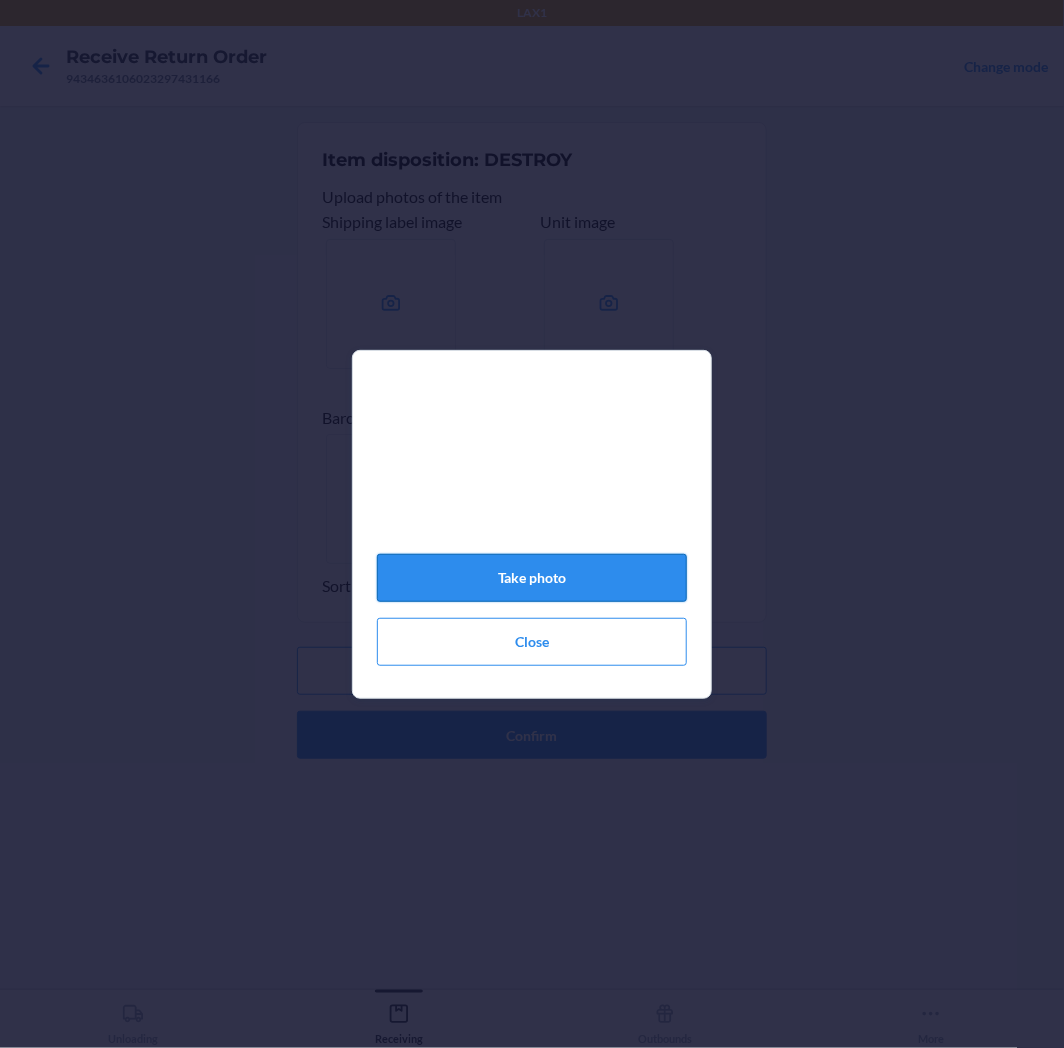 click on "Take photo" 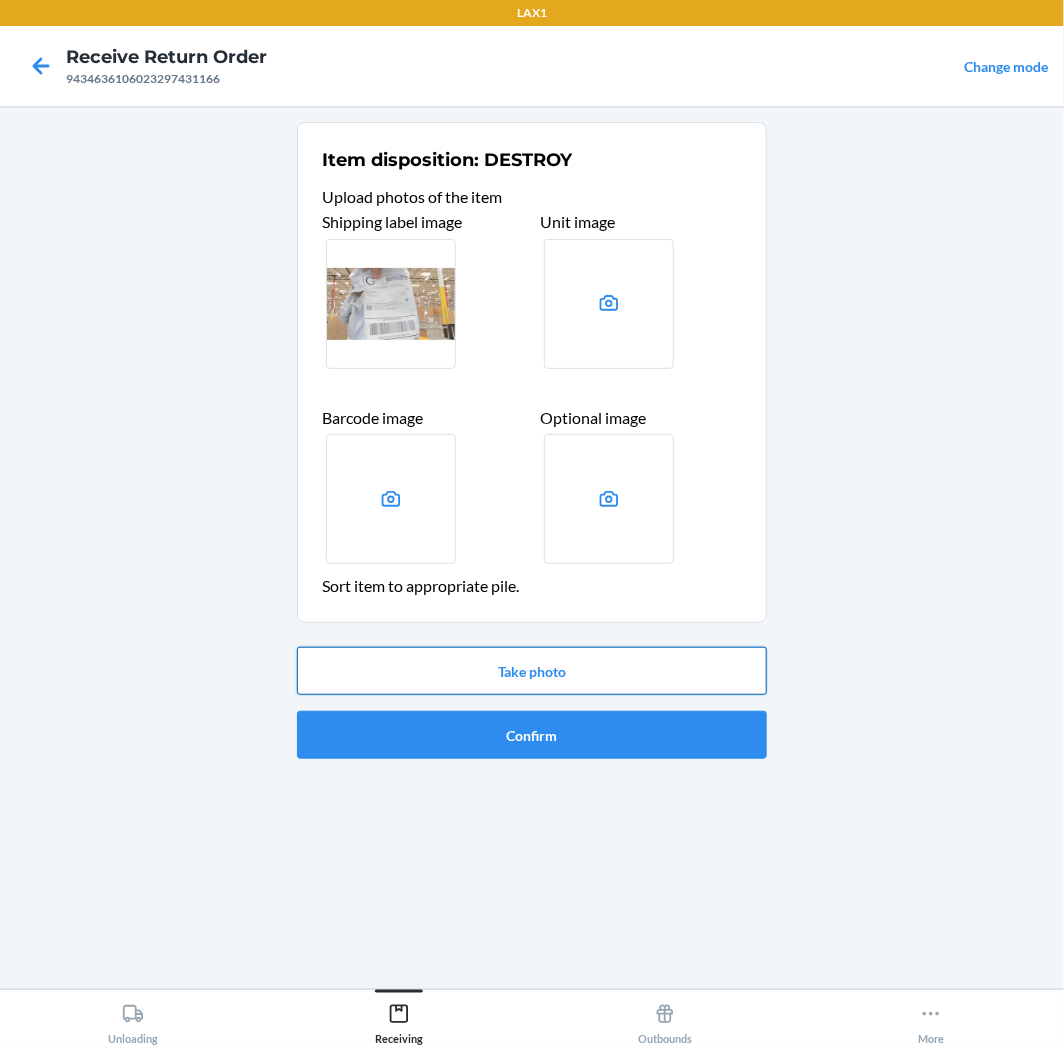 click on "Take photo" at bounding box center [532, 671] 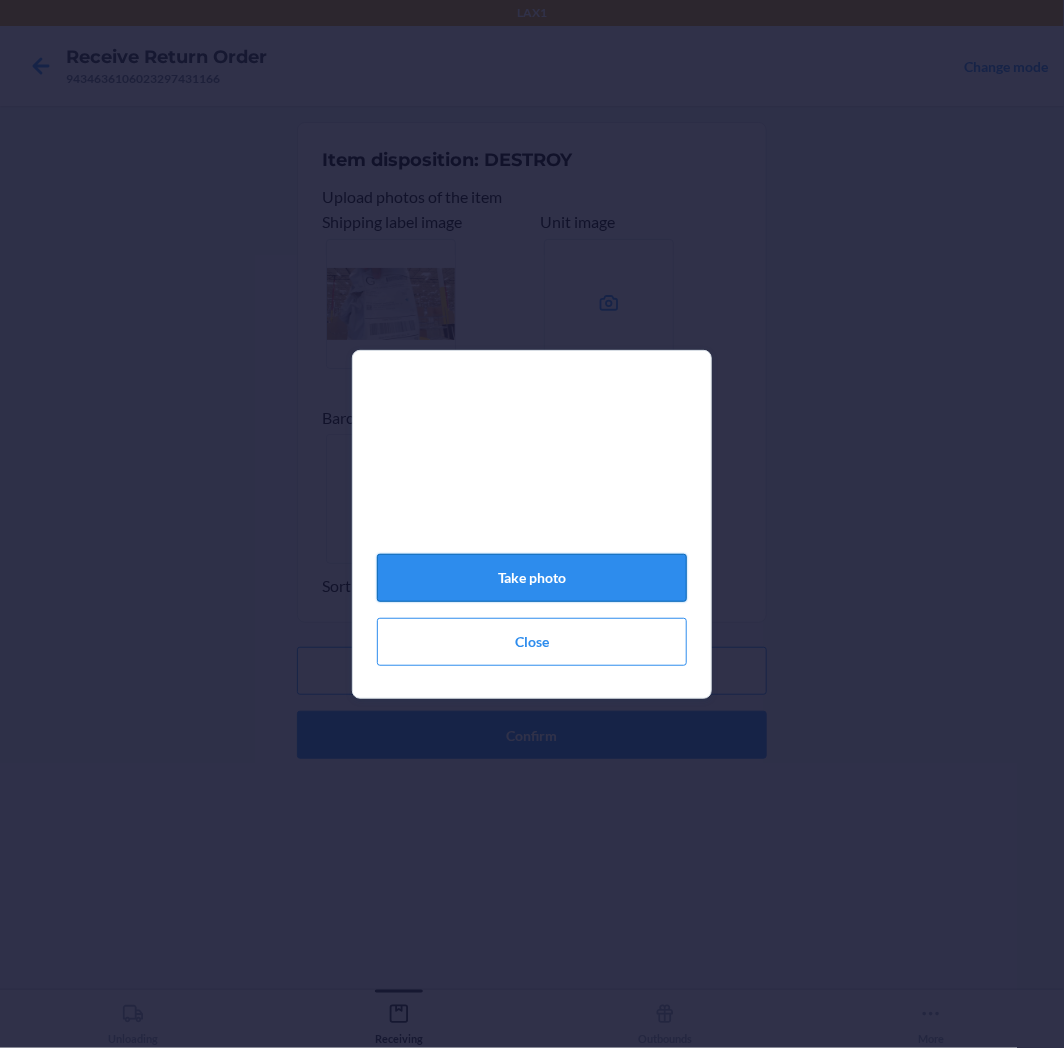 click on "Take photo" 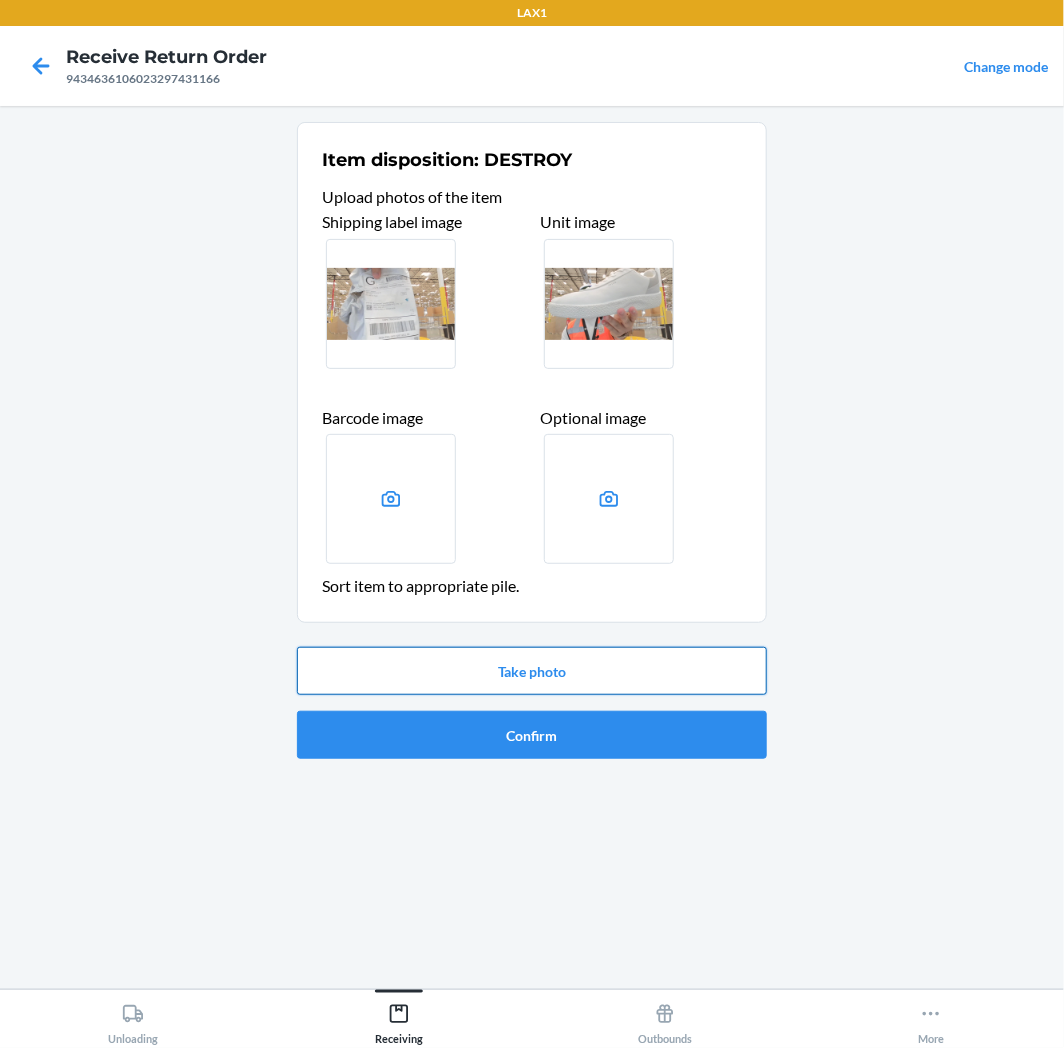 click on "Take photo" at bounding box center [532, 671] 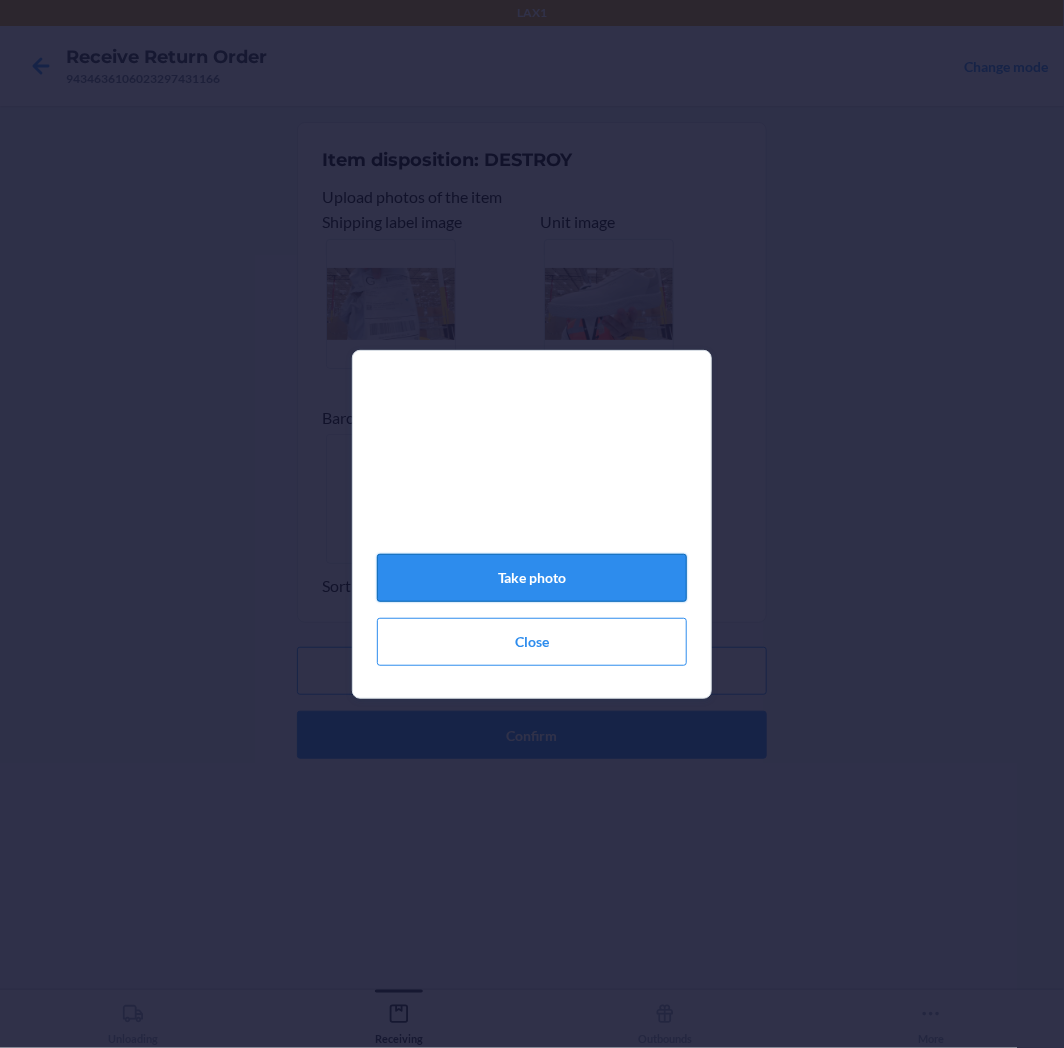click on "Take photo" 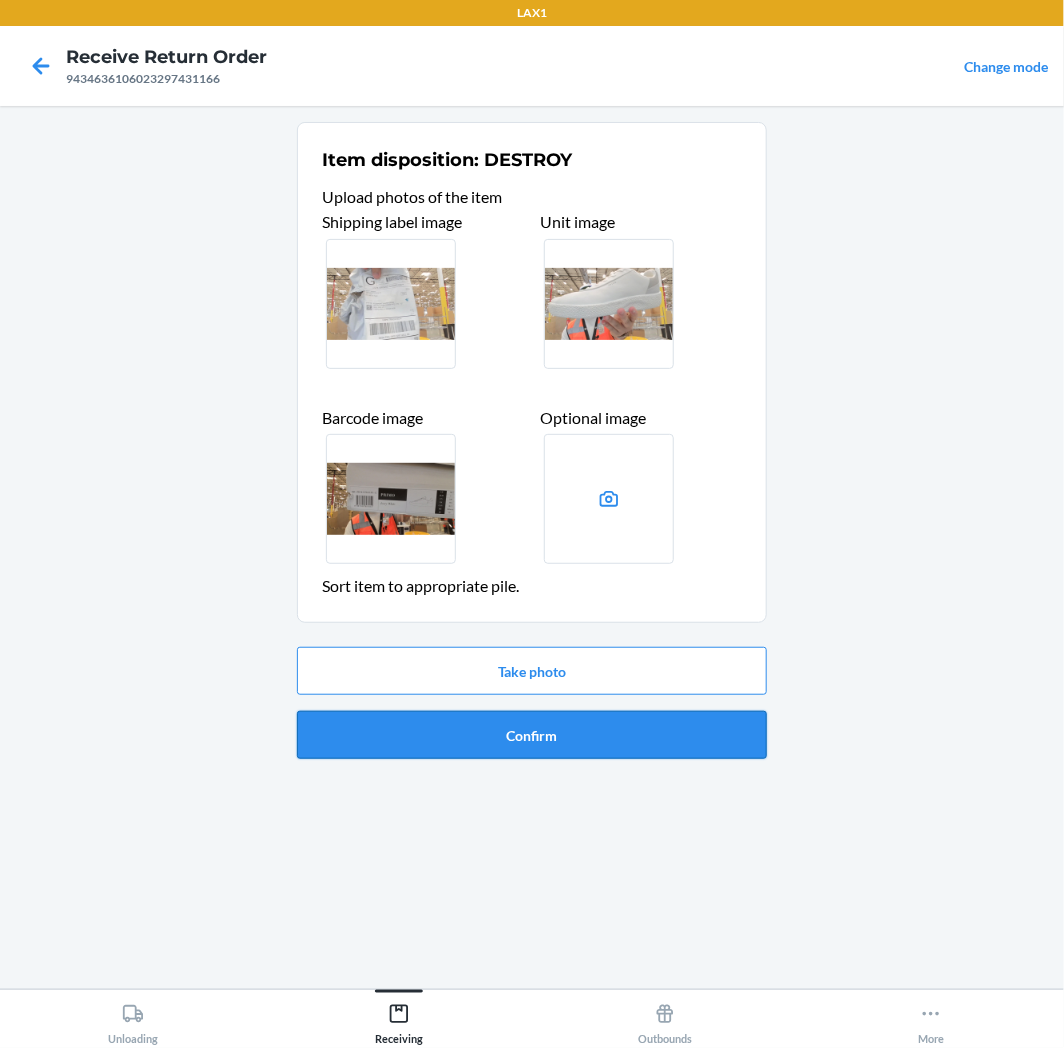 click on "Confirm" at bounding box center [532, 735] 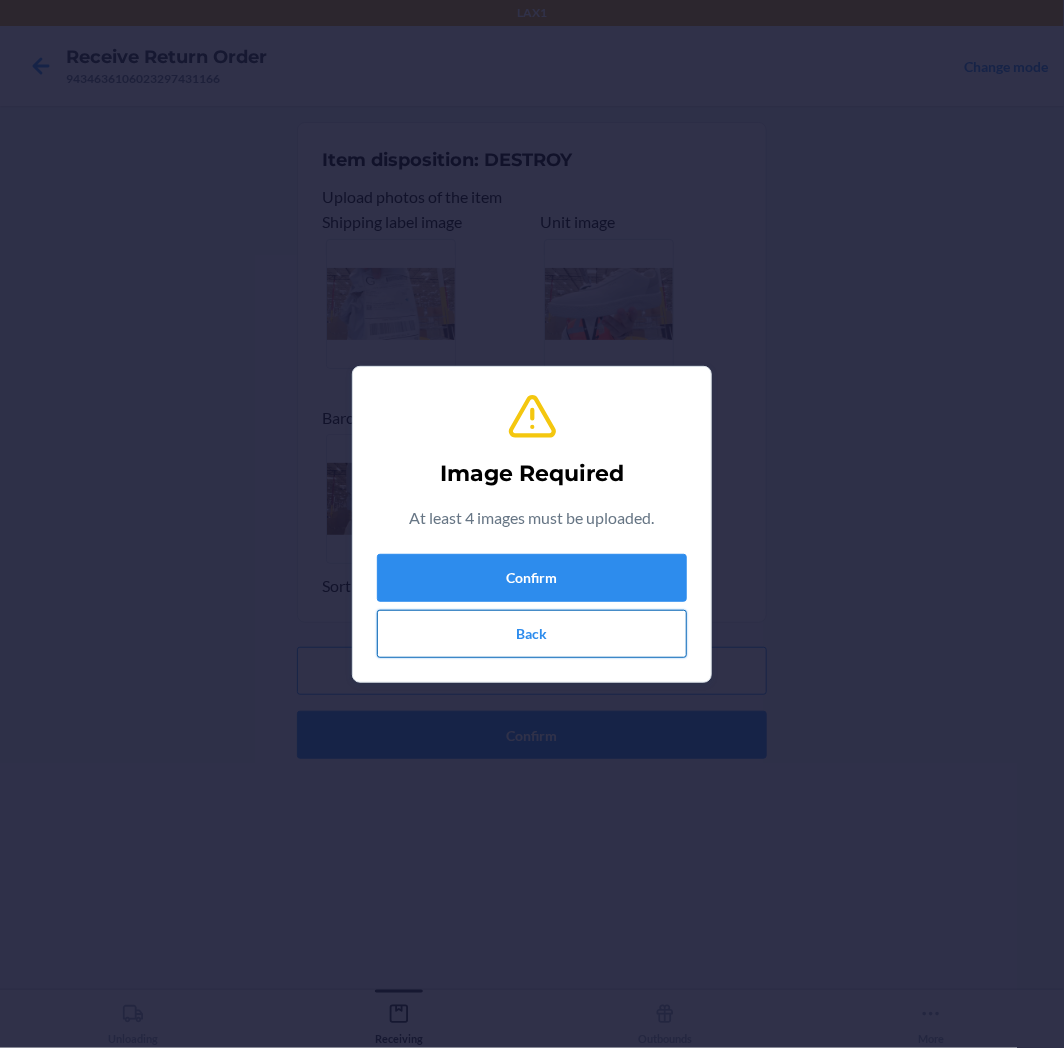 click on "Back" at bounding box center (532, 634) 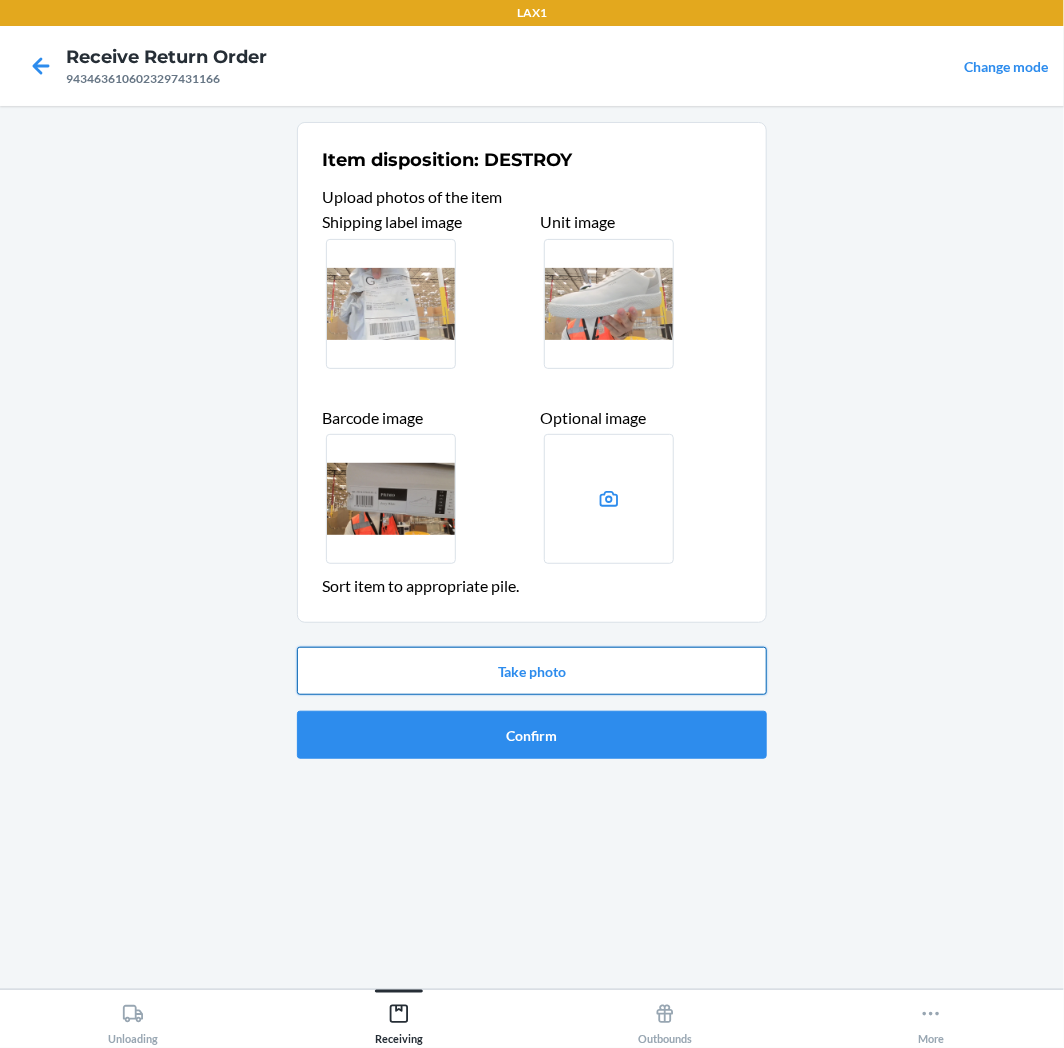 click on "Take photo" at bounding box center (532, 671) 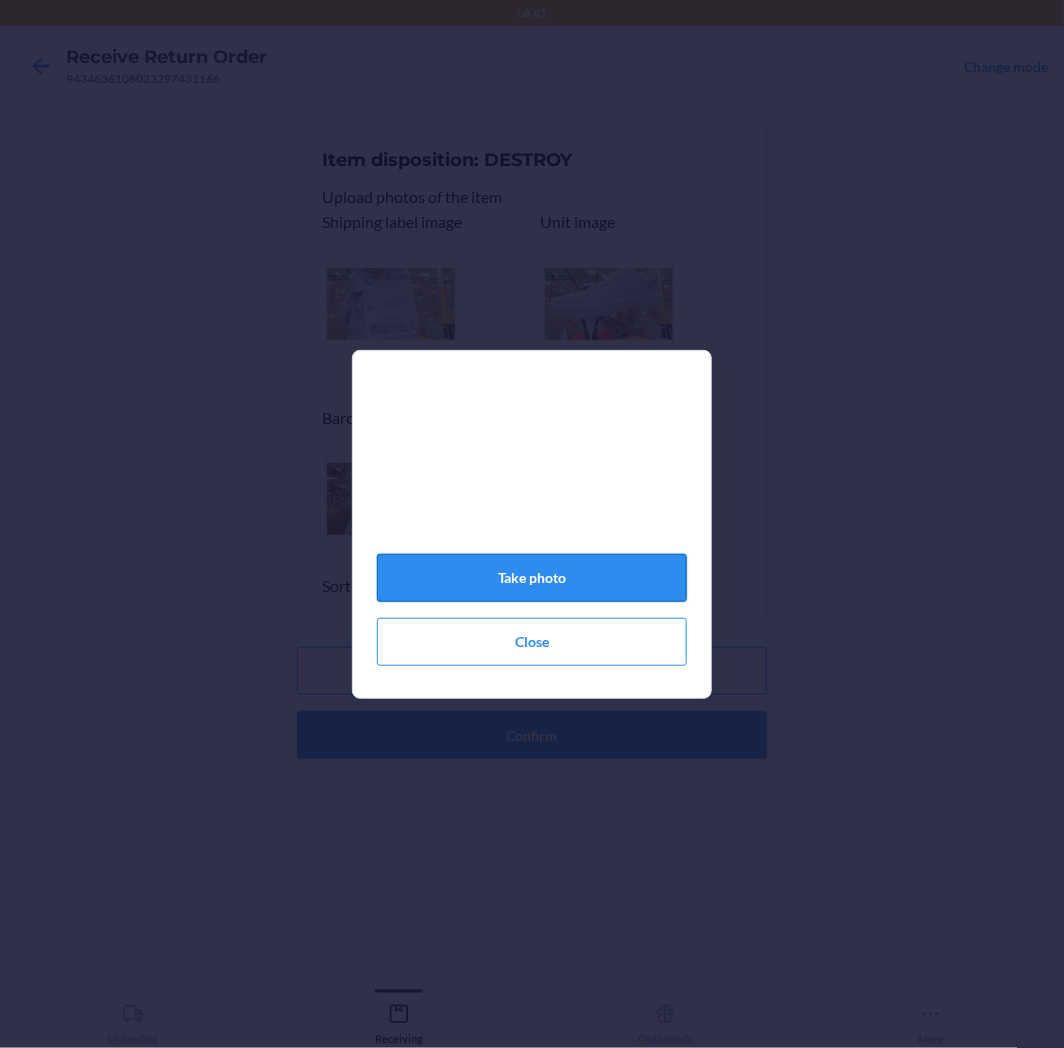 click on "Take photo" 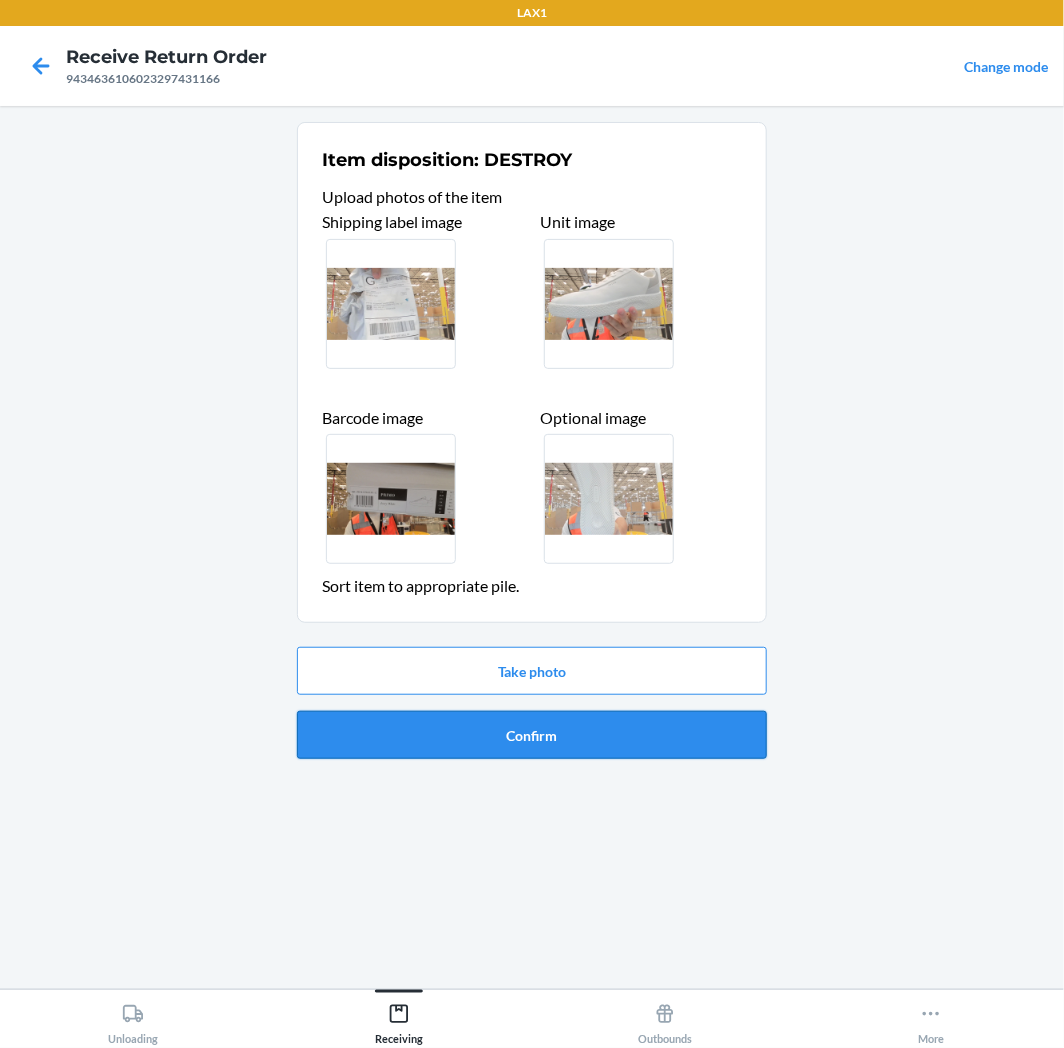 click on "Confirm" at bounding box center (532, 735) 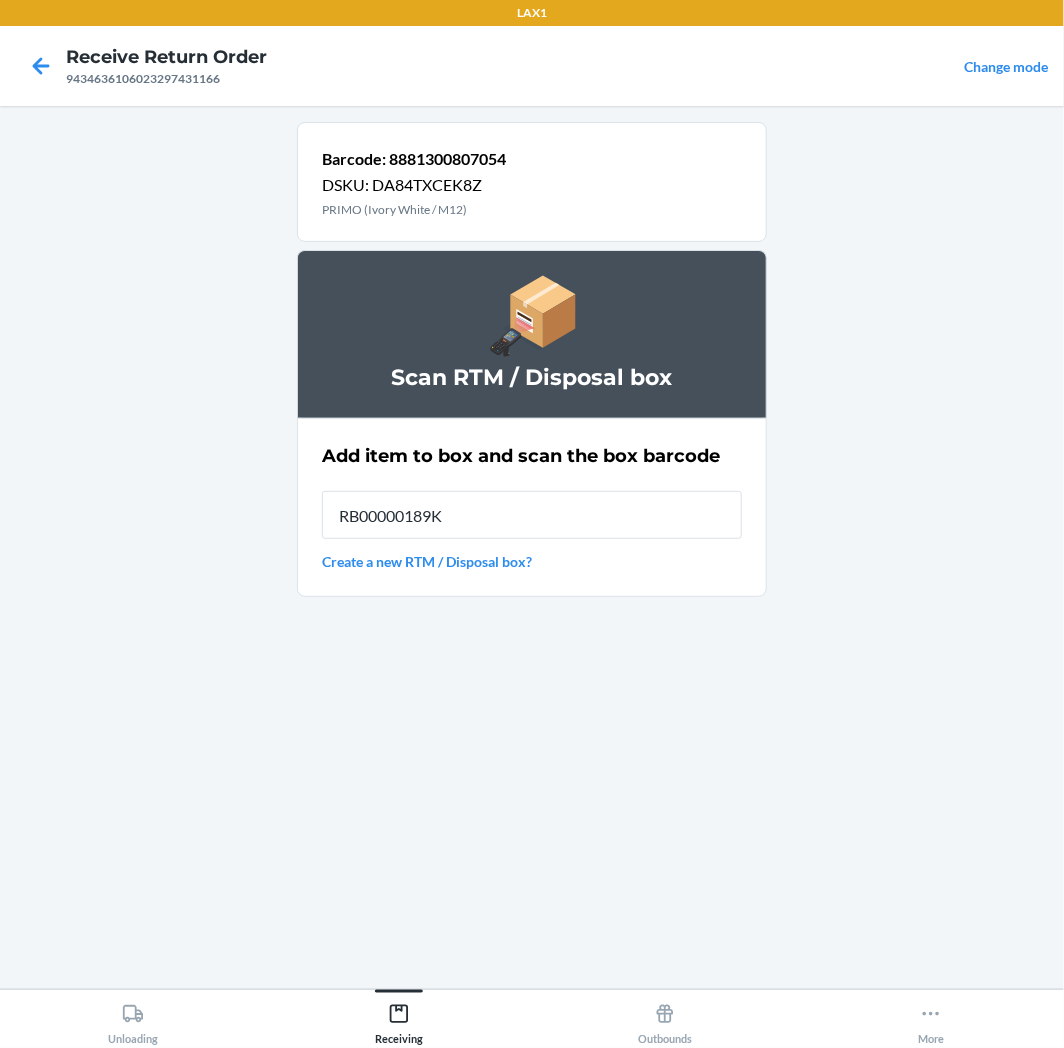 type on "RB00000189K" 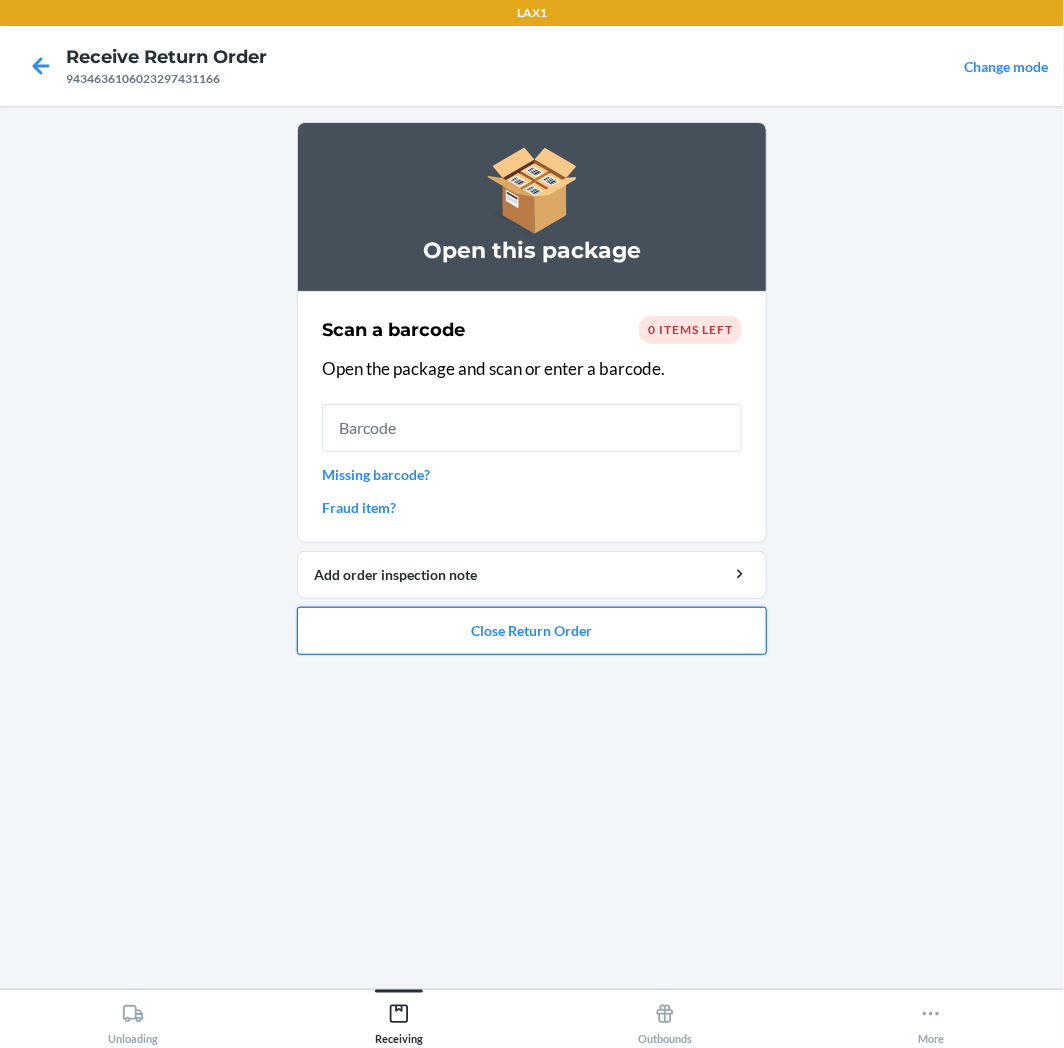 click on "Close Return Order" at bounding box center [532, 631] 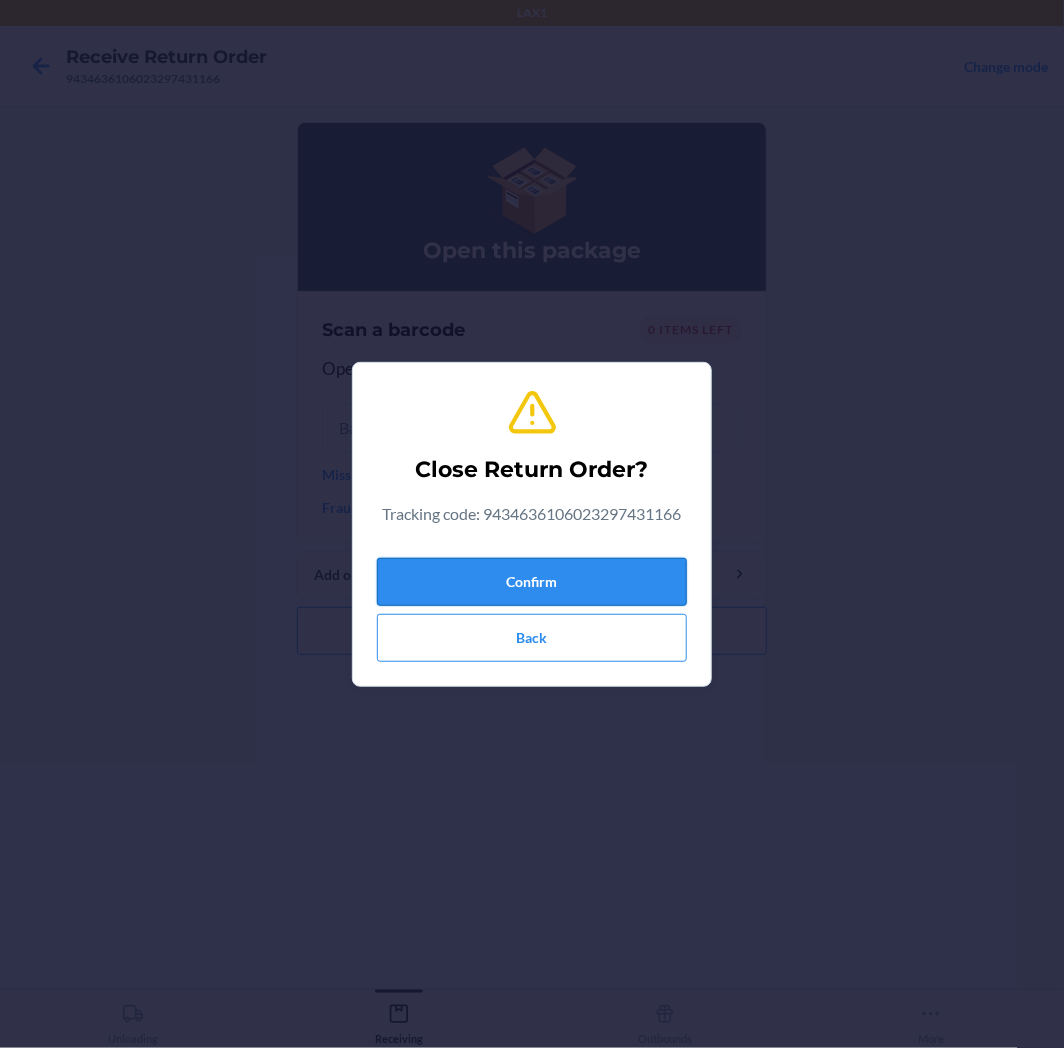 click on "Confirm" at bounding box center (532, 582) 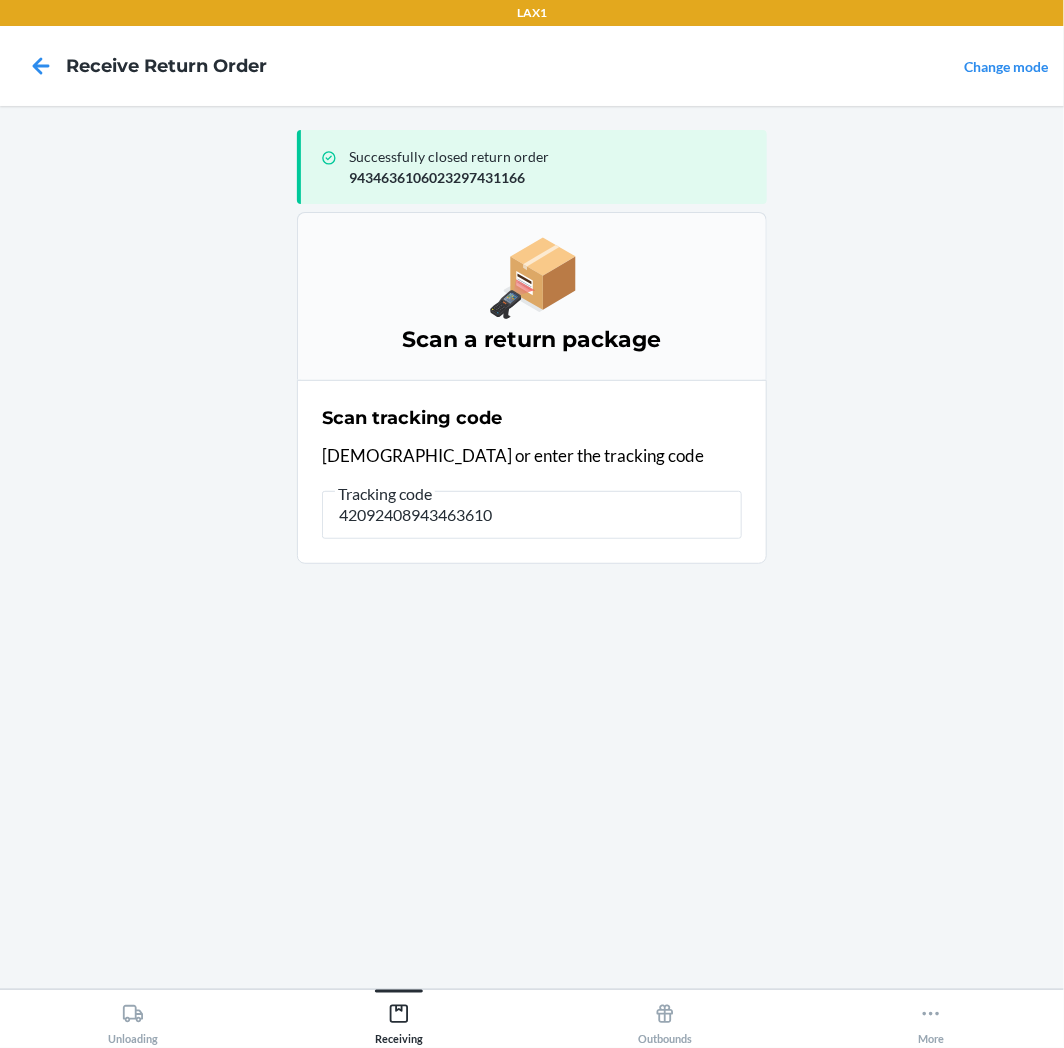 type on "420924089434636106" 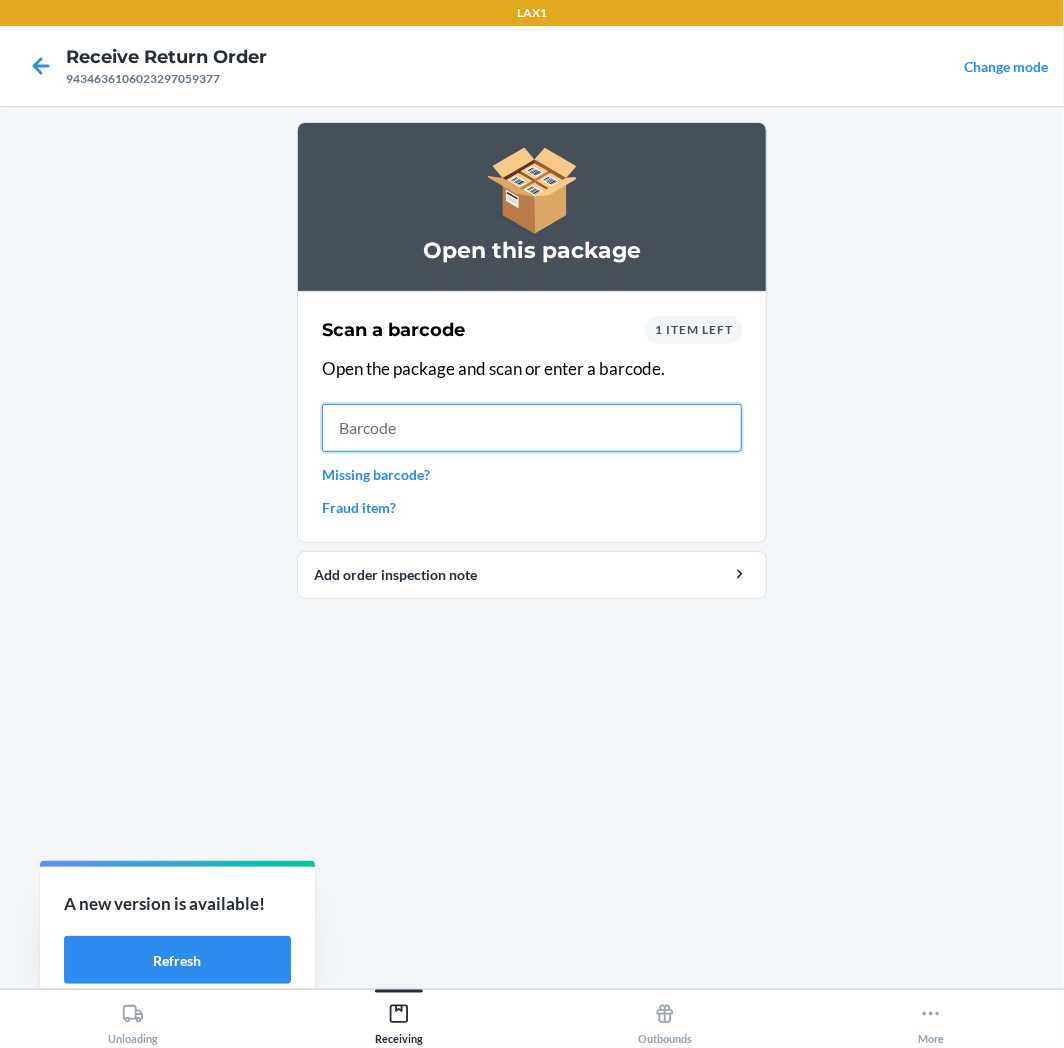 click at bounding box center (532, 428) 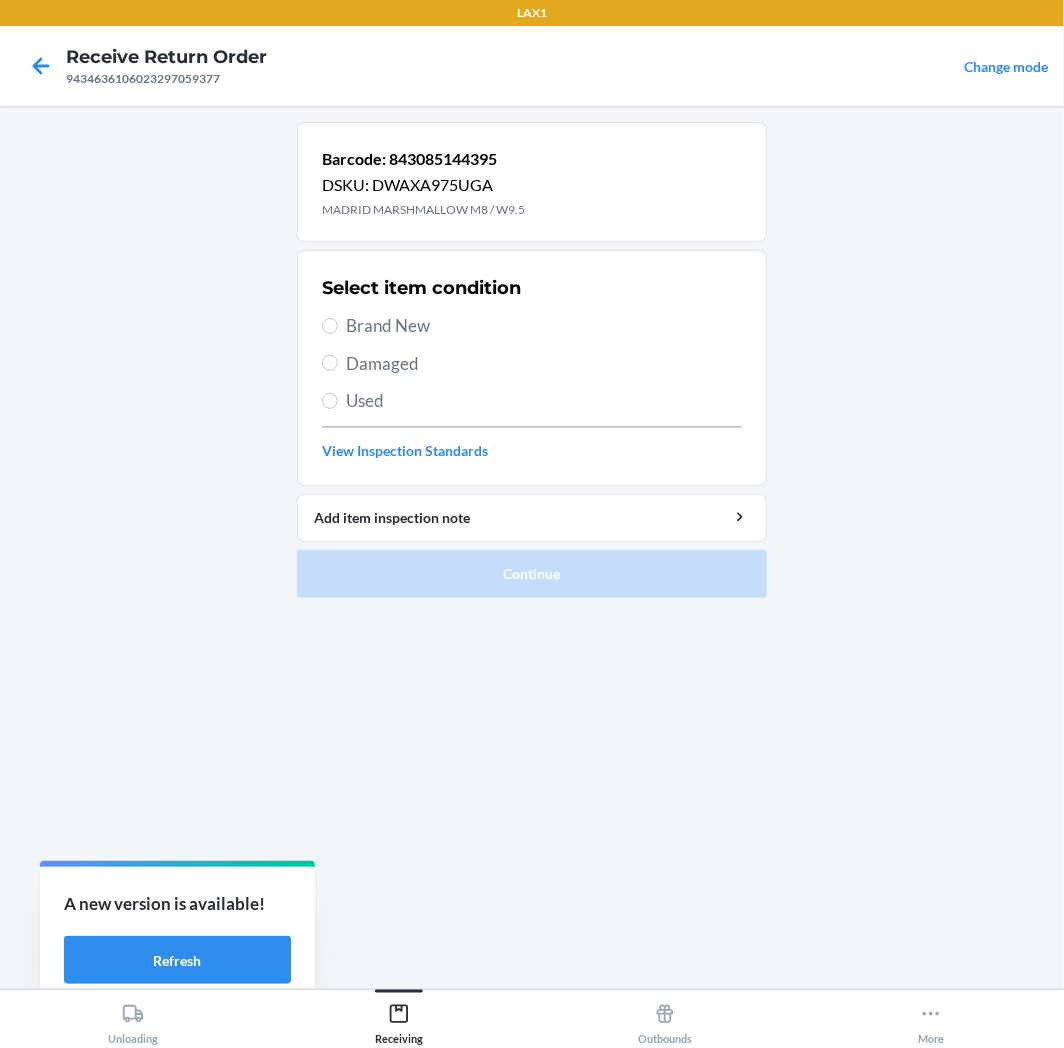 click on "Used" at bounding box center [544, 401] 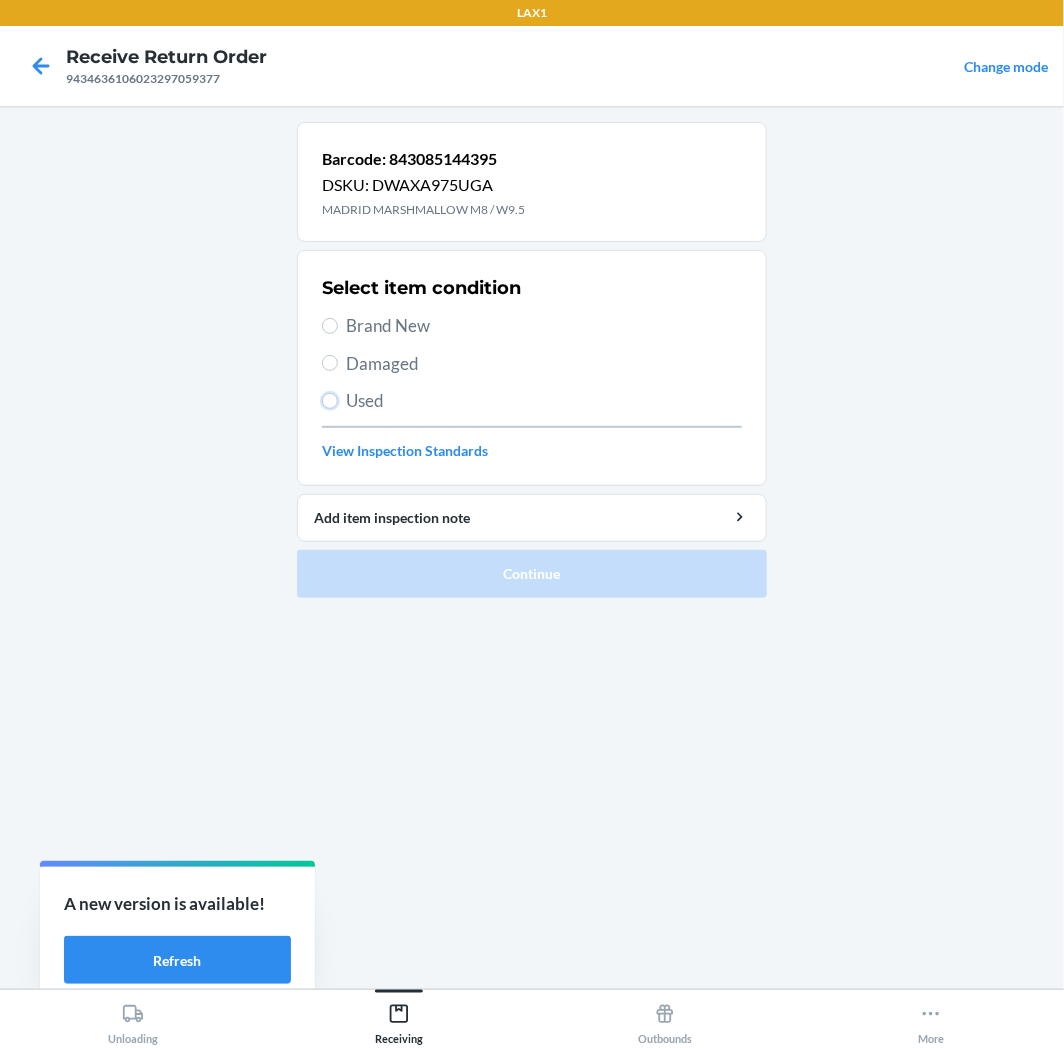 click on "Used" at bounding box center [330, 401] 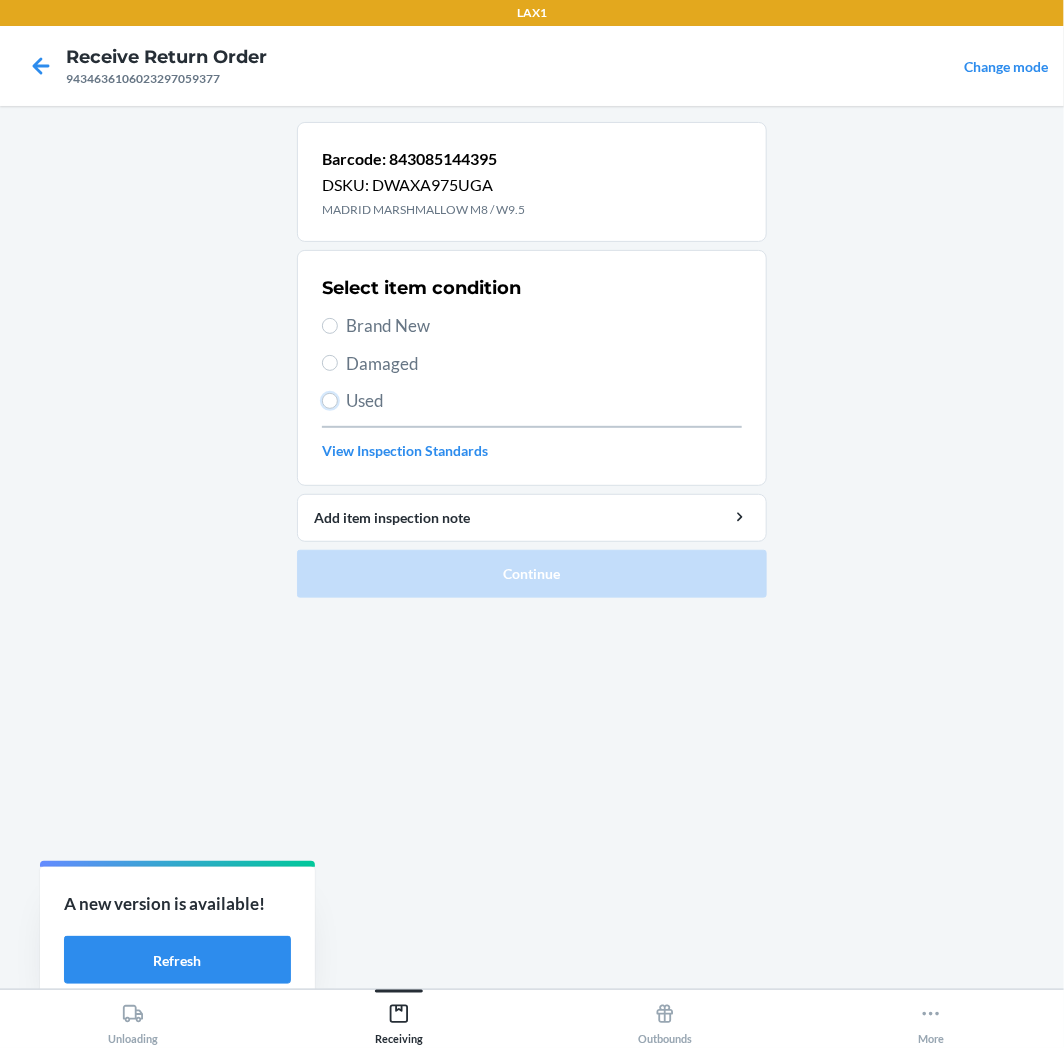 radio on "true" 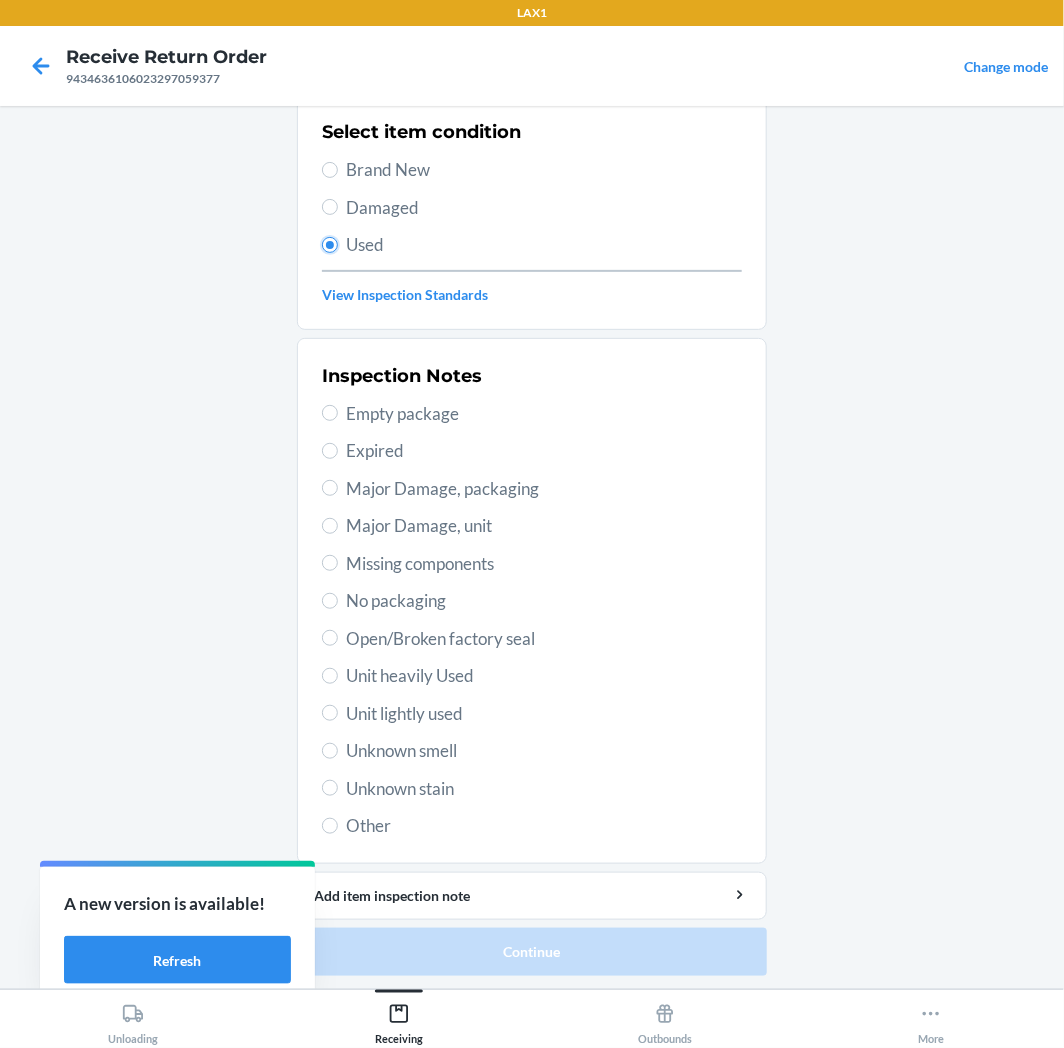 scroll, scrollTop: 157, scrollLeft: 0, axis: vertical 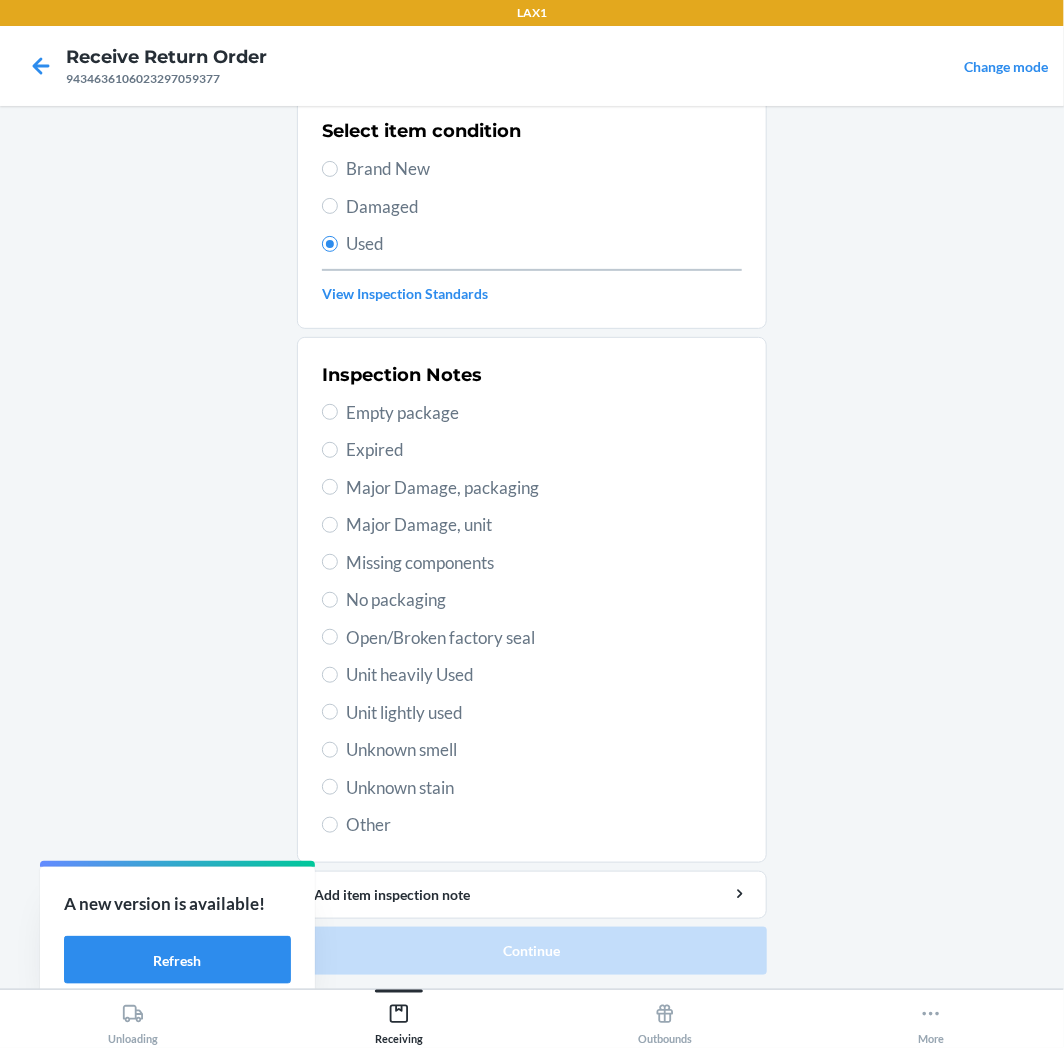 click on "Unit heavily Used" at bounding box center [544, 675] 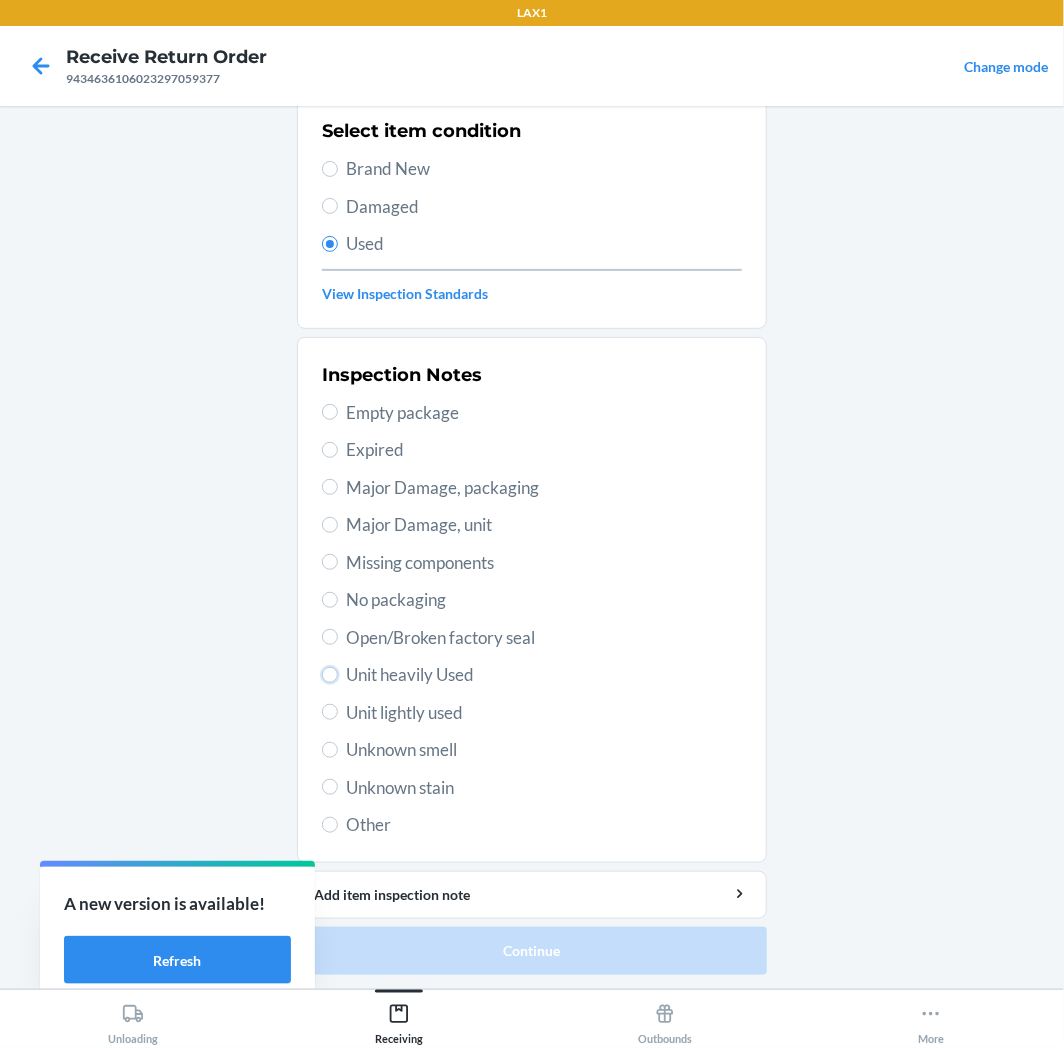 click on "Unit heavily Used" at bounding box center (330, 675) 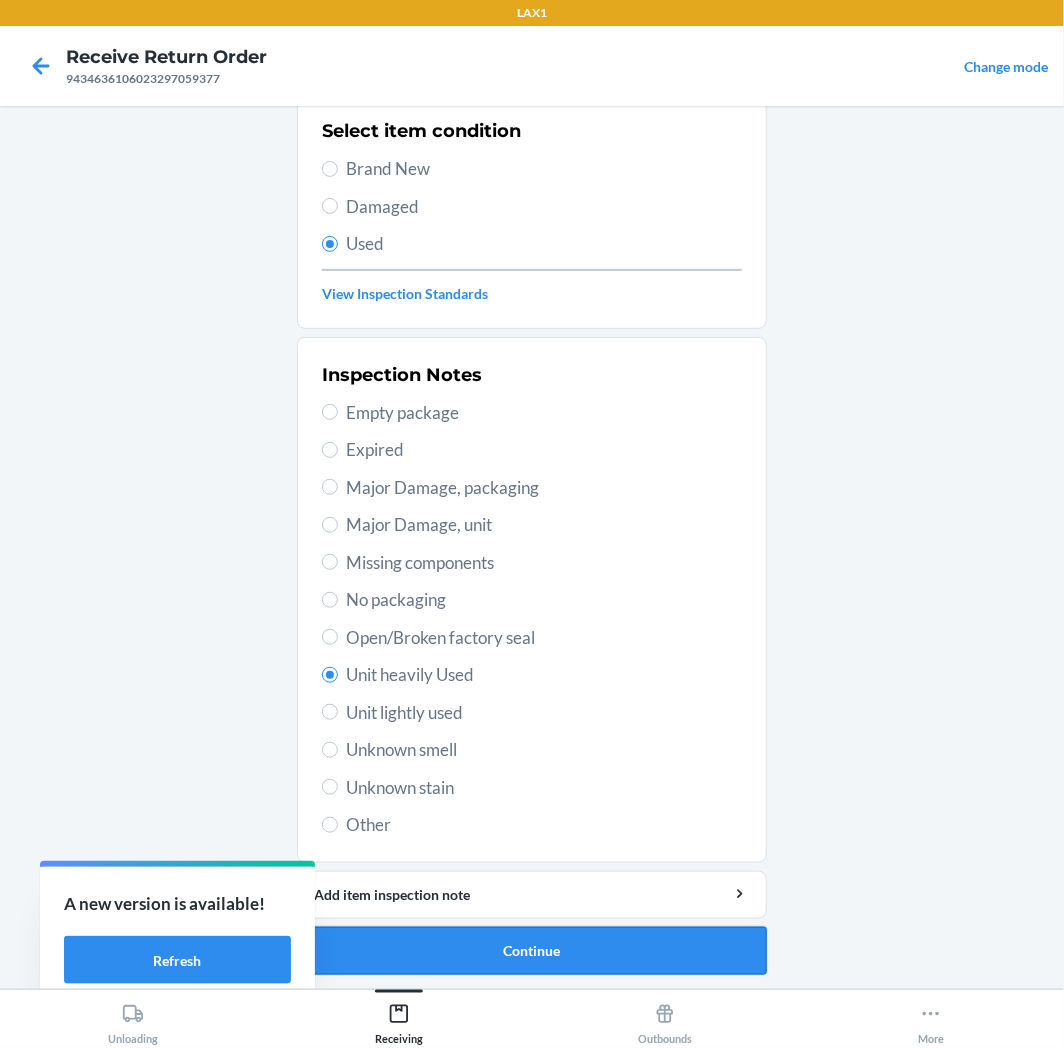 click on "Continue" at bounding box center [532, 951] 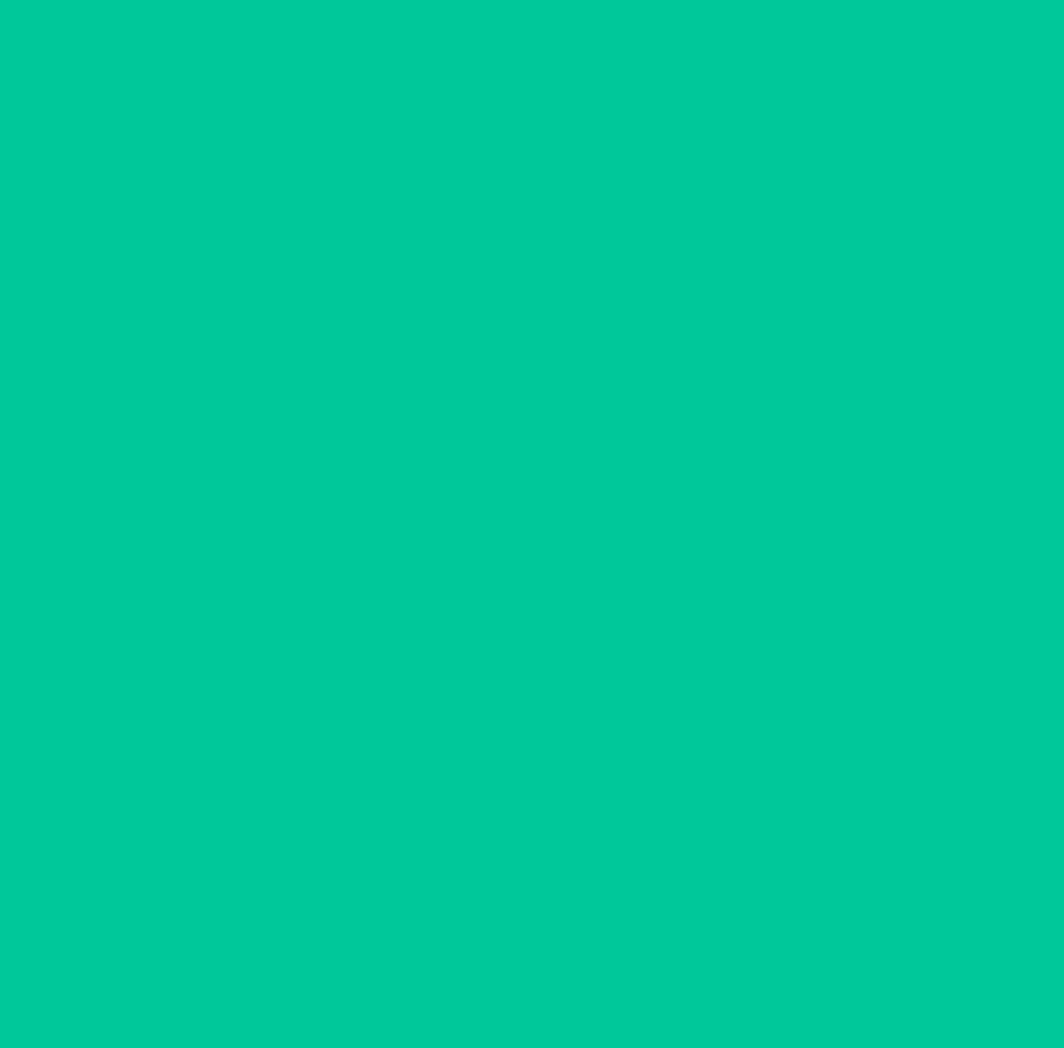 scroll, scrollTop: 0, scrollLeft: 0, axis: both 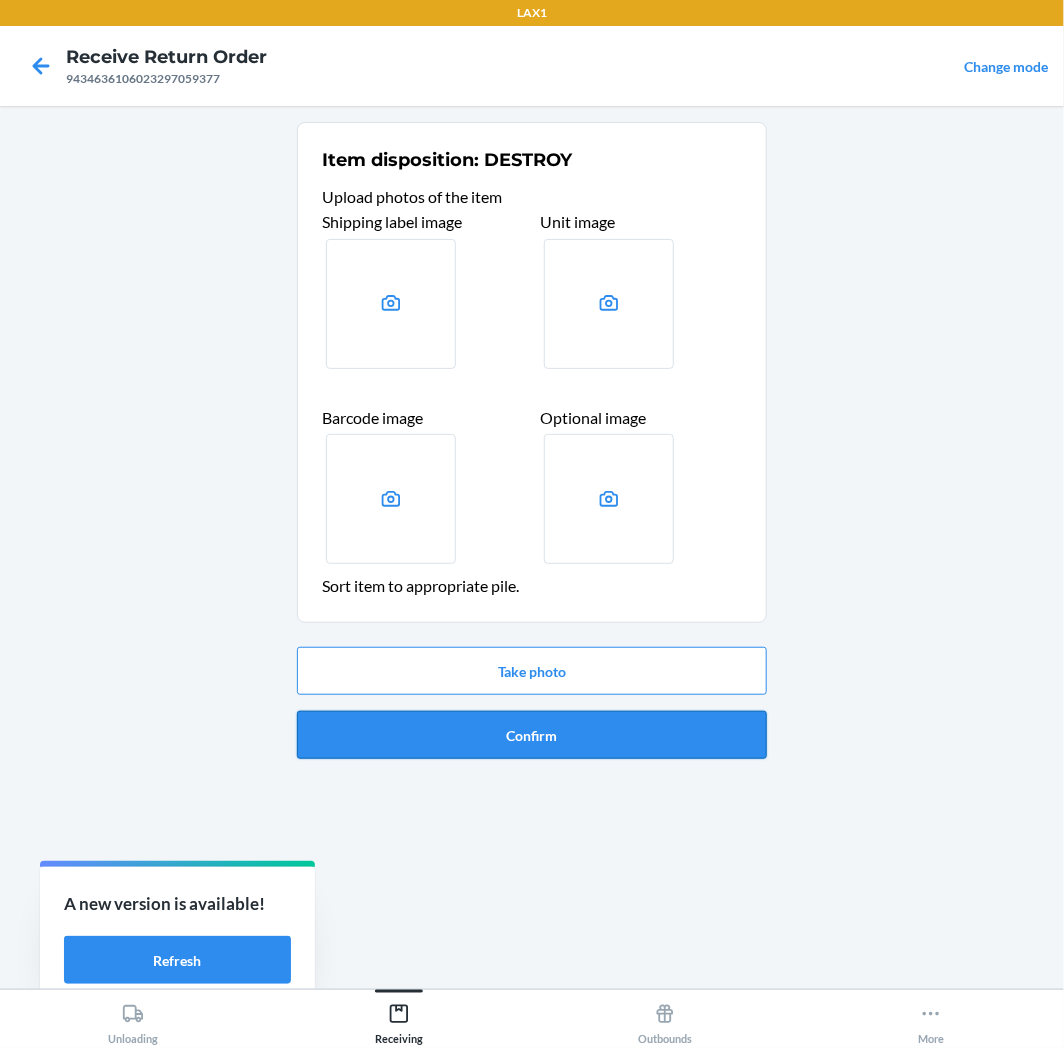 click on "Confirm" at bounding box center [532, 735] 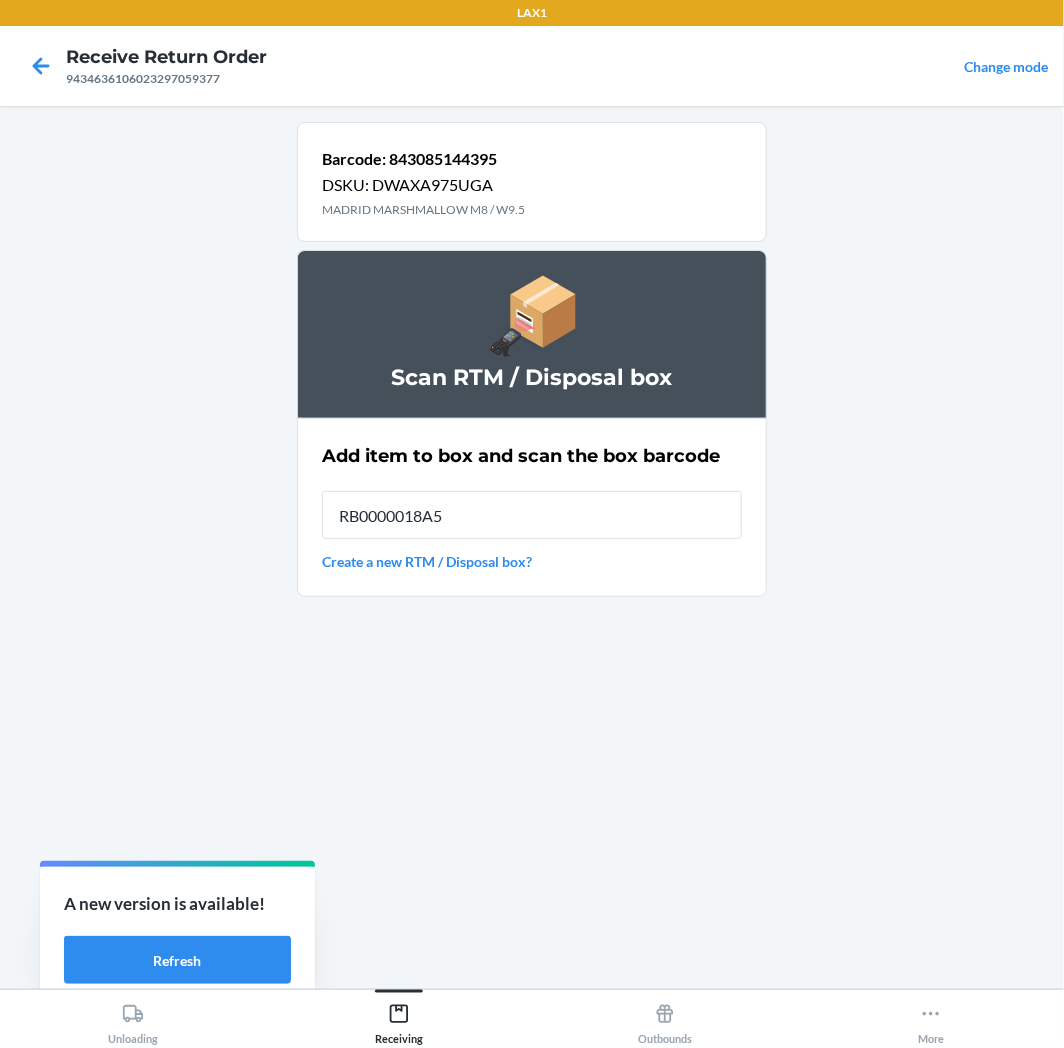type on "RB0000018A5" 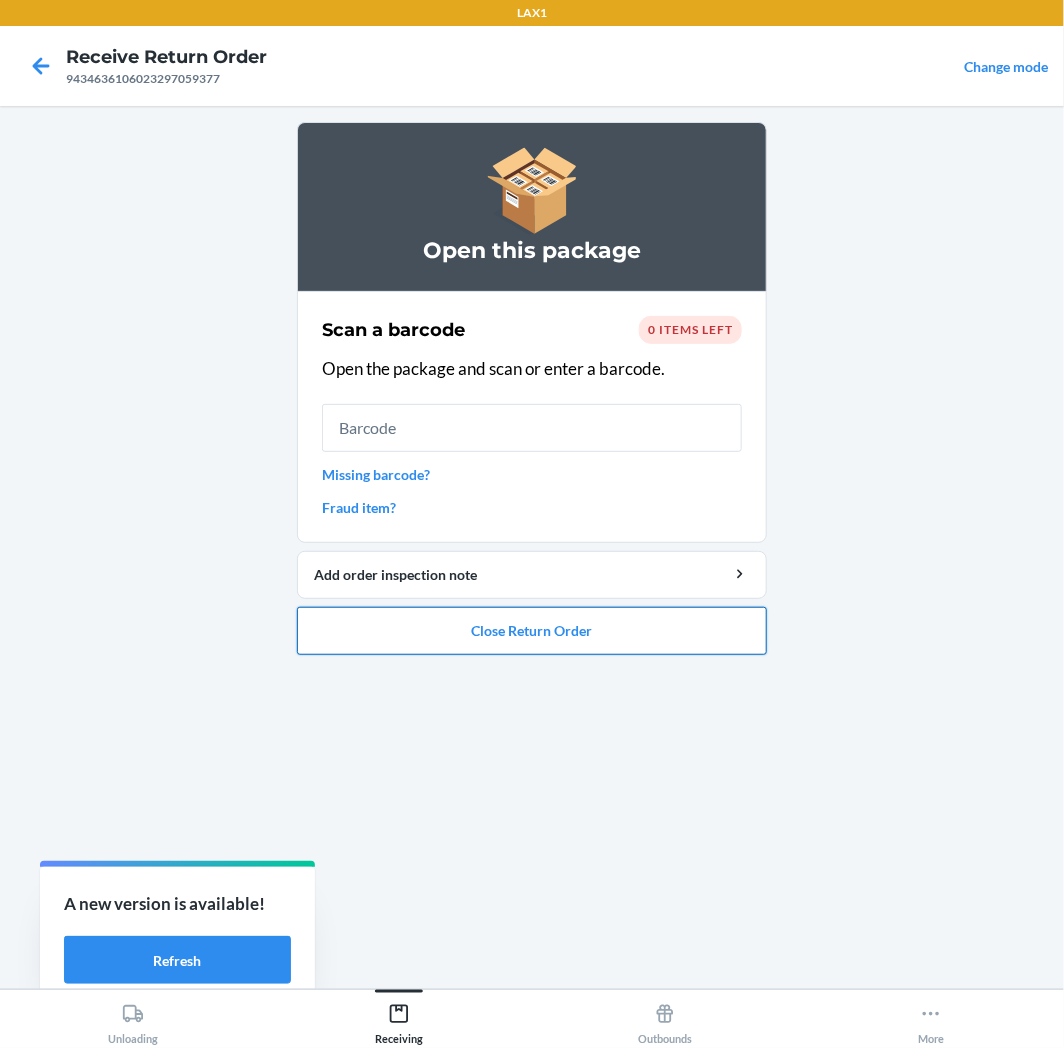 click on "Close Return Order" at bounding box center (532, 631) 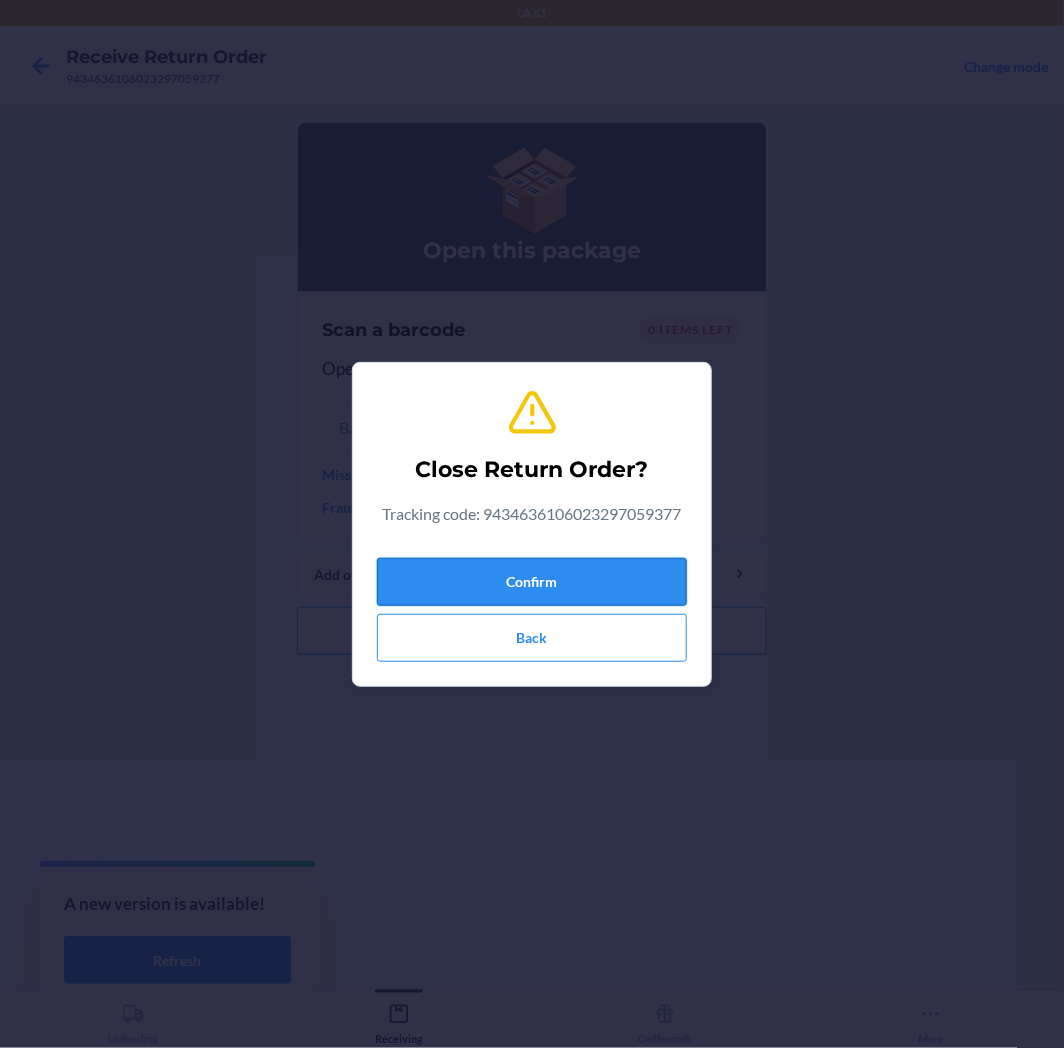 click on "Confirm" at bounding box center [532, 582] 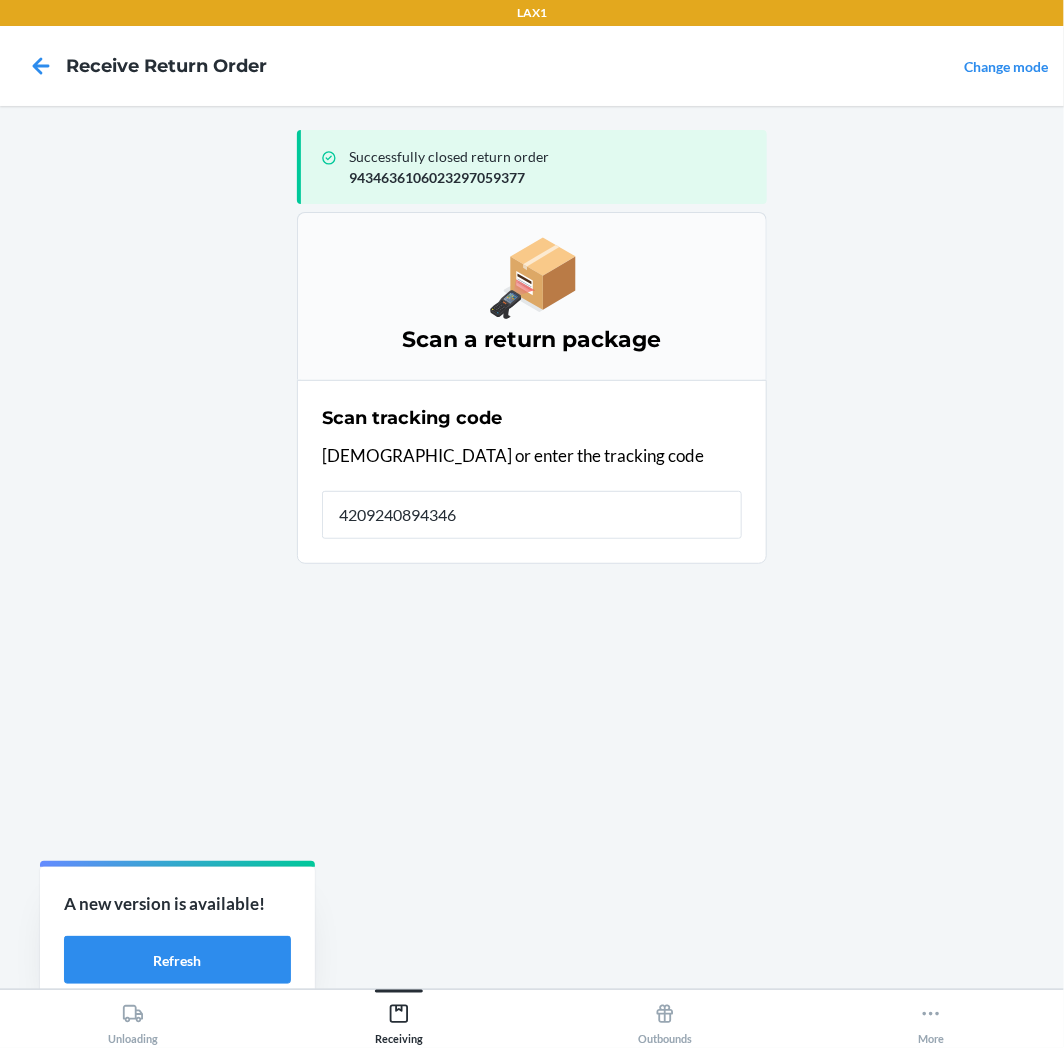 type on "42092408943463" 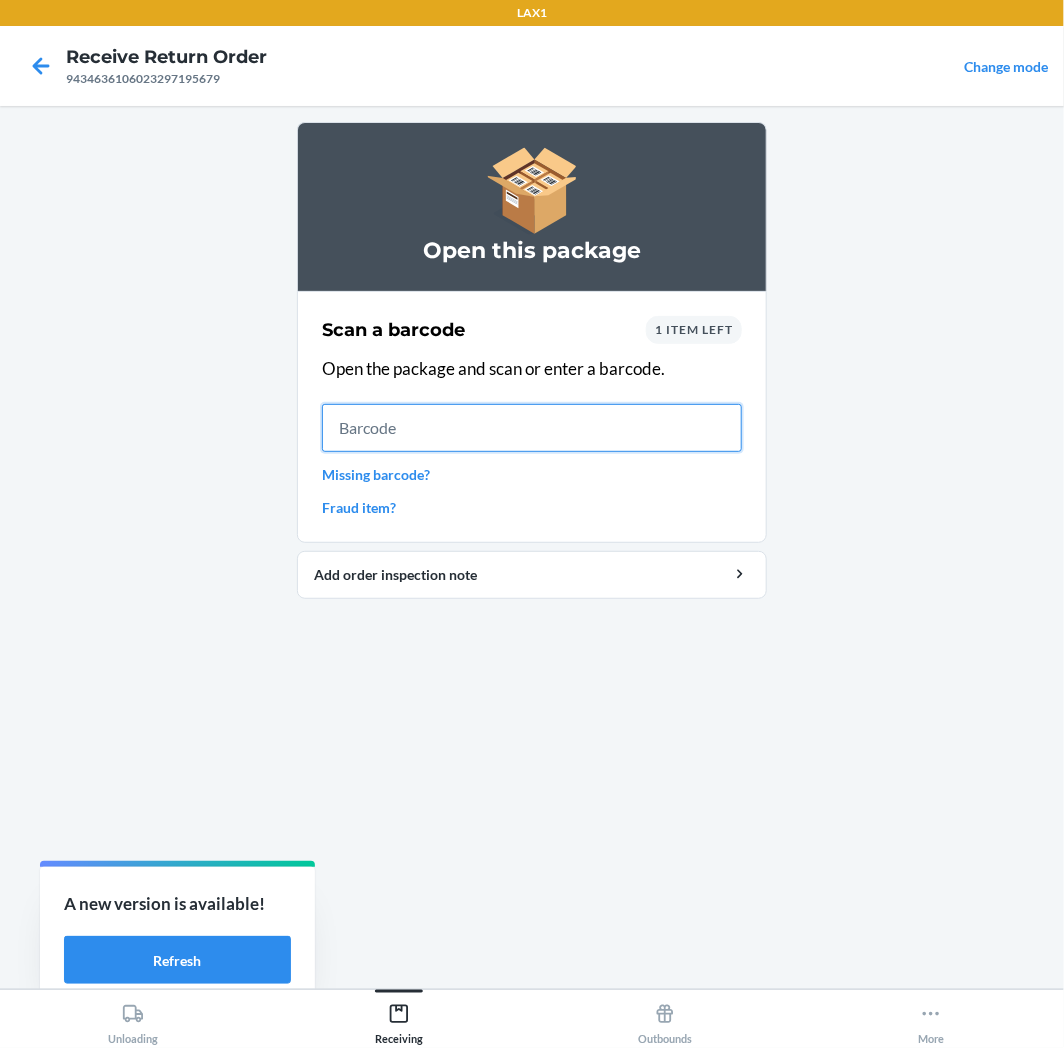 drag, startPoint x: 527, startPoint y: 414, endPoint x: 517, endPoint y: 411, distance: 10.440307 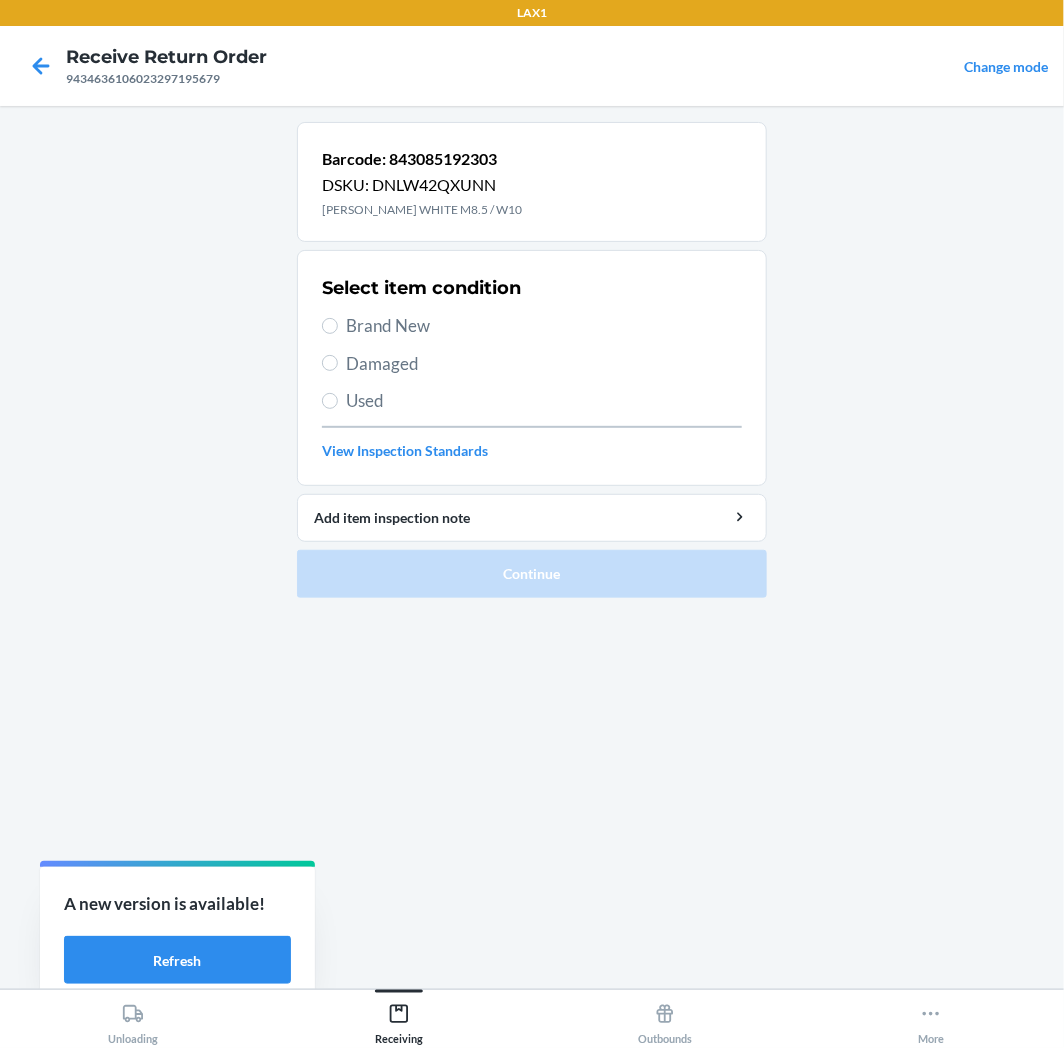 click on "Used" at bounding box center [544, 401] 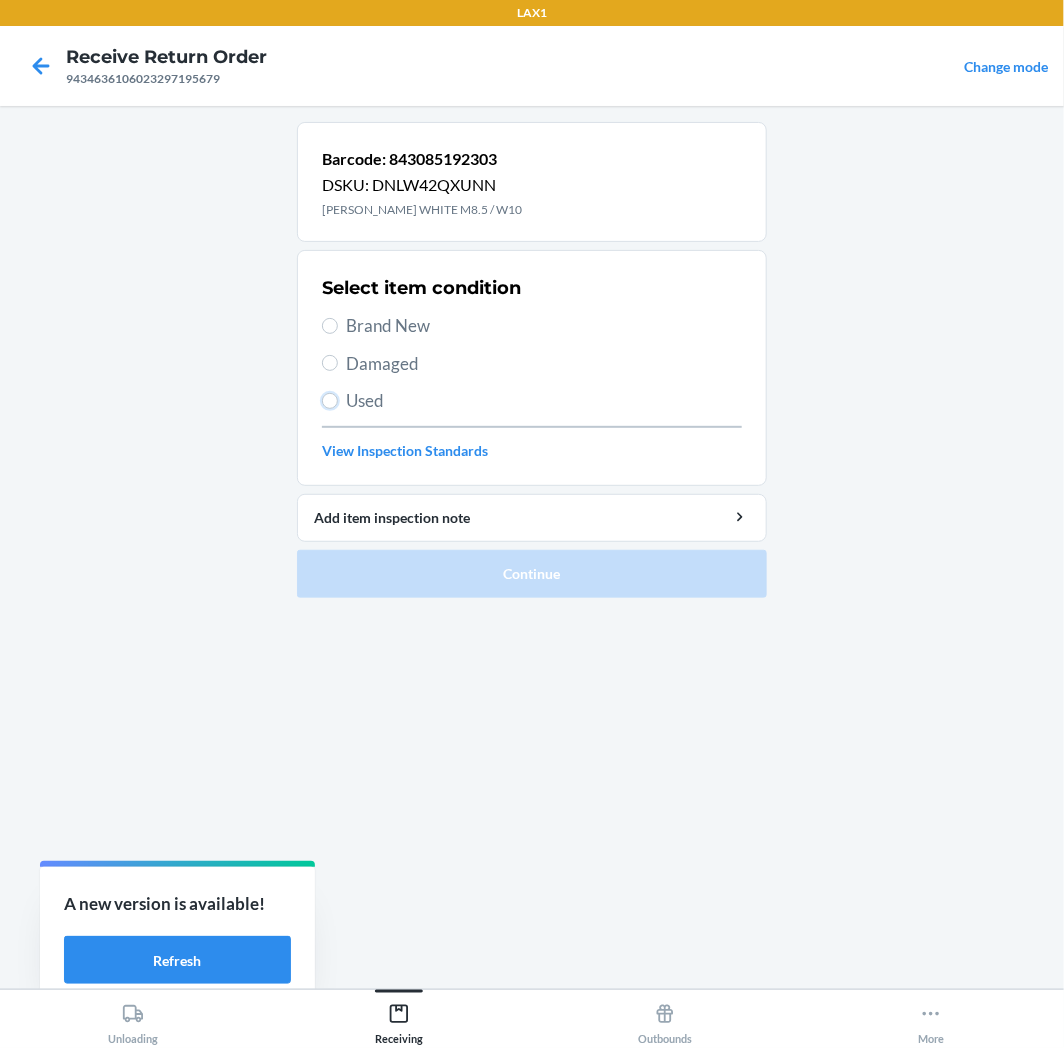 click on "Used" at bounding box center [330, 401] 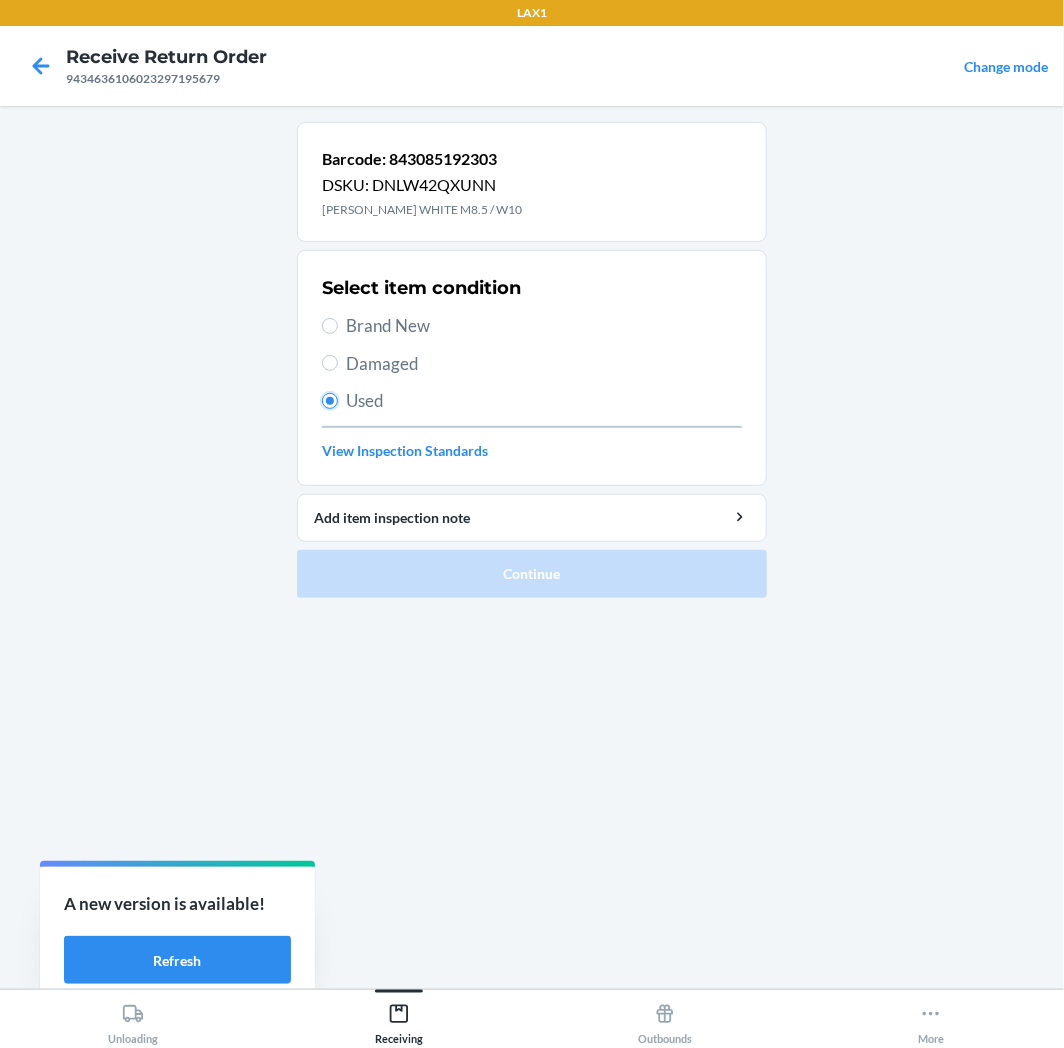 radio on "true" 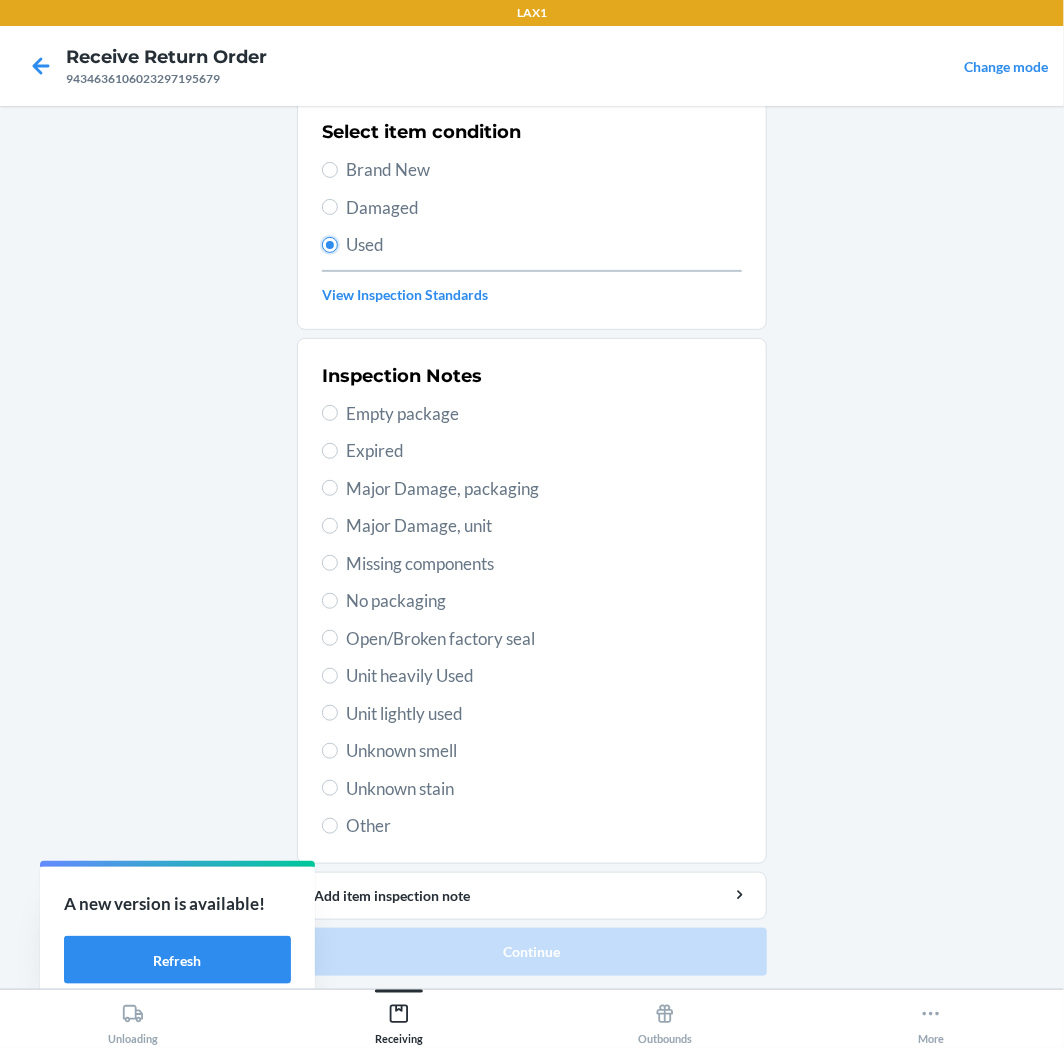 scroll, scrollTop: 157, scrollLeft: 0, axis: vertical 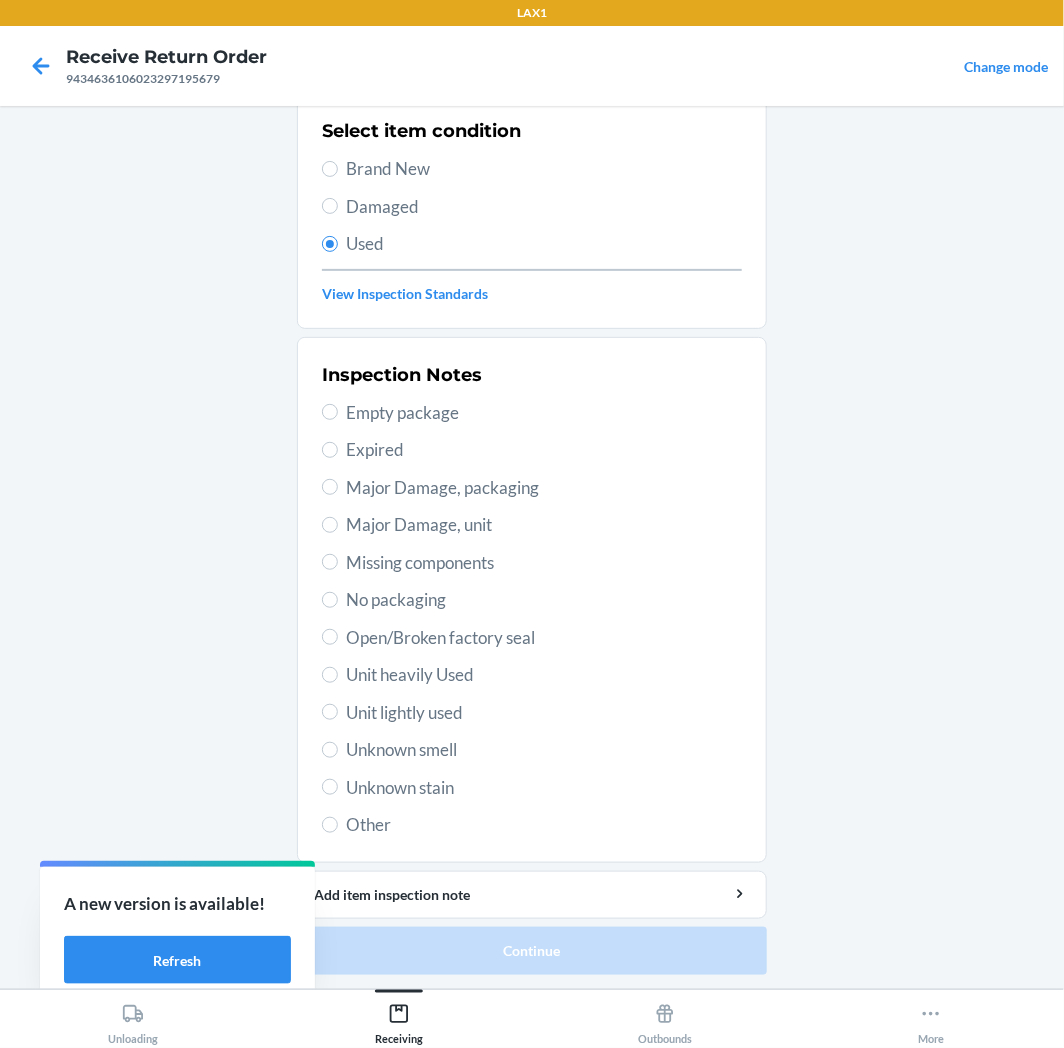click on "Major Damage, unit" at bounding box center (544, 525) 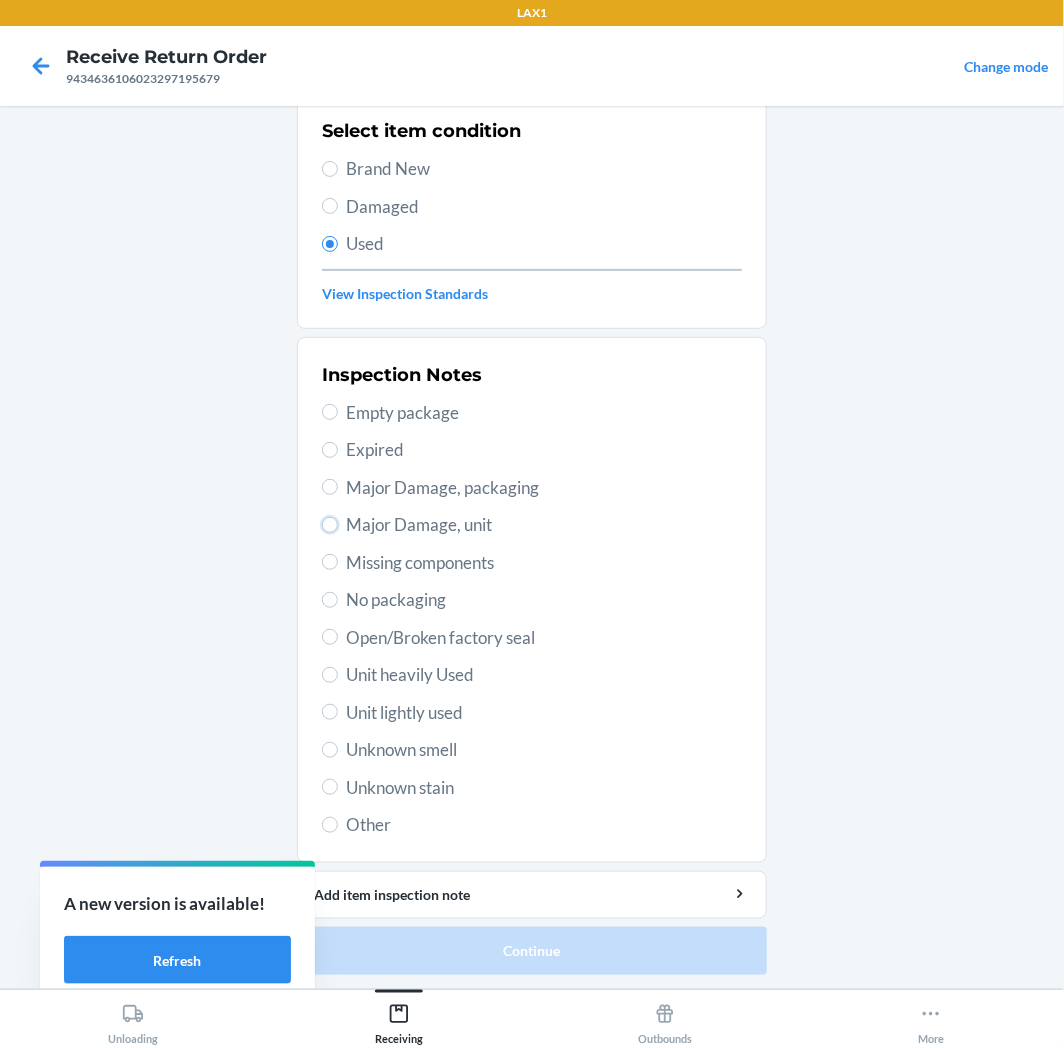 click on "Major Damage, unit" at bounding box center (330, 525) 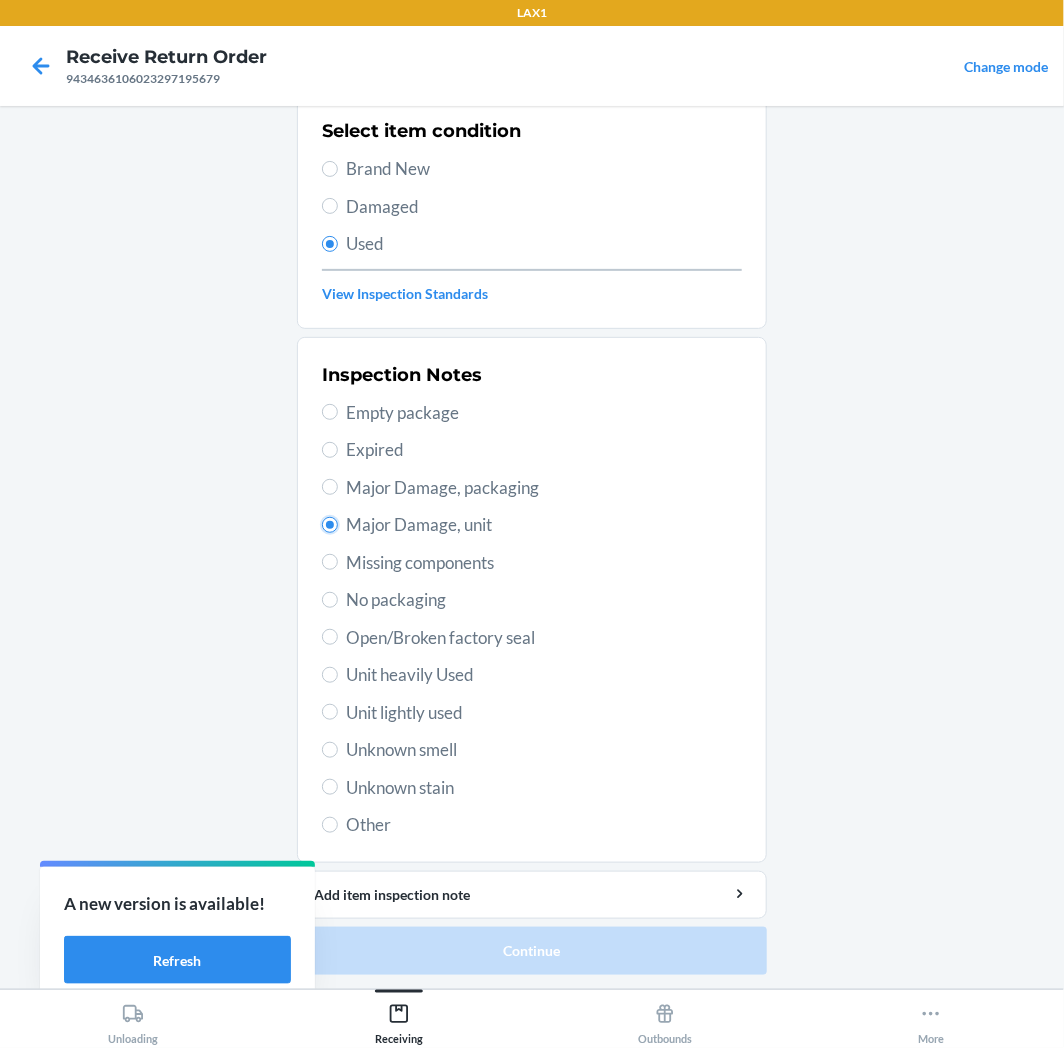 radio on "true" 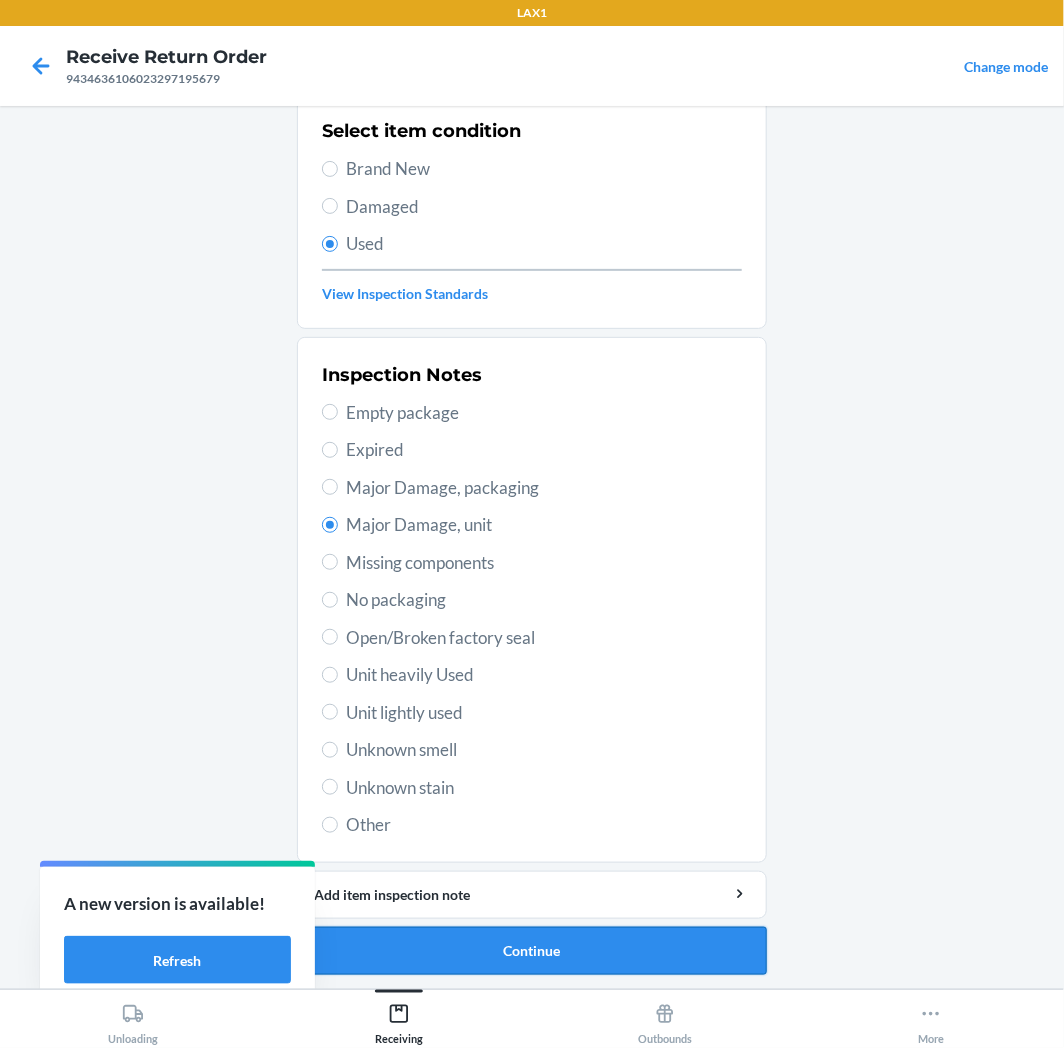 click on "Continue" at bounding box center [532, 951] 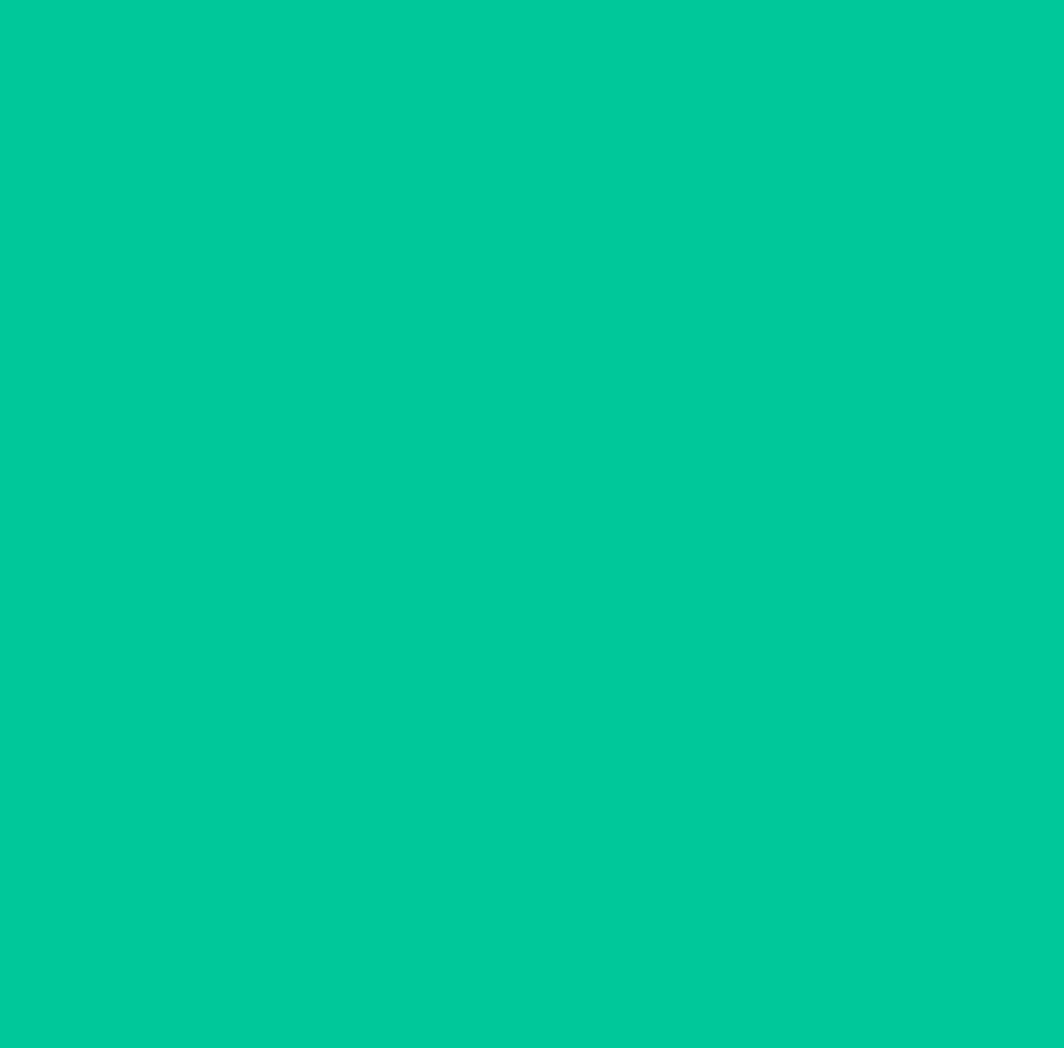 scroll, scrollTop: 0, scrollLeft: 0, axis: both 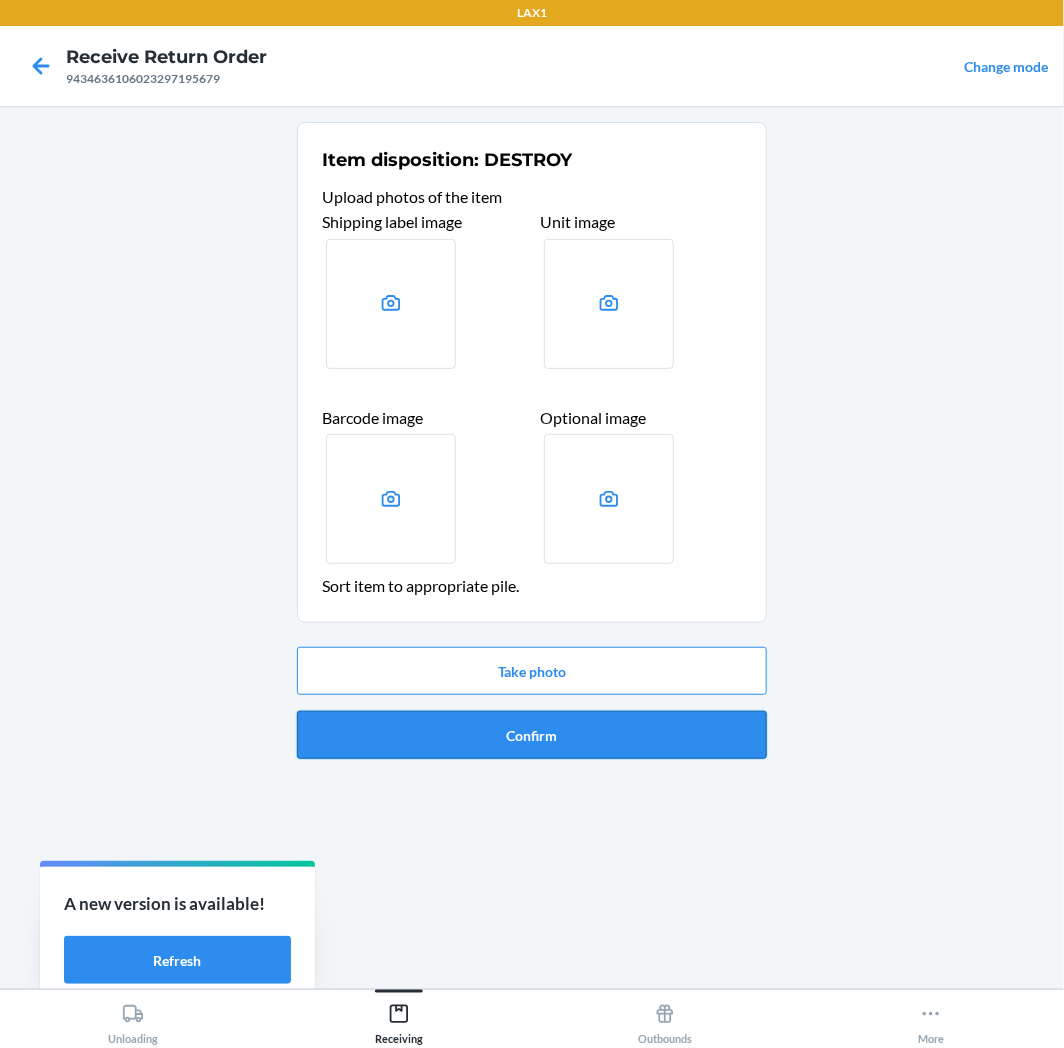click on "Confirm" at bounding box center [532, 735] 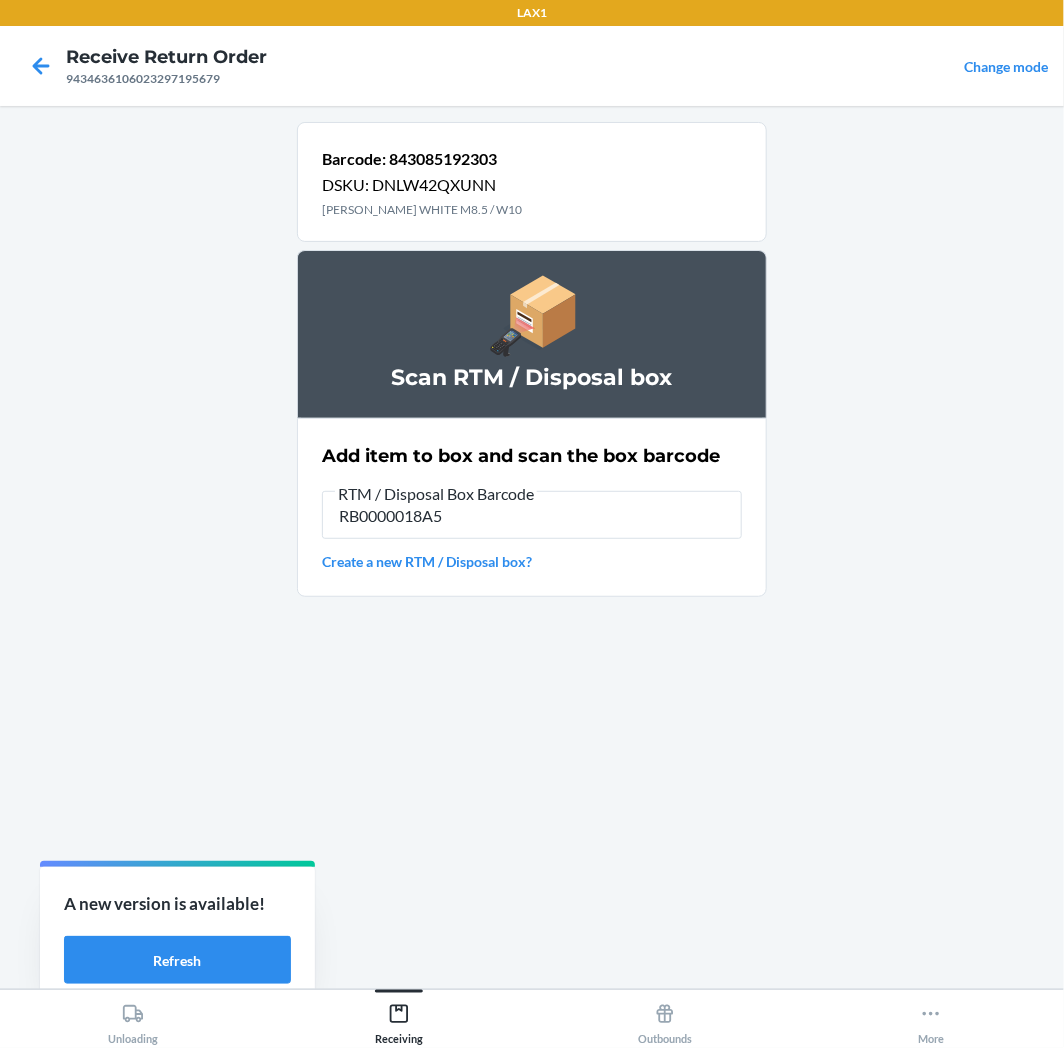 type on "RB0000018A5" 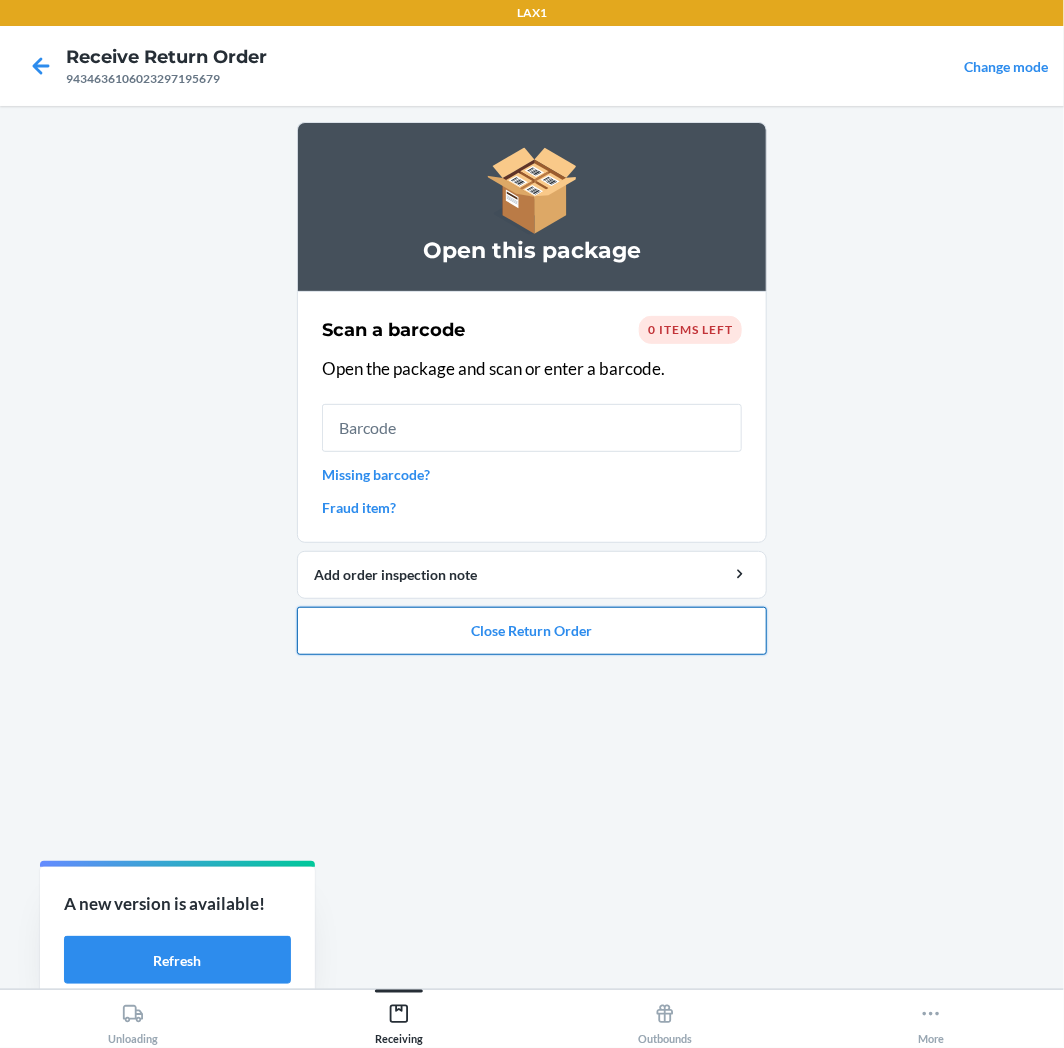 click on "Close Return Order" at bounding box center (532, 631) 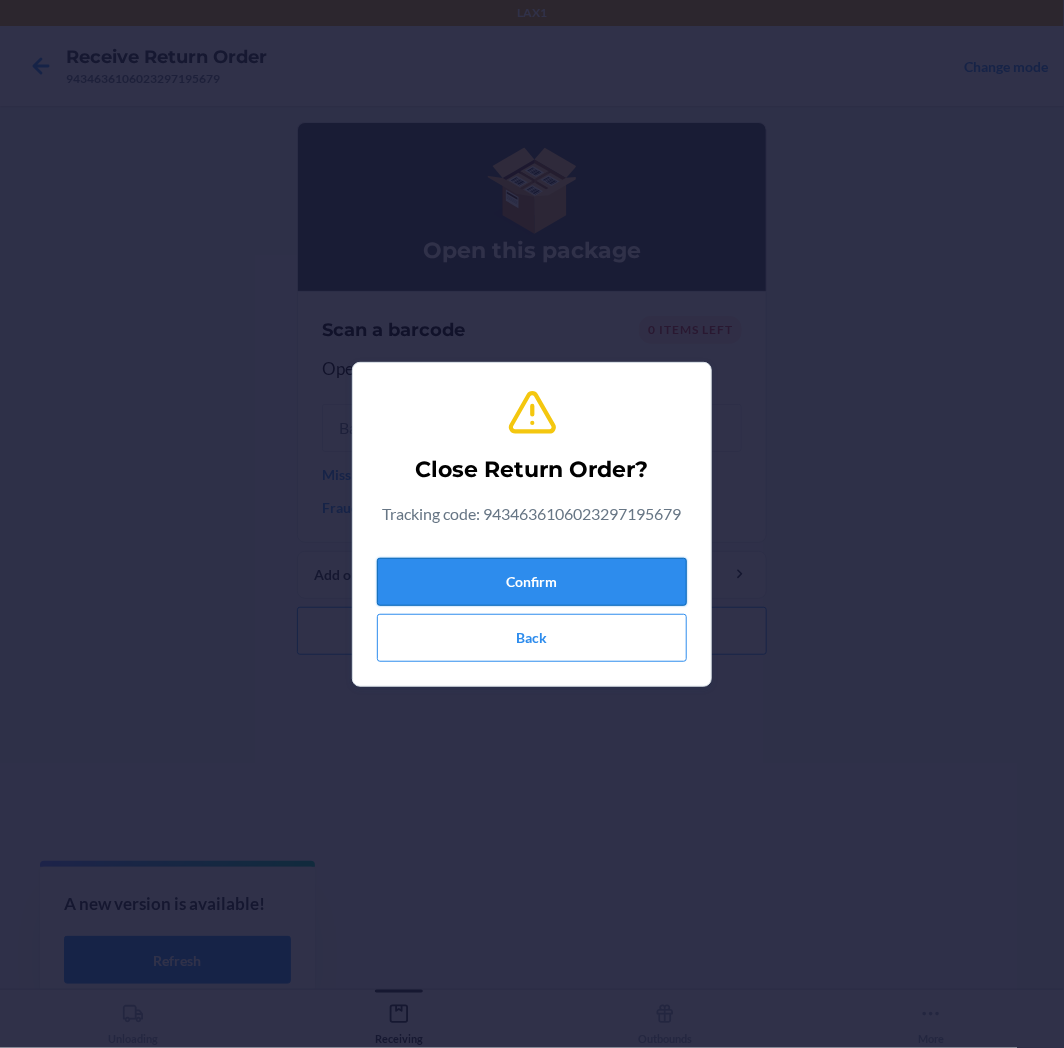 click on "Confirm" at bounding box center [532, 582] 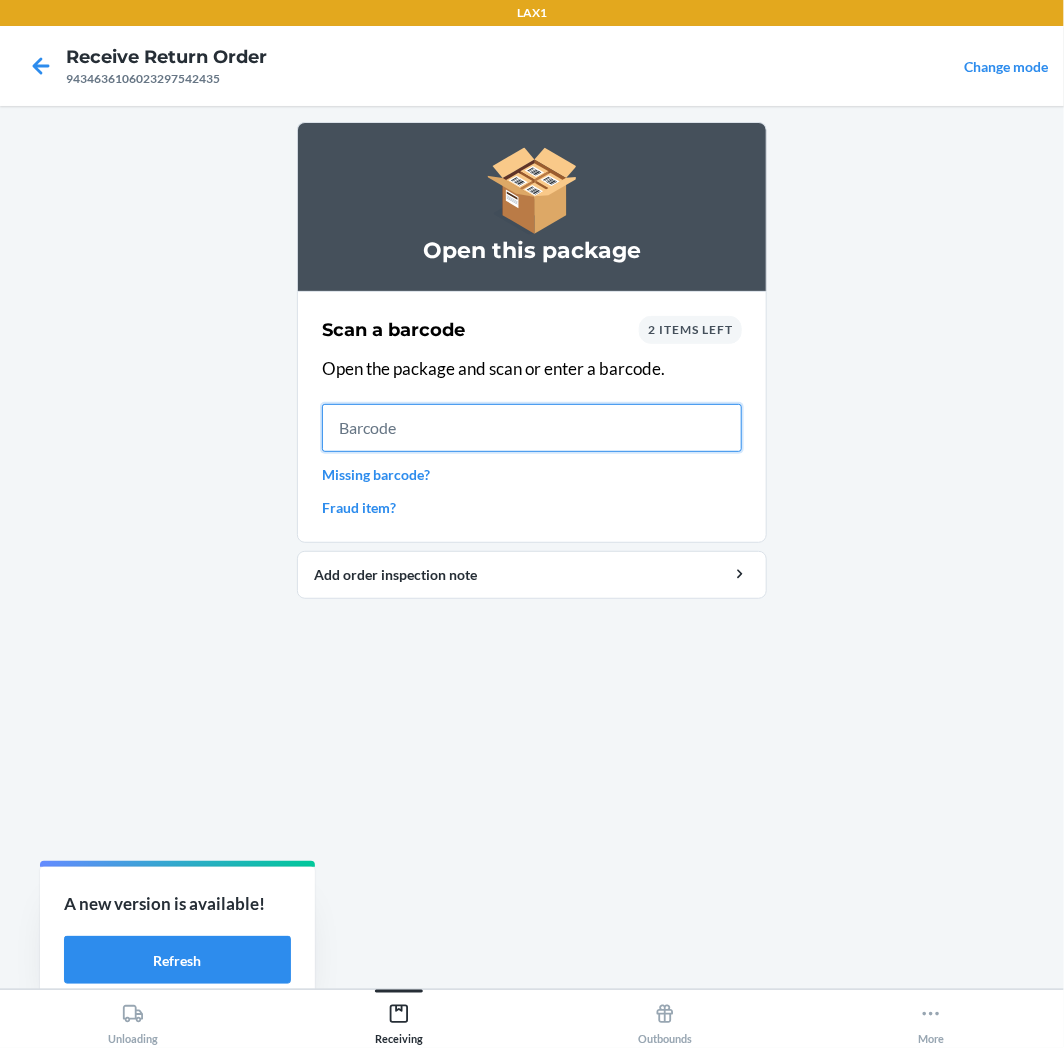 click at bounding box center (532, 428) 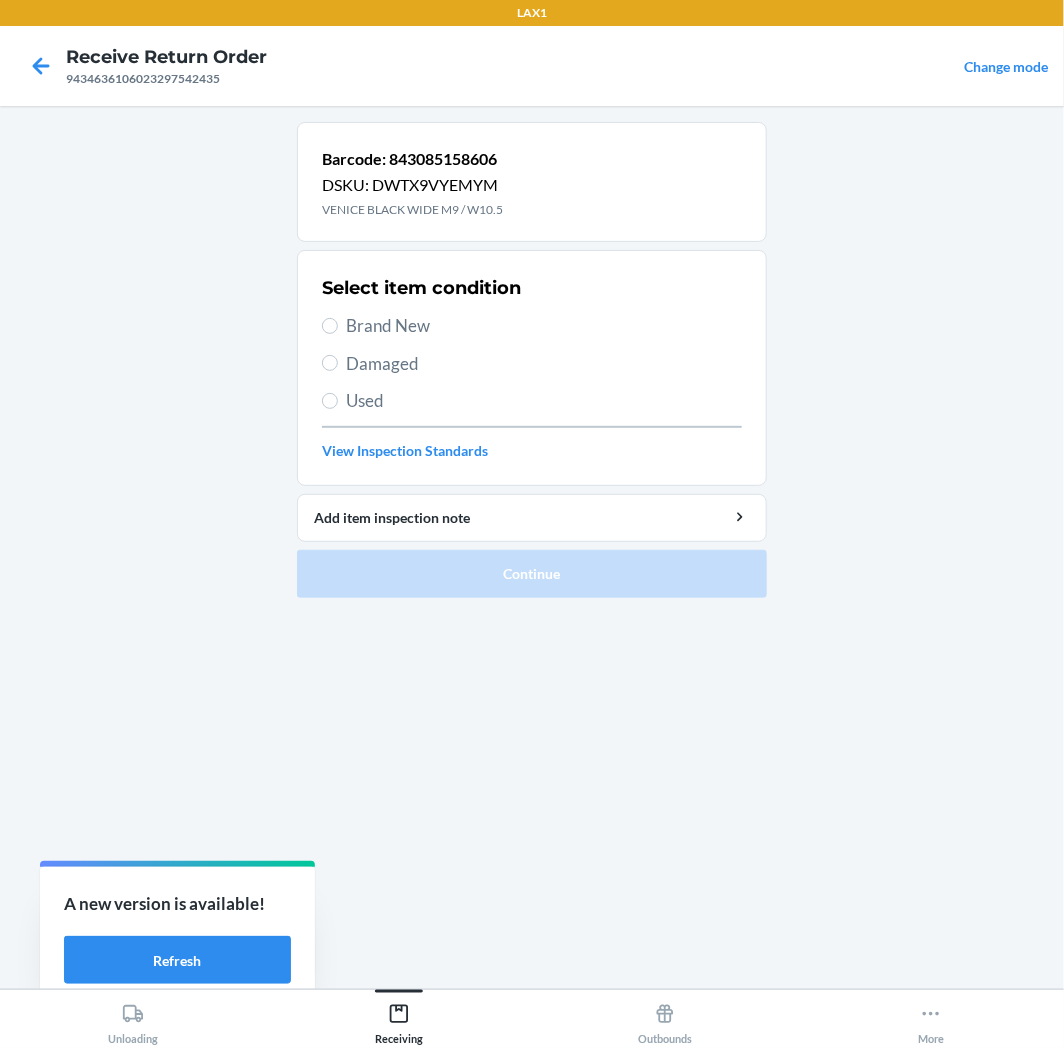 click on "Brand New" at bounding box center [544, 326] 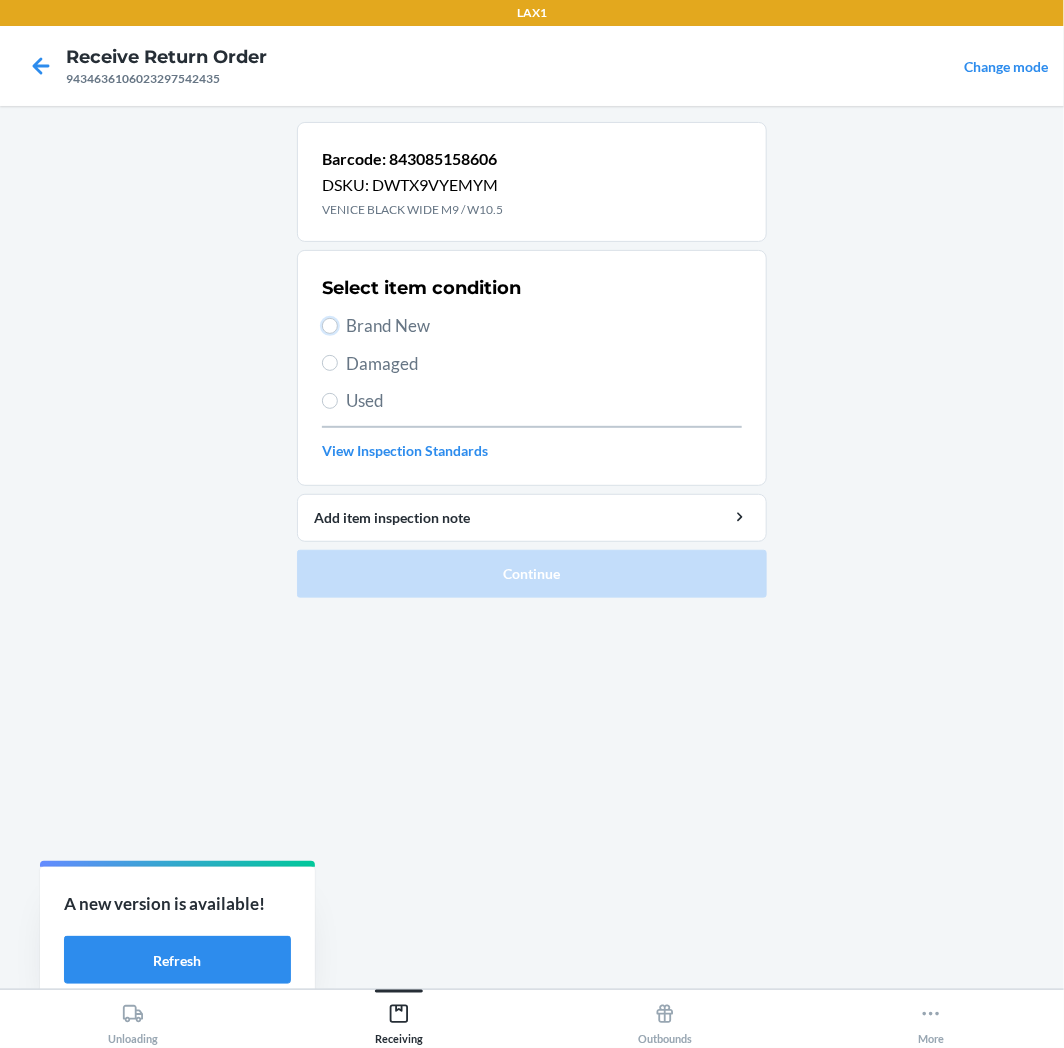 click on "Brand New" at bounding box center (330, 326) 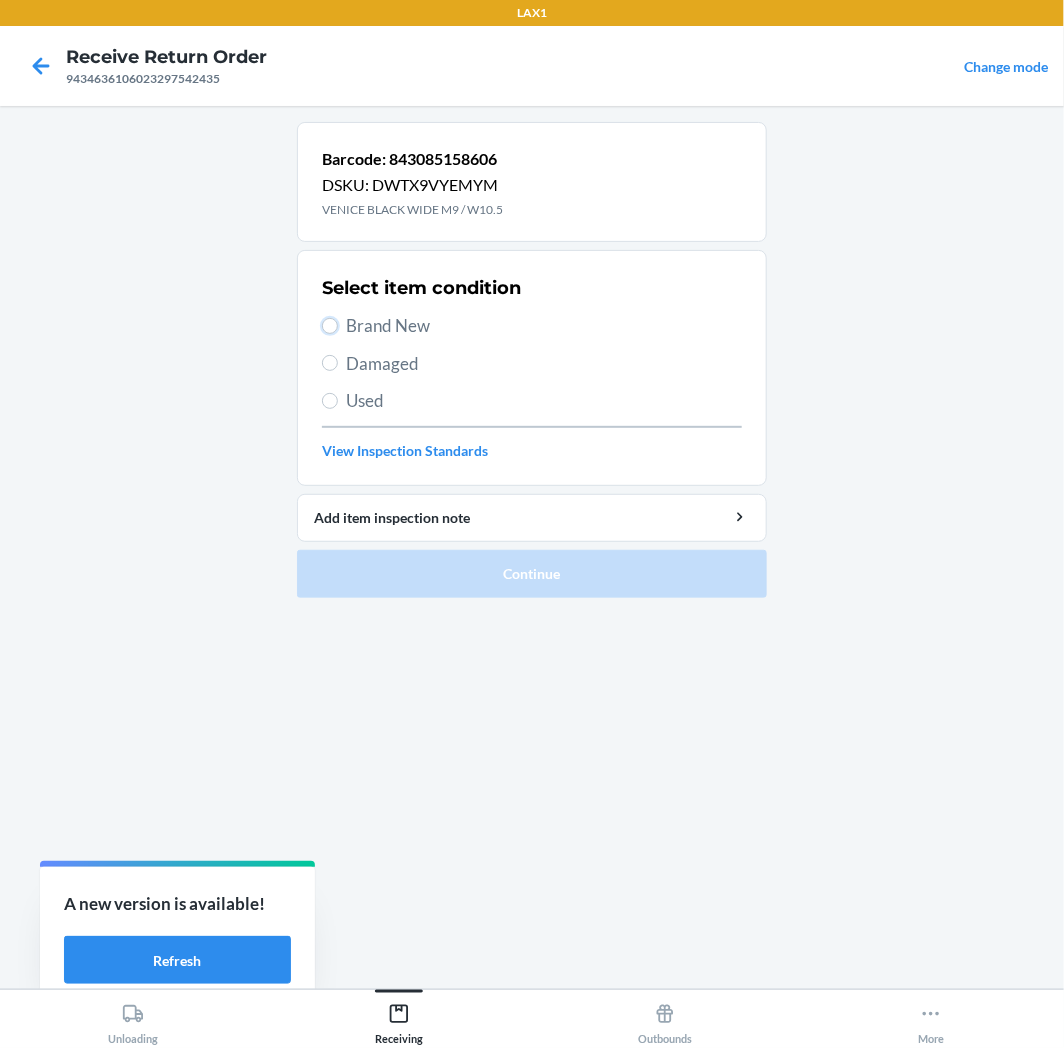radio on "true" 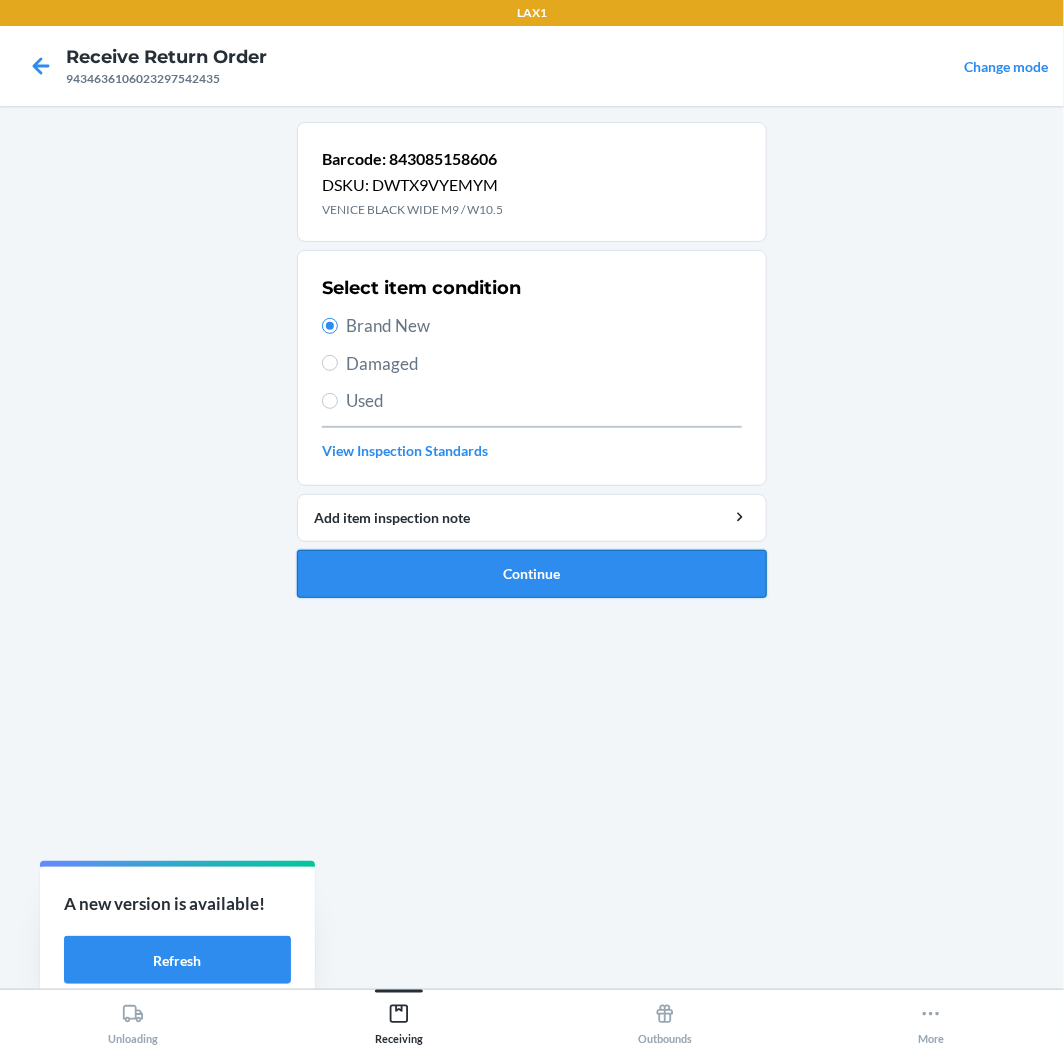 click on "Continue" at bounding box center [532, 574] 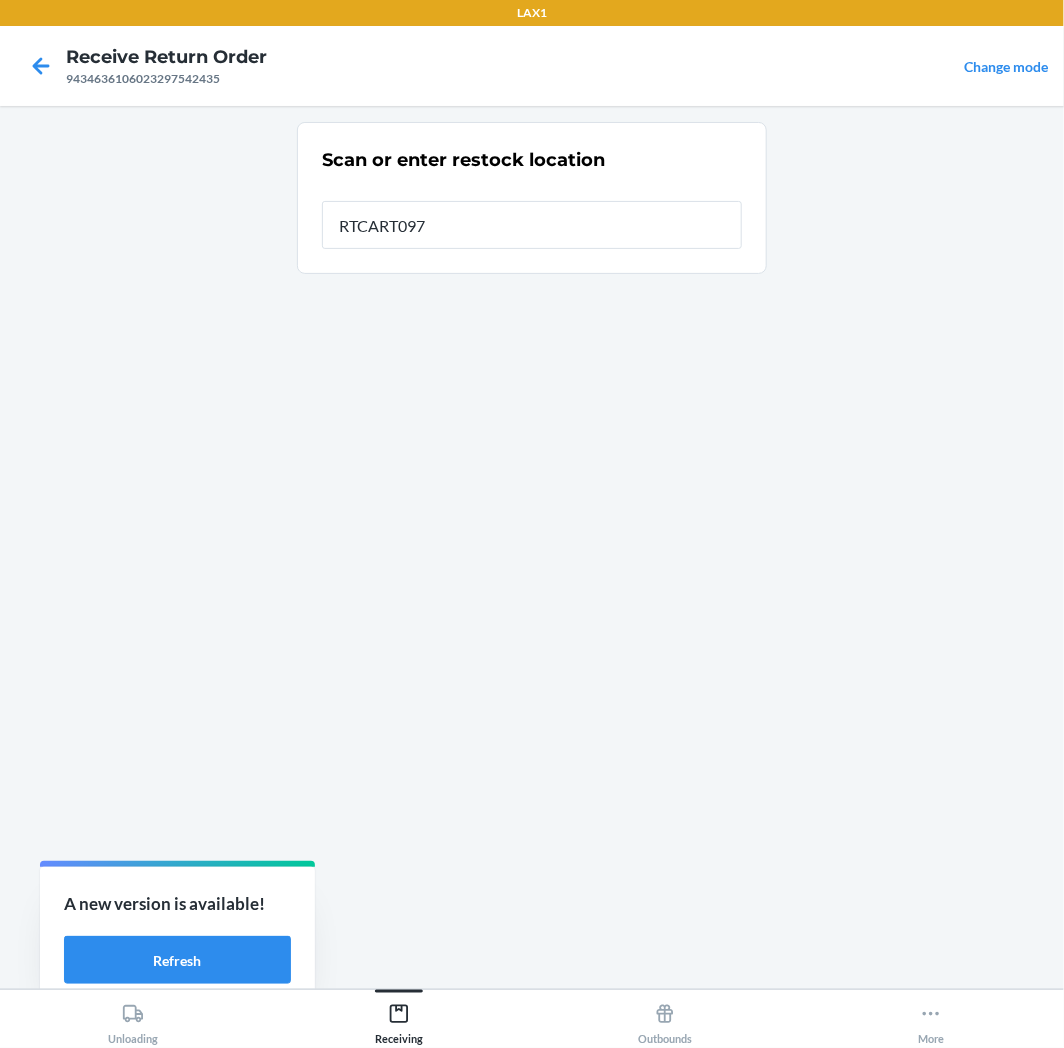 type on "RTCART097" 